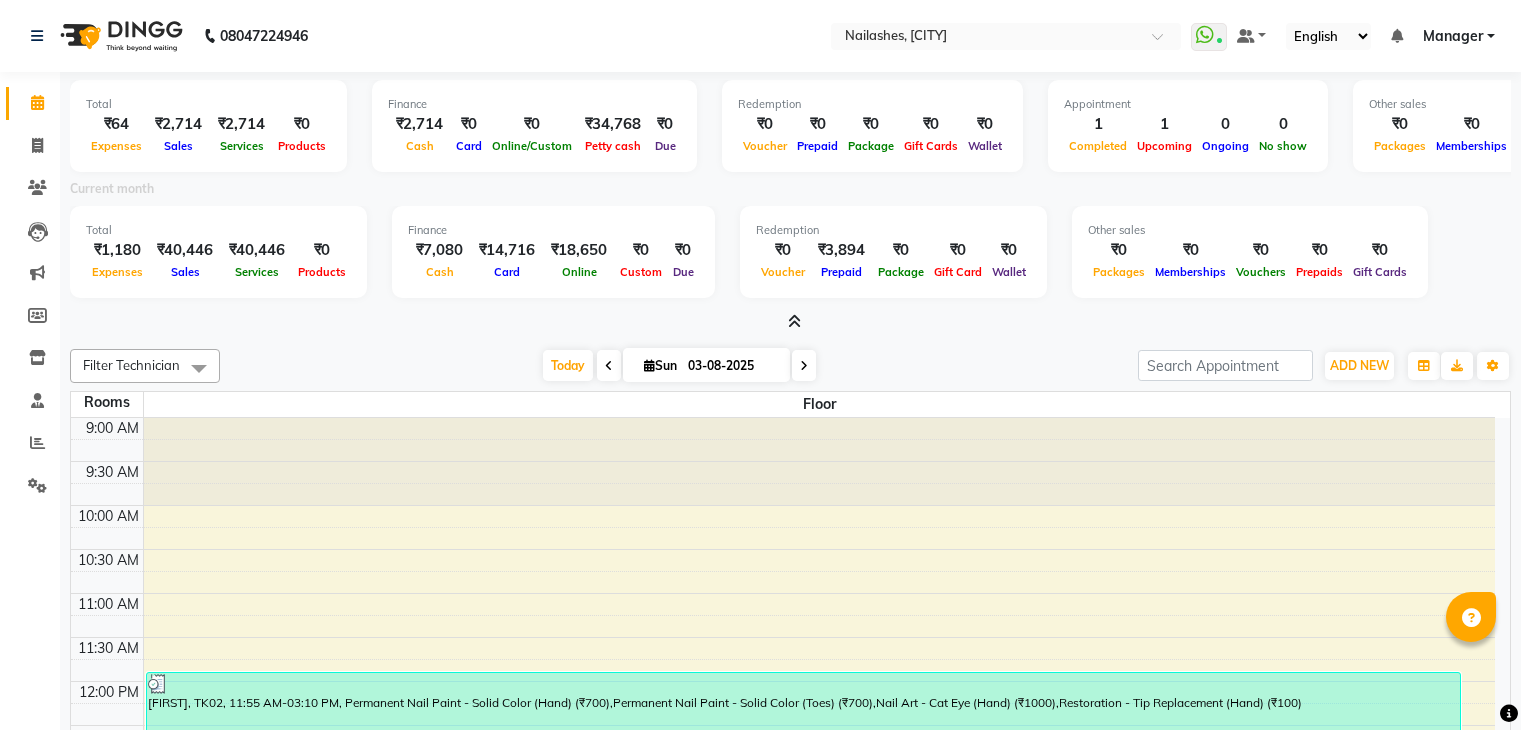 scroll, scrollTop: 0, scrollLeft: 0, axis: both 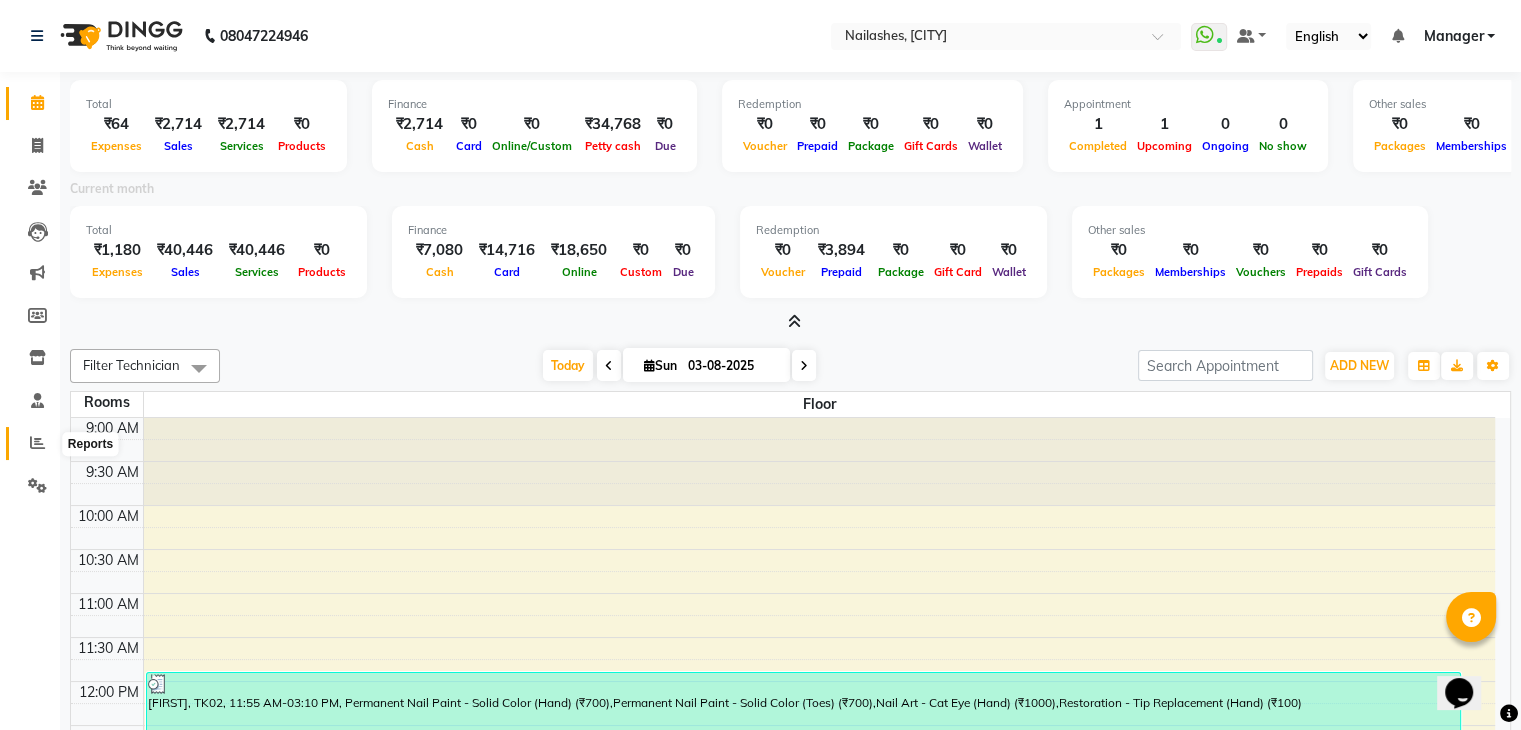 click 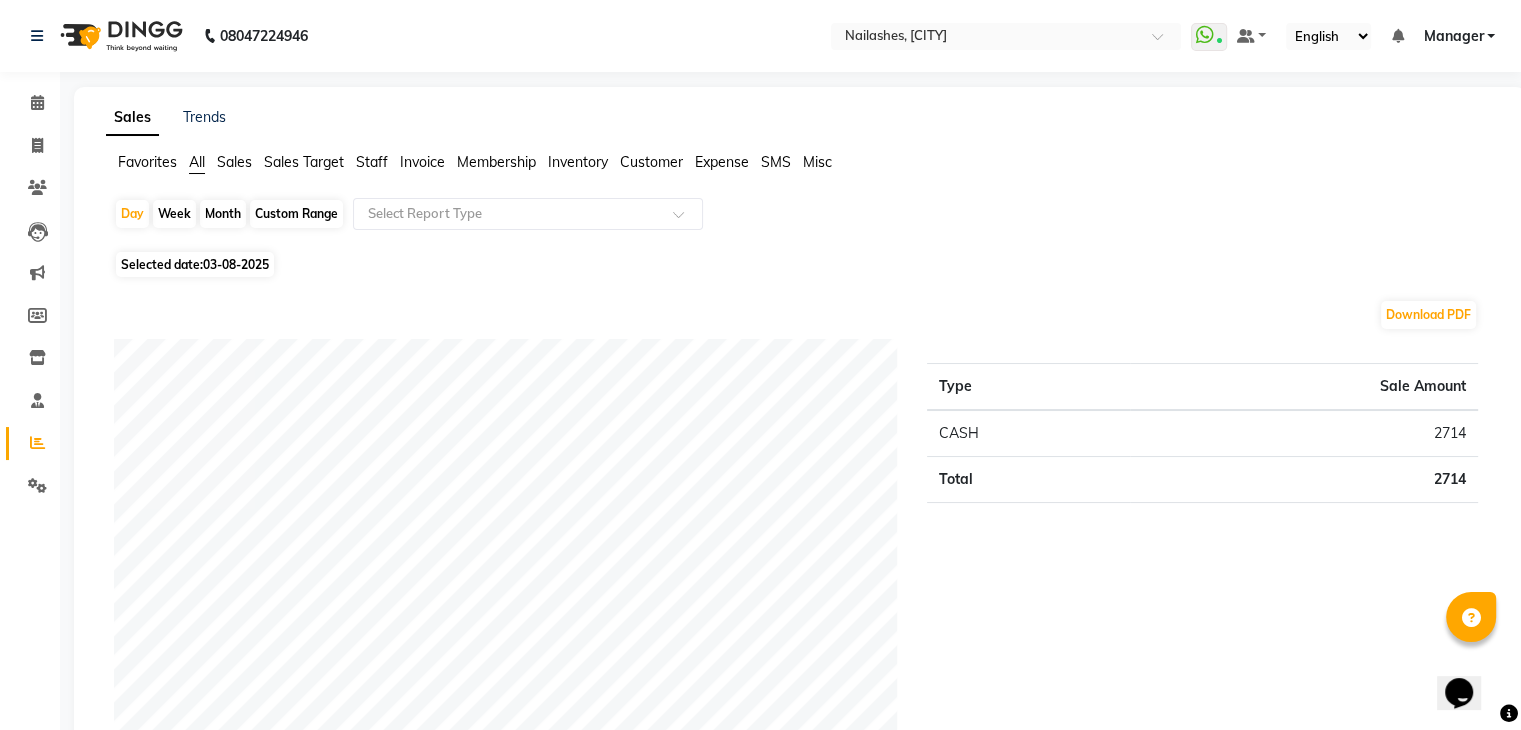 click on "Month" 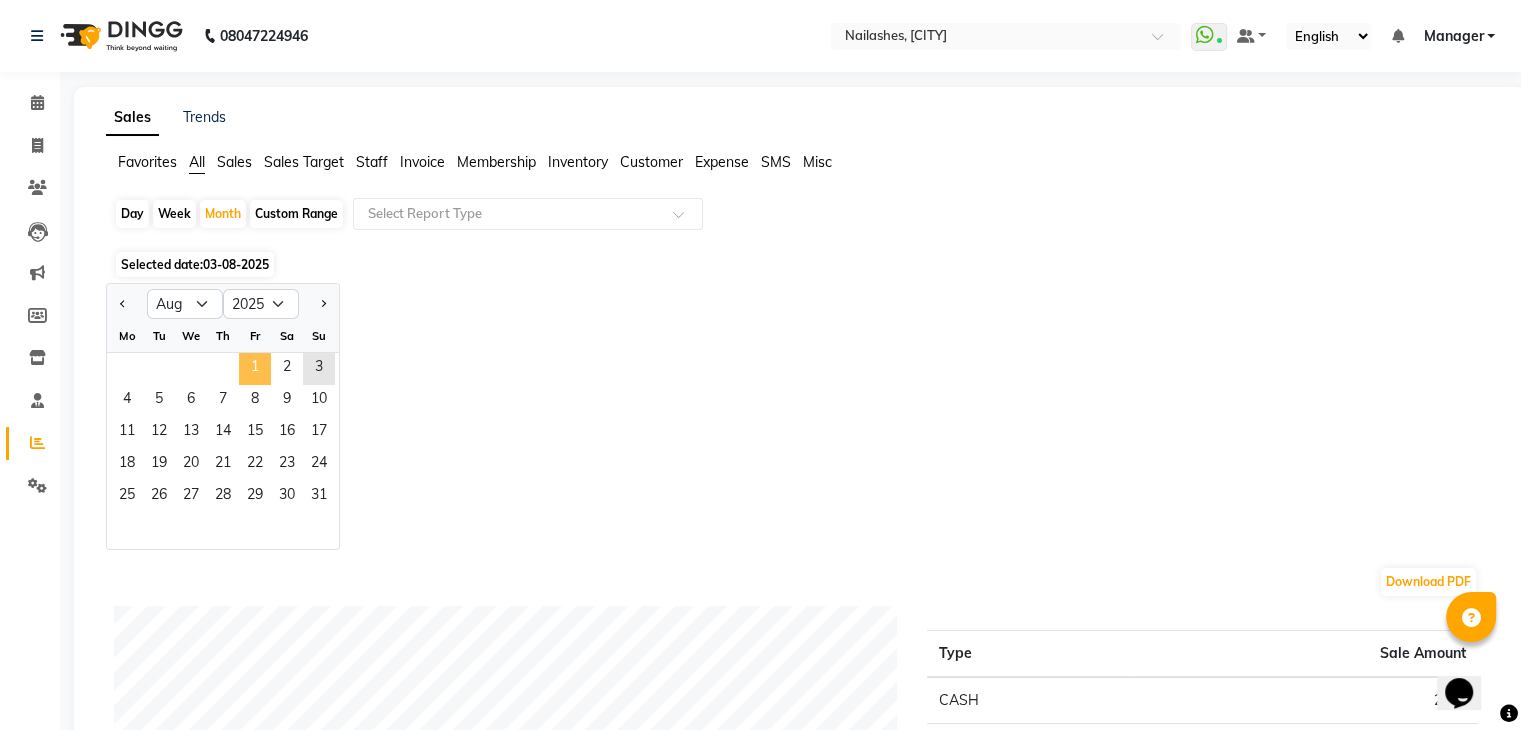 click on "1" 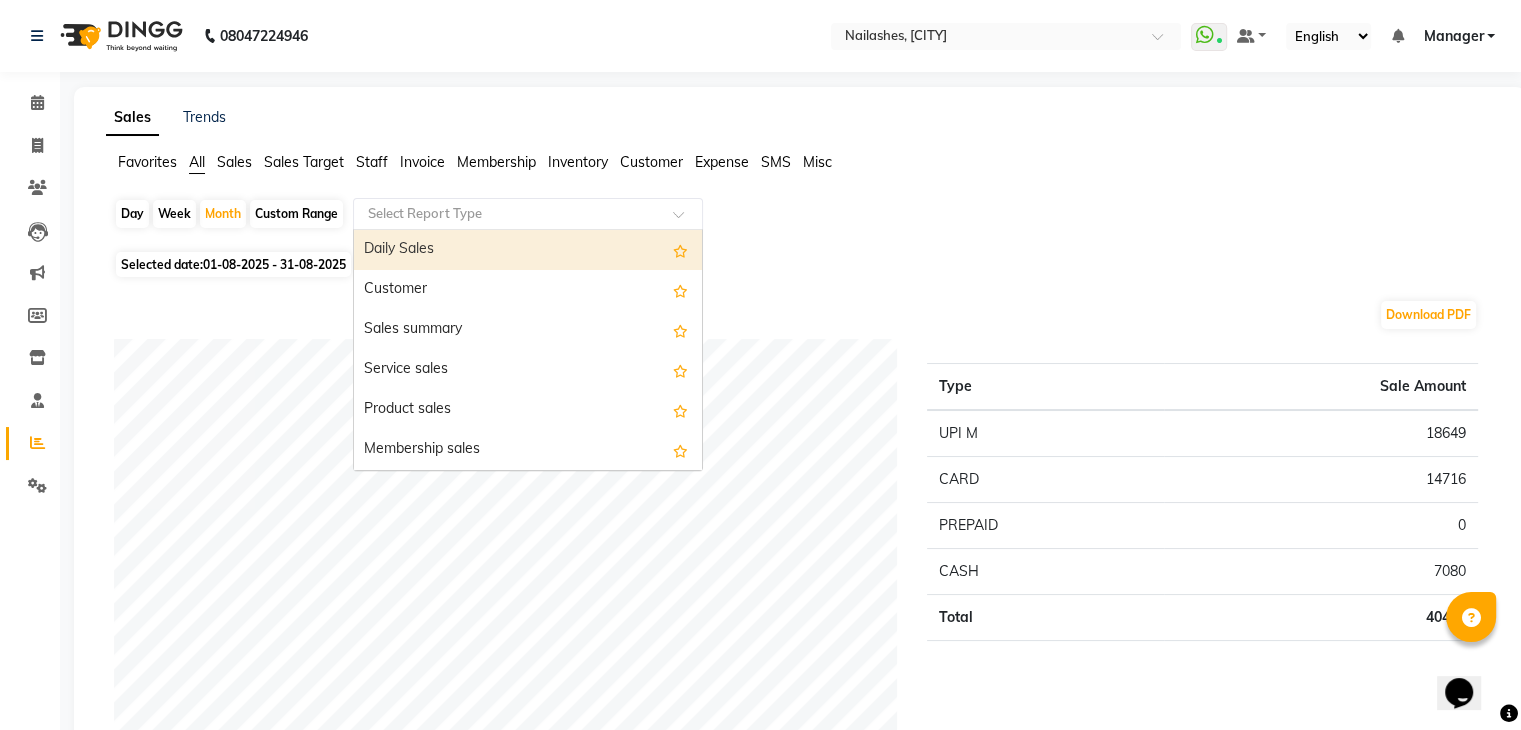 click 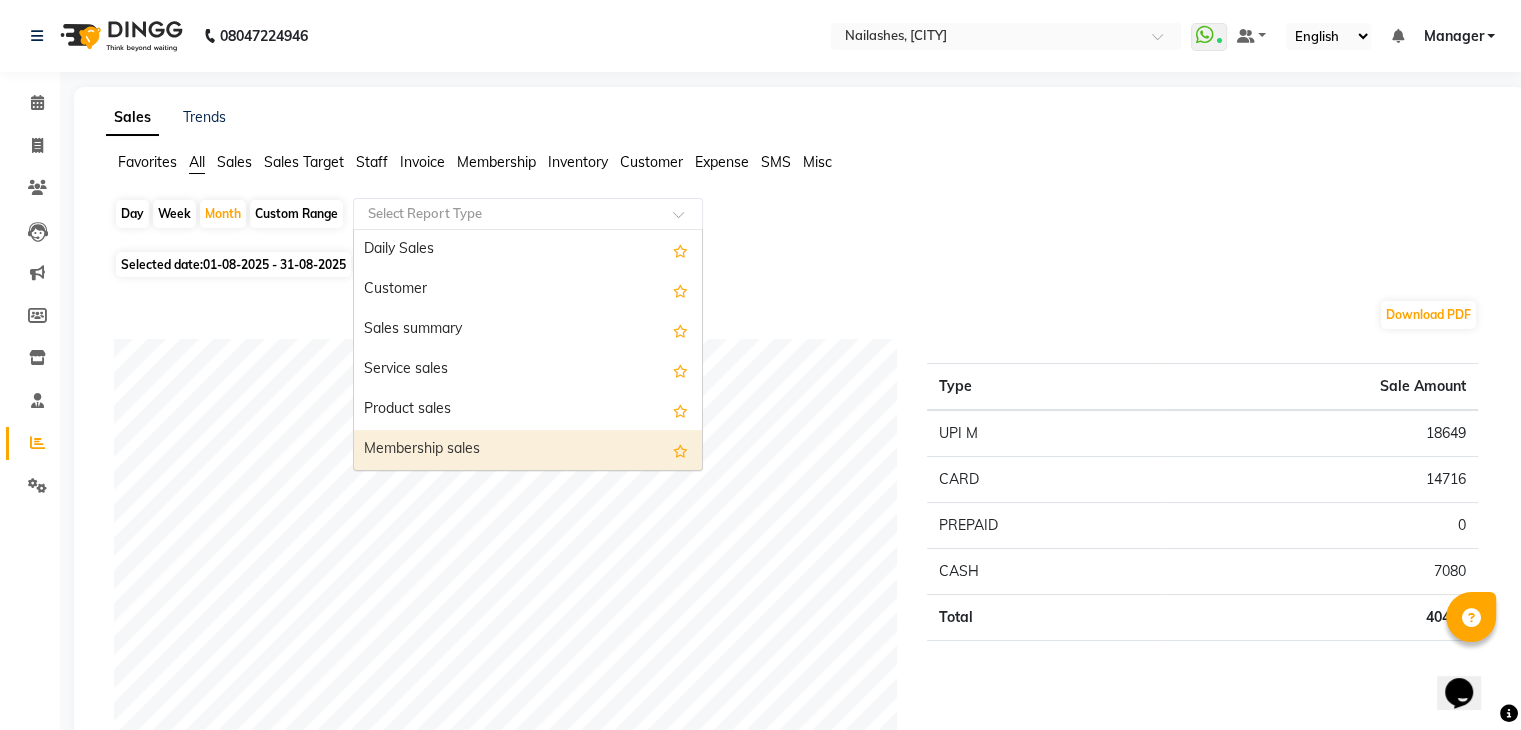 click on "Membership sales" at bounding box center [528, 450] 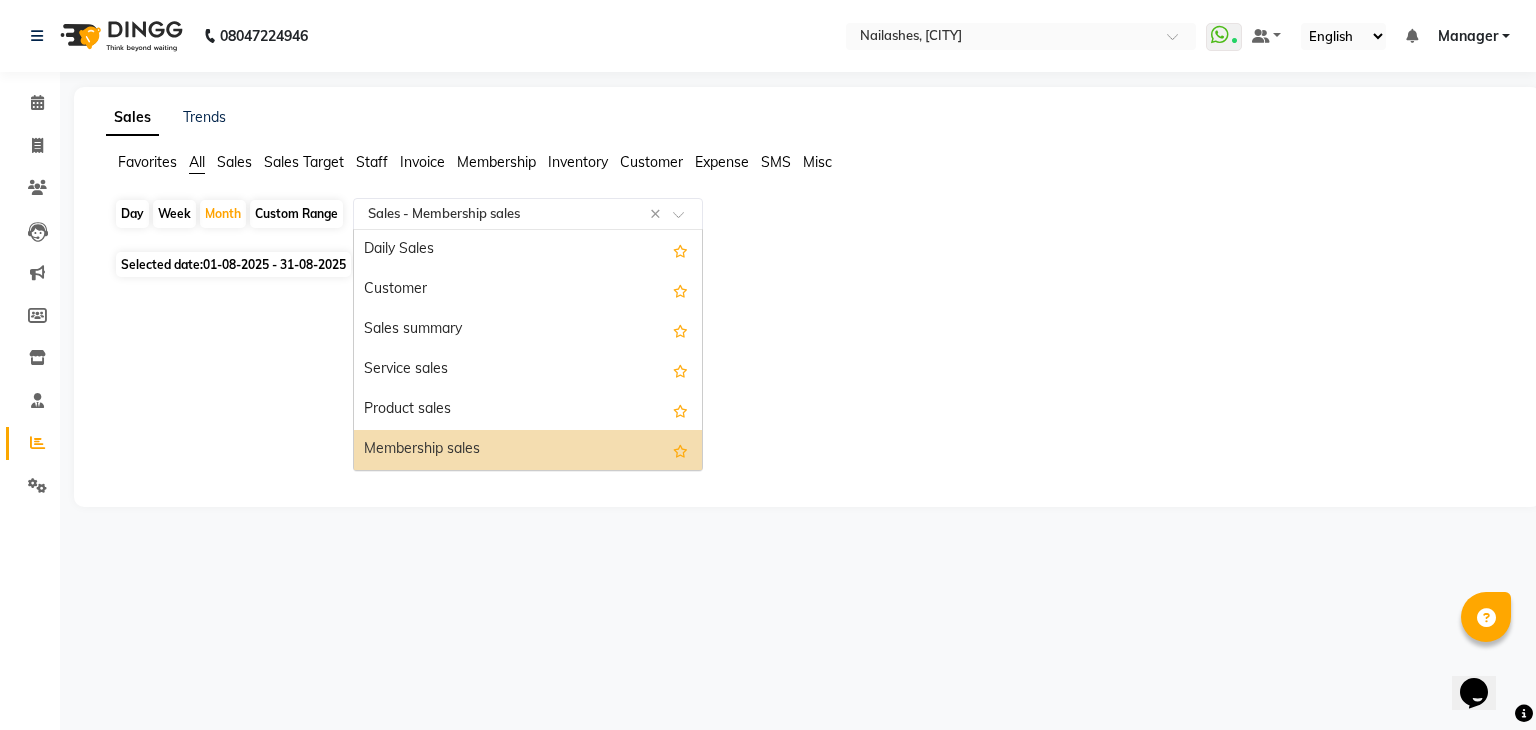 click 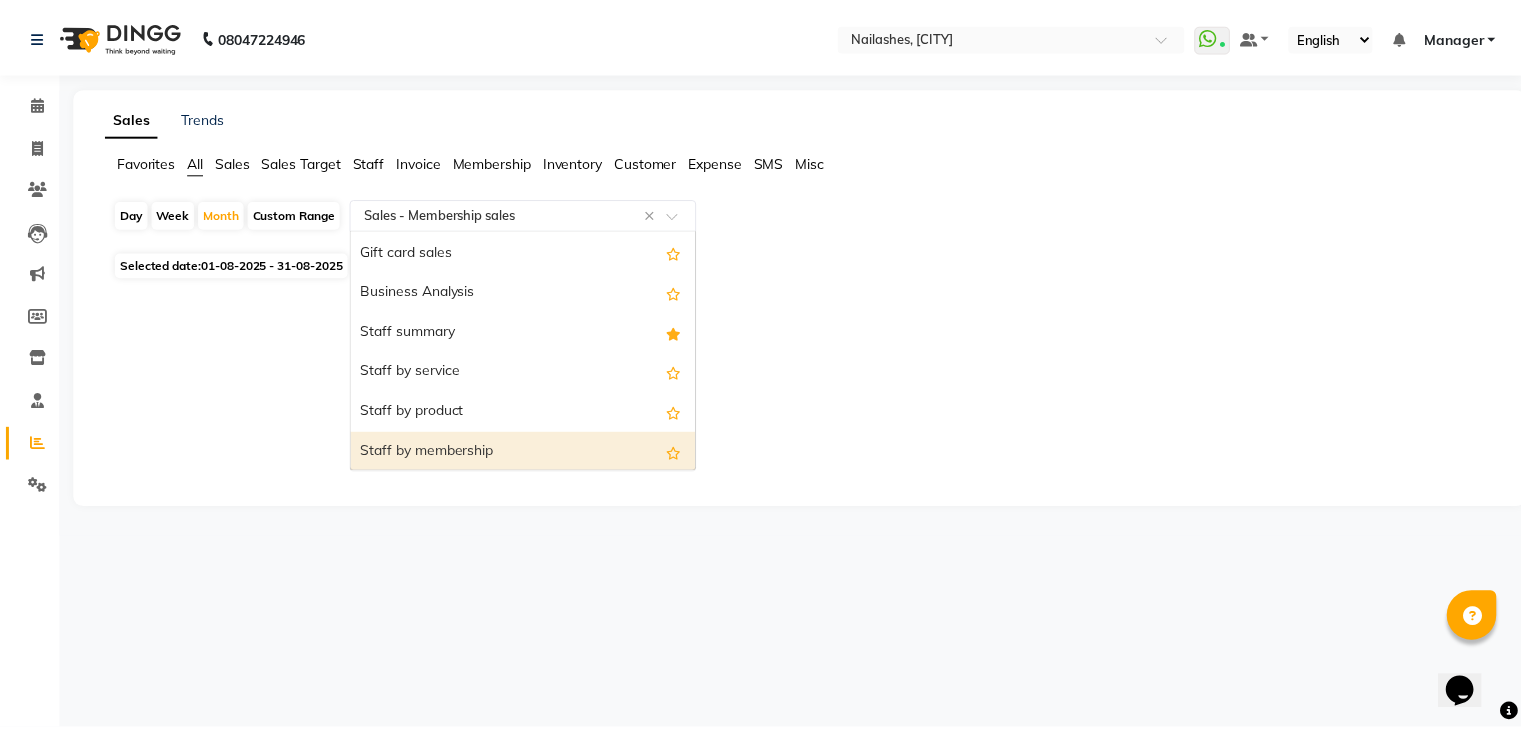 scroll, scrollTop: 440, scrollLeft: 0, axis: vertical 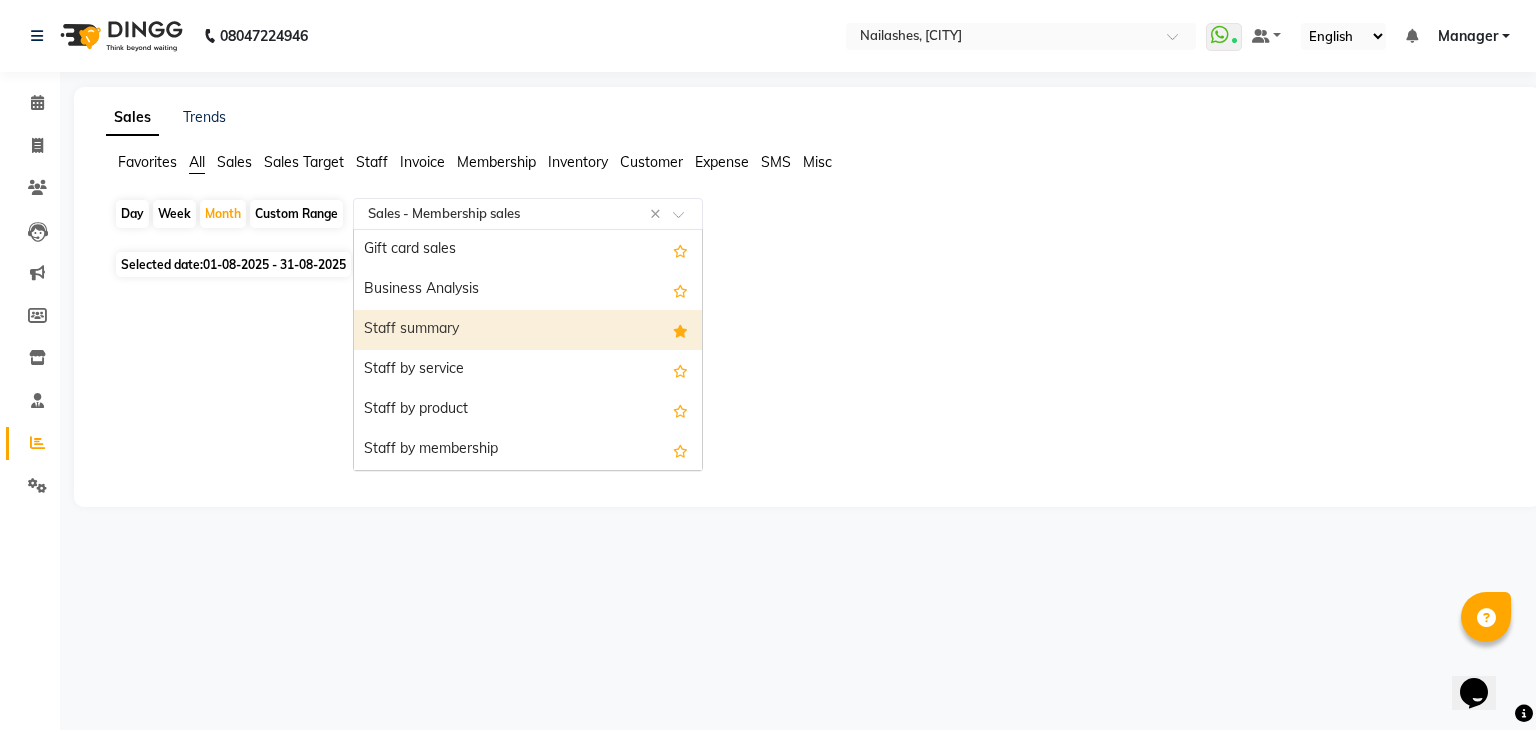 click on "Staff summary" at bounding box center [528, 330] 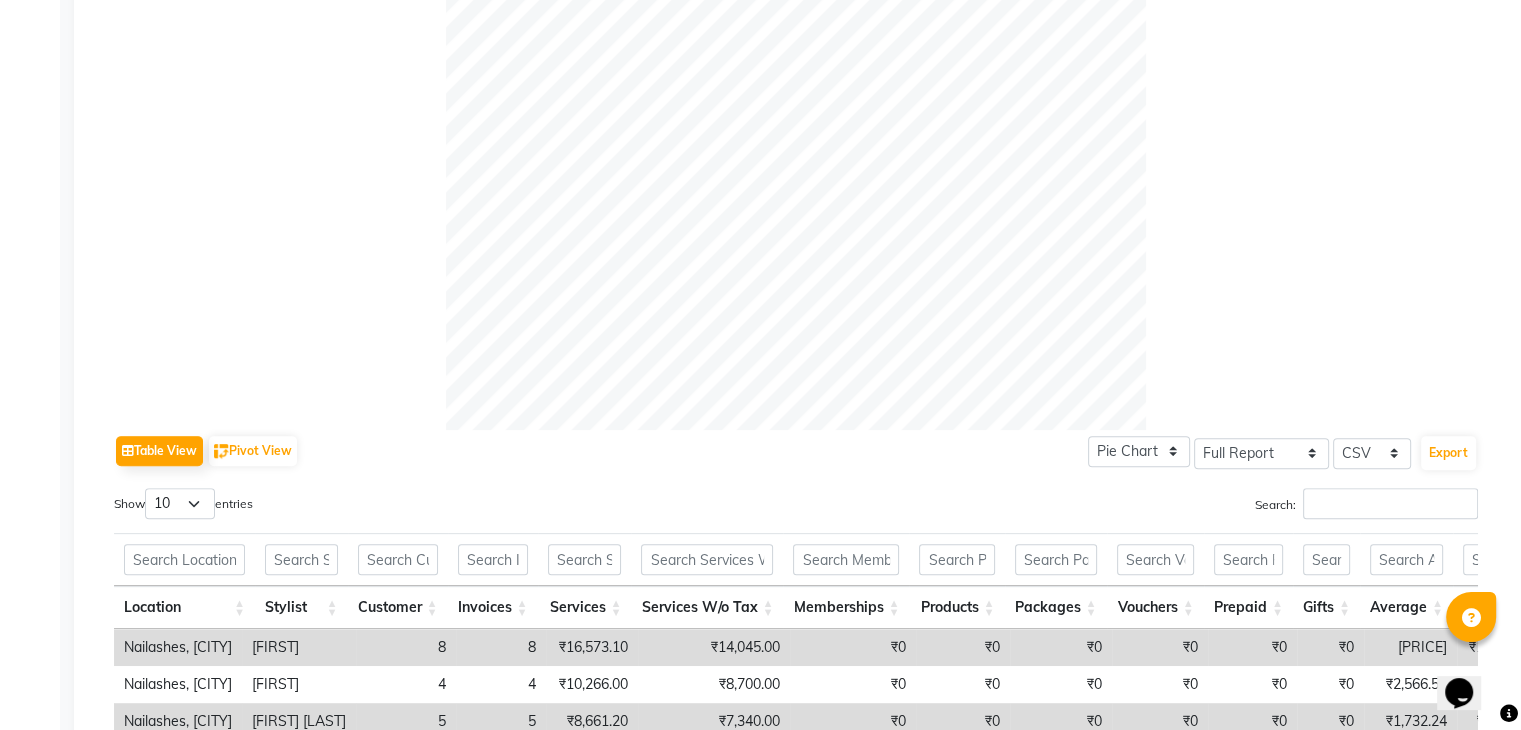 scroll, scrollTop: 820, scrollLeft: 0, axis: vertical 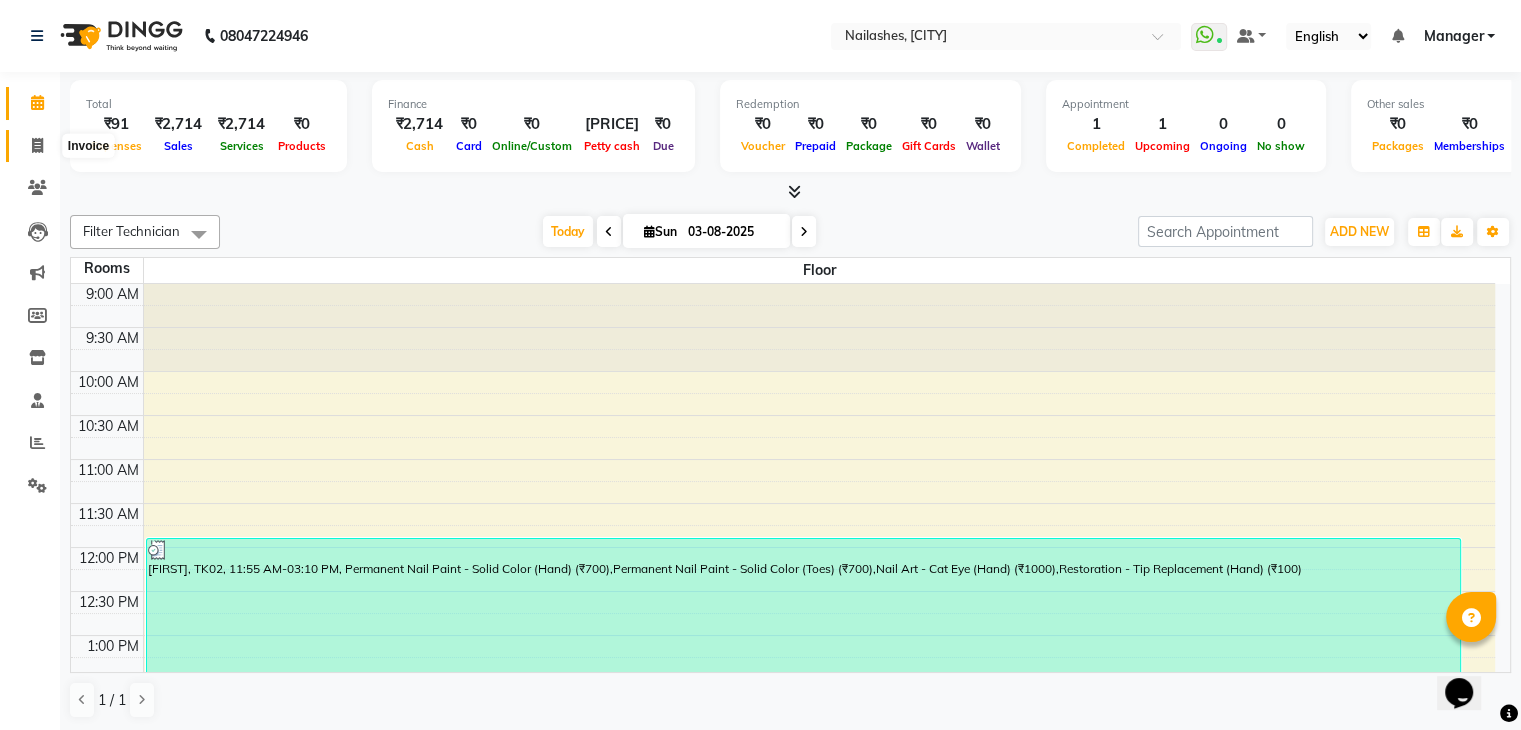 click 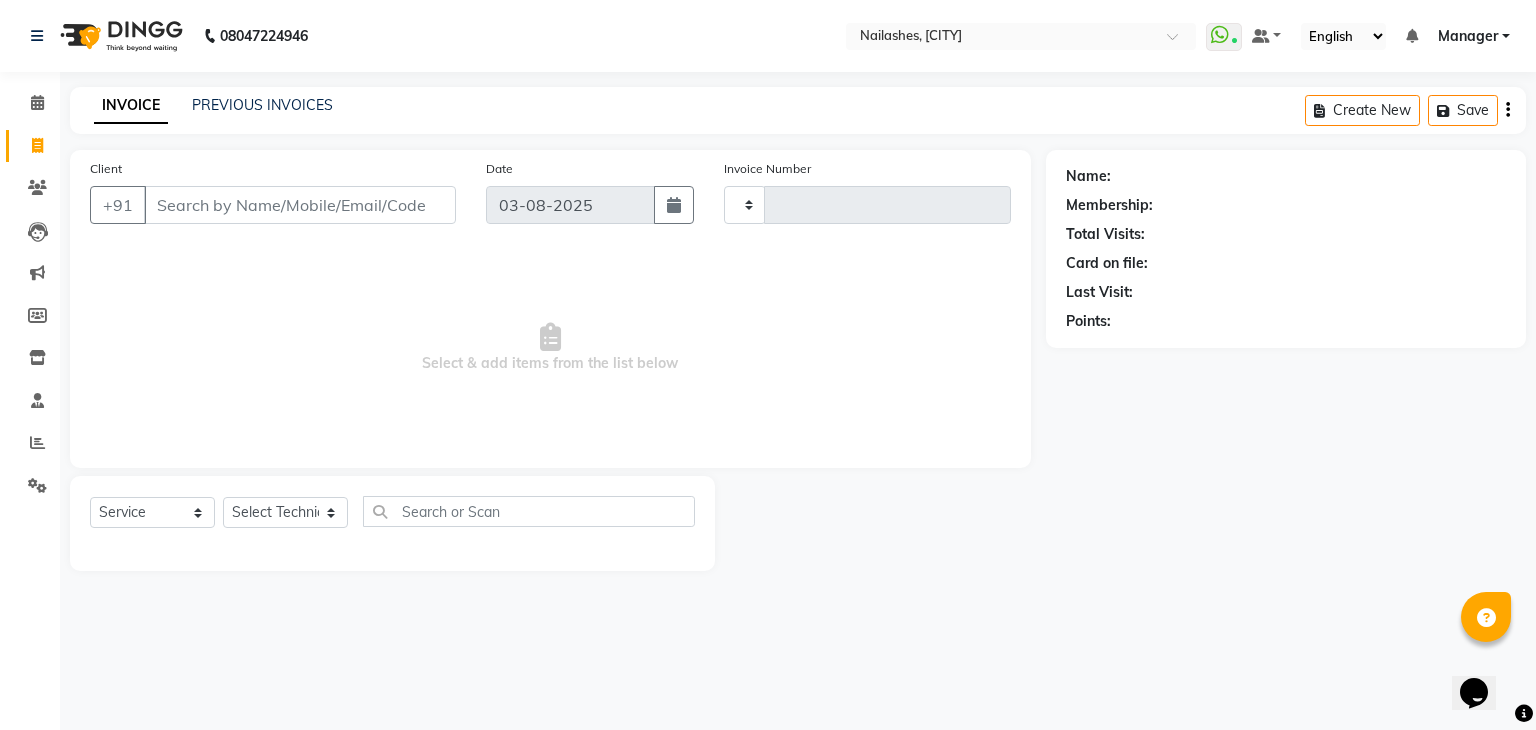 type on "0707" 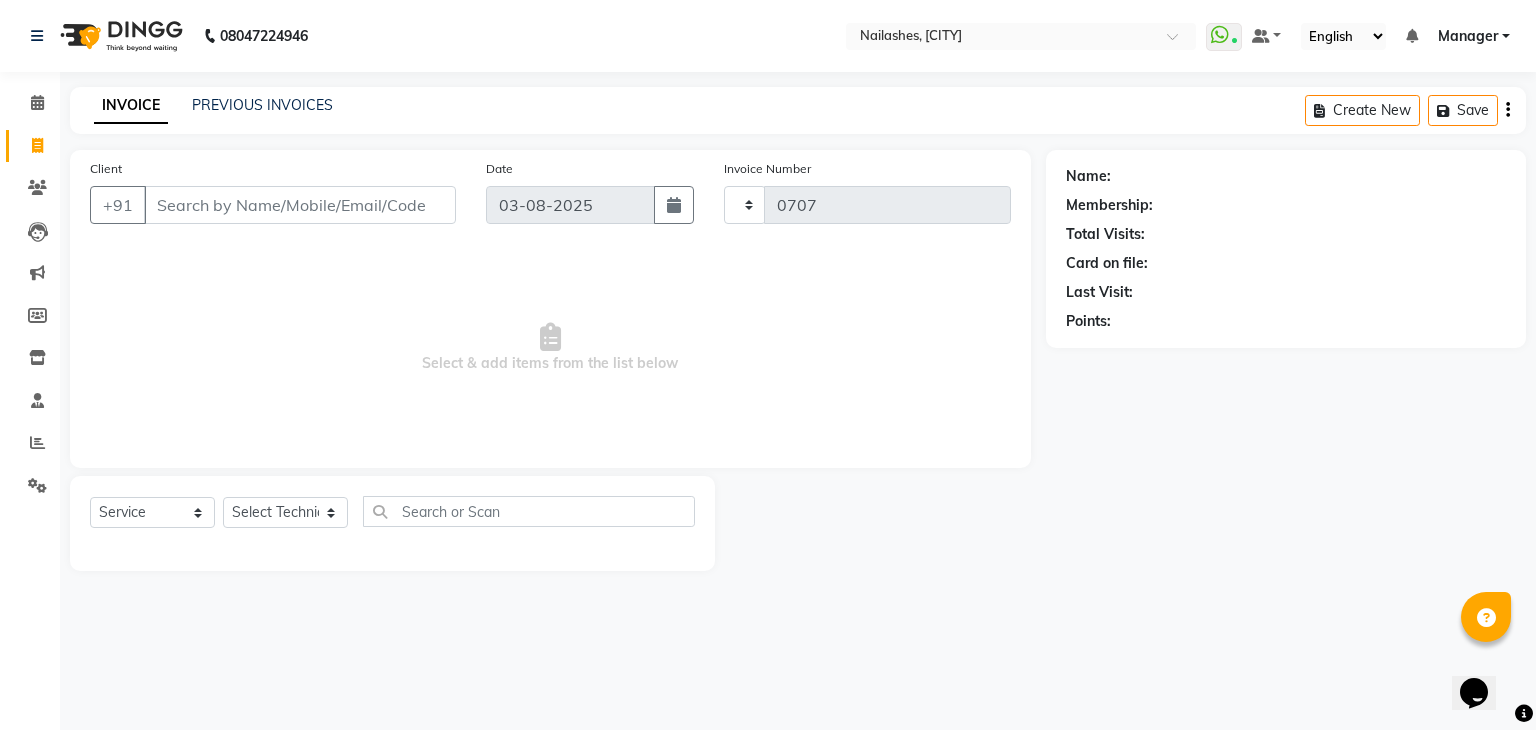 select on "6318" 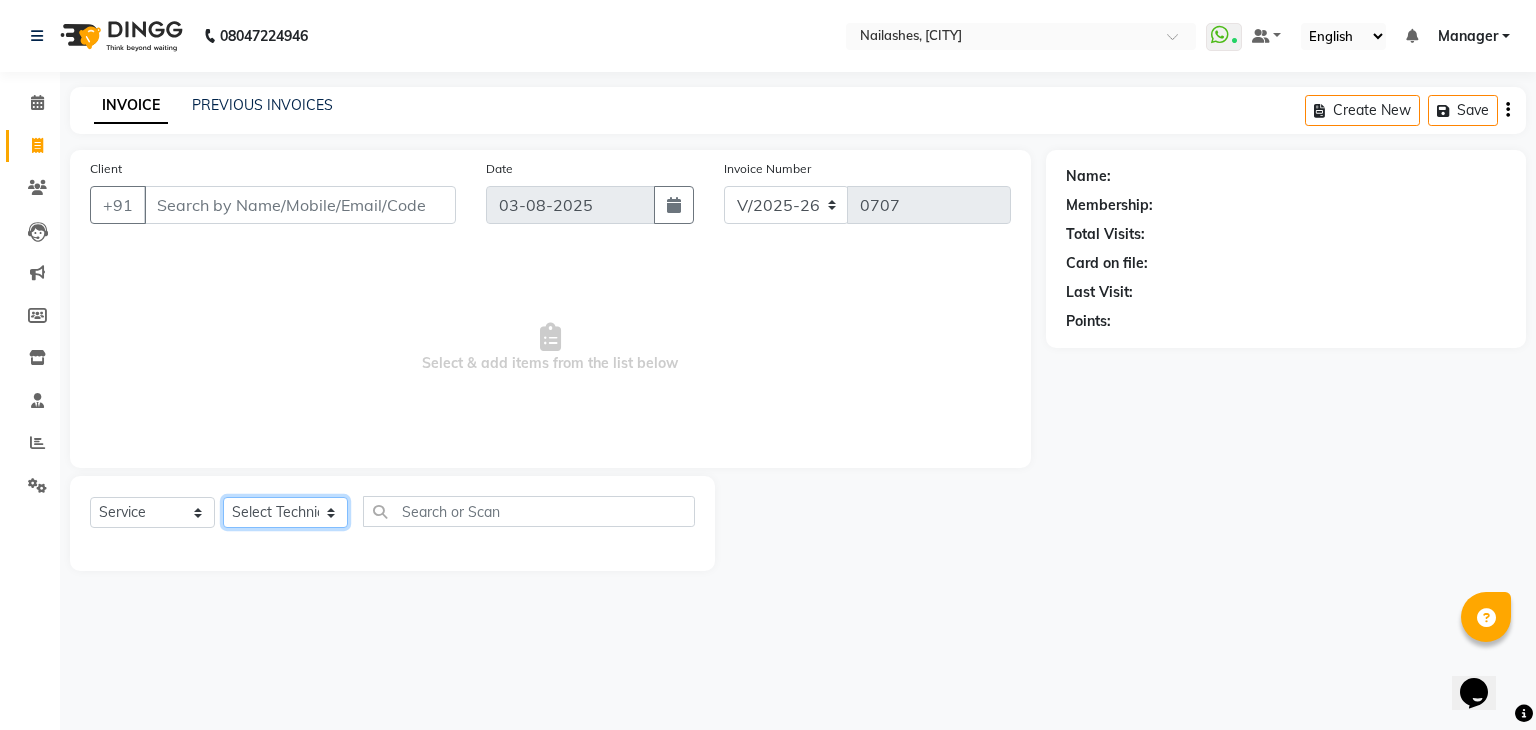 click on "Select Technician [FIRST] Manager Prince Rohit Sajan Salman Suma Suraj Vikas [FIRST] [FIRST]" 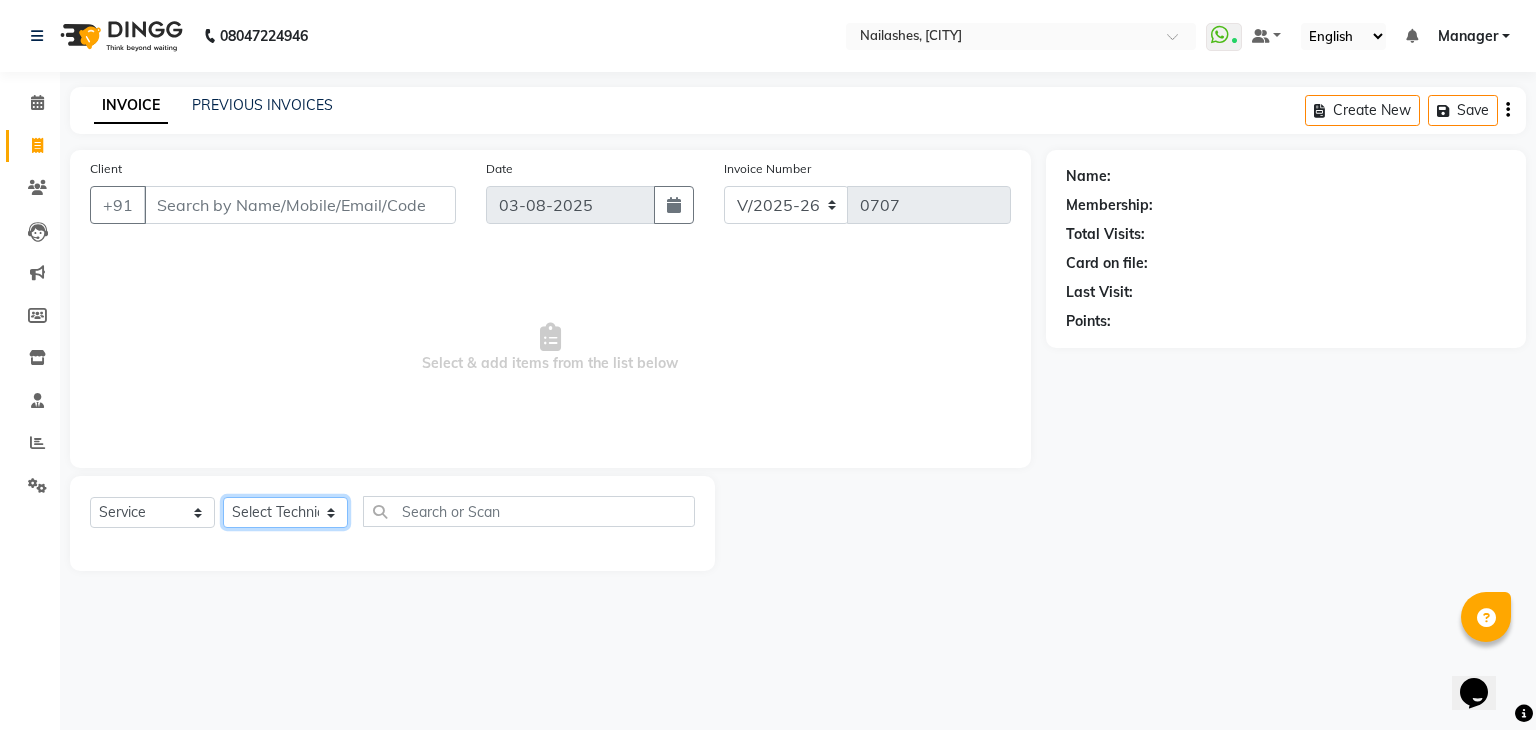 select on "81548" 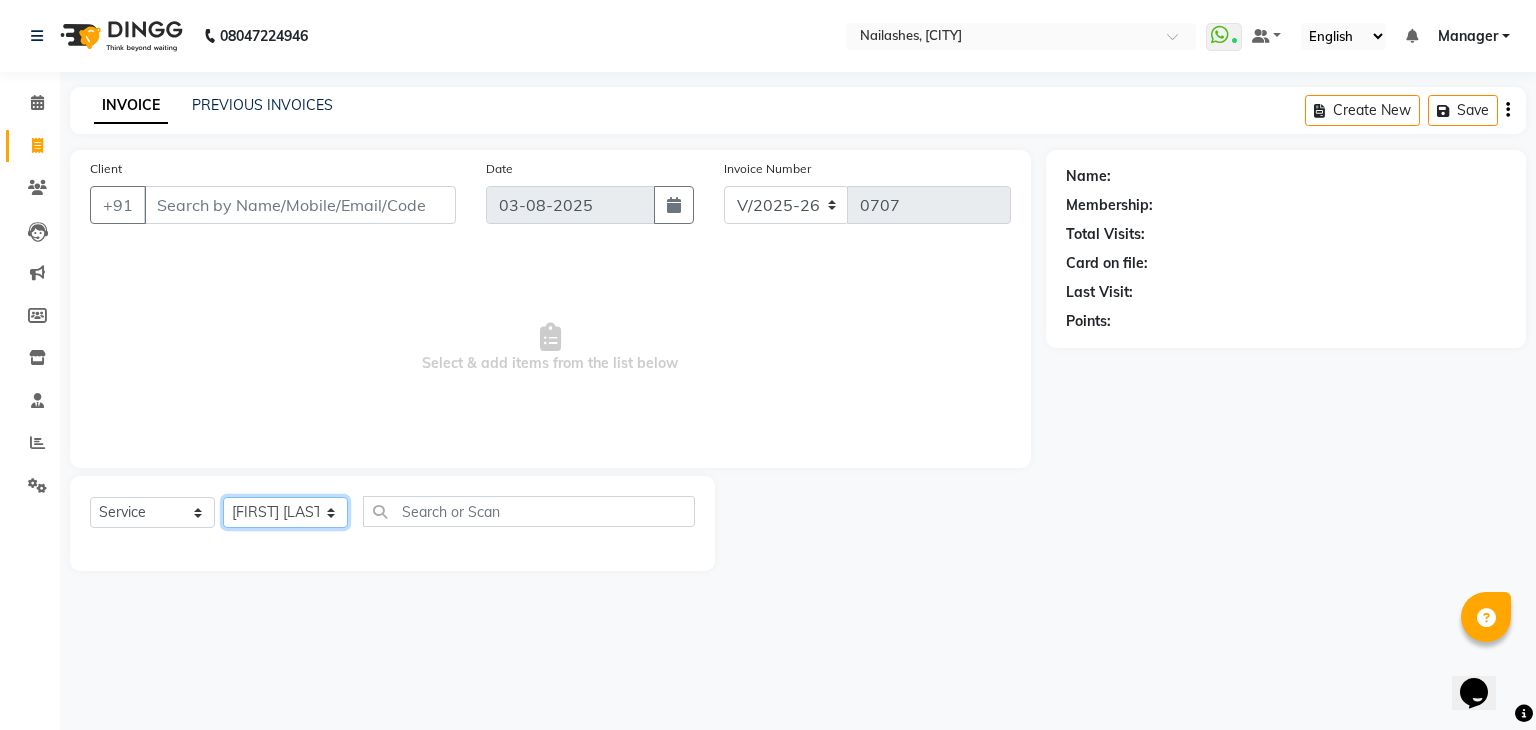 click on "Select Technician [FIRST] Manager Prince Rohit Sajan Salman Suma Suraj Vikas [FIRST] [FIRST]" 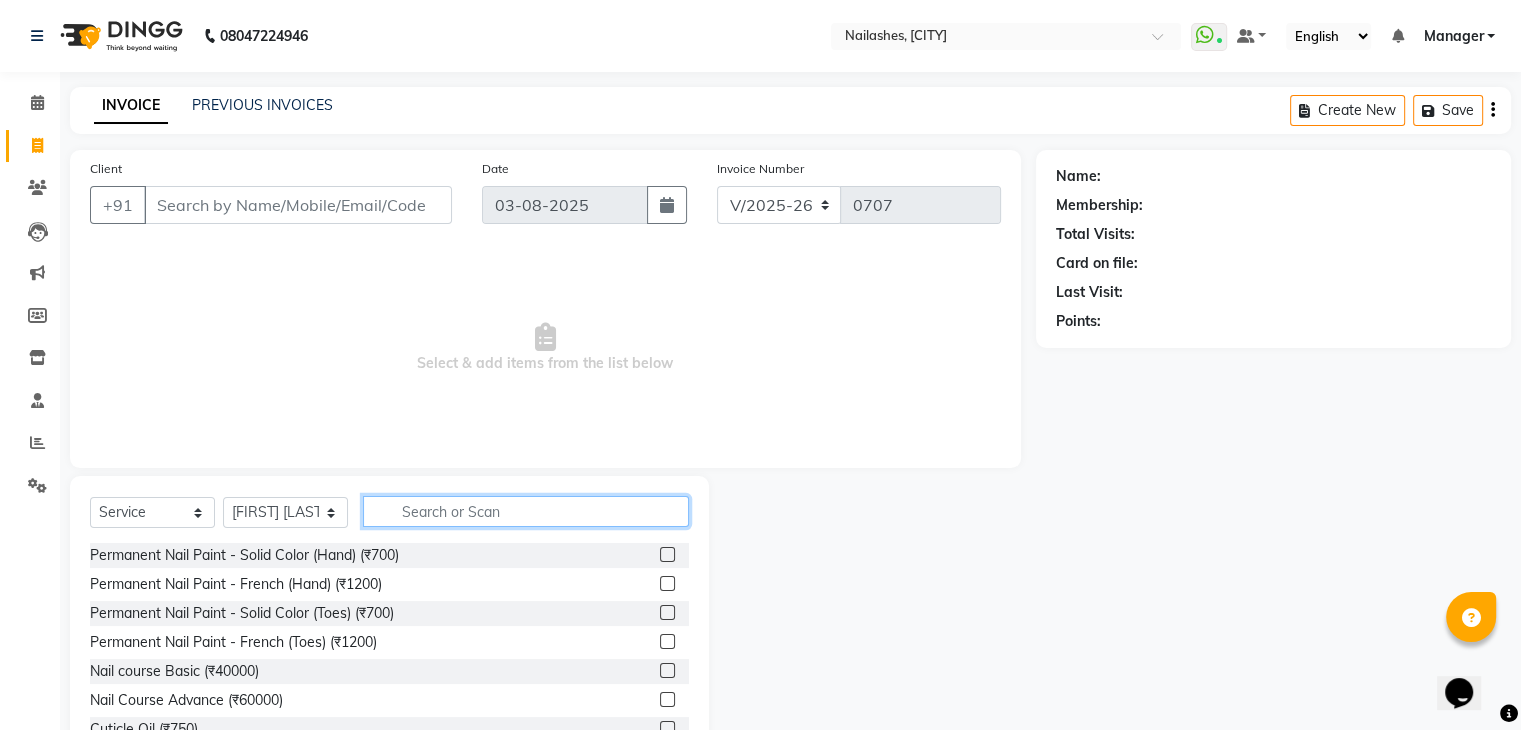 click 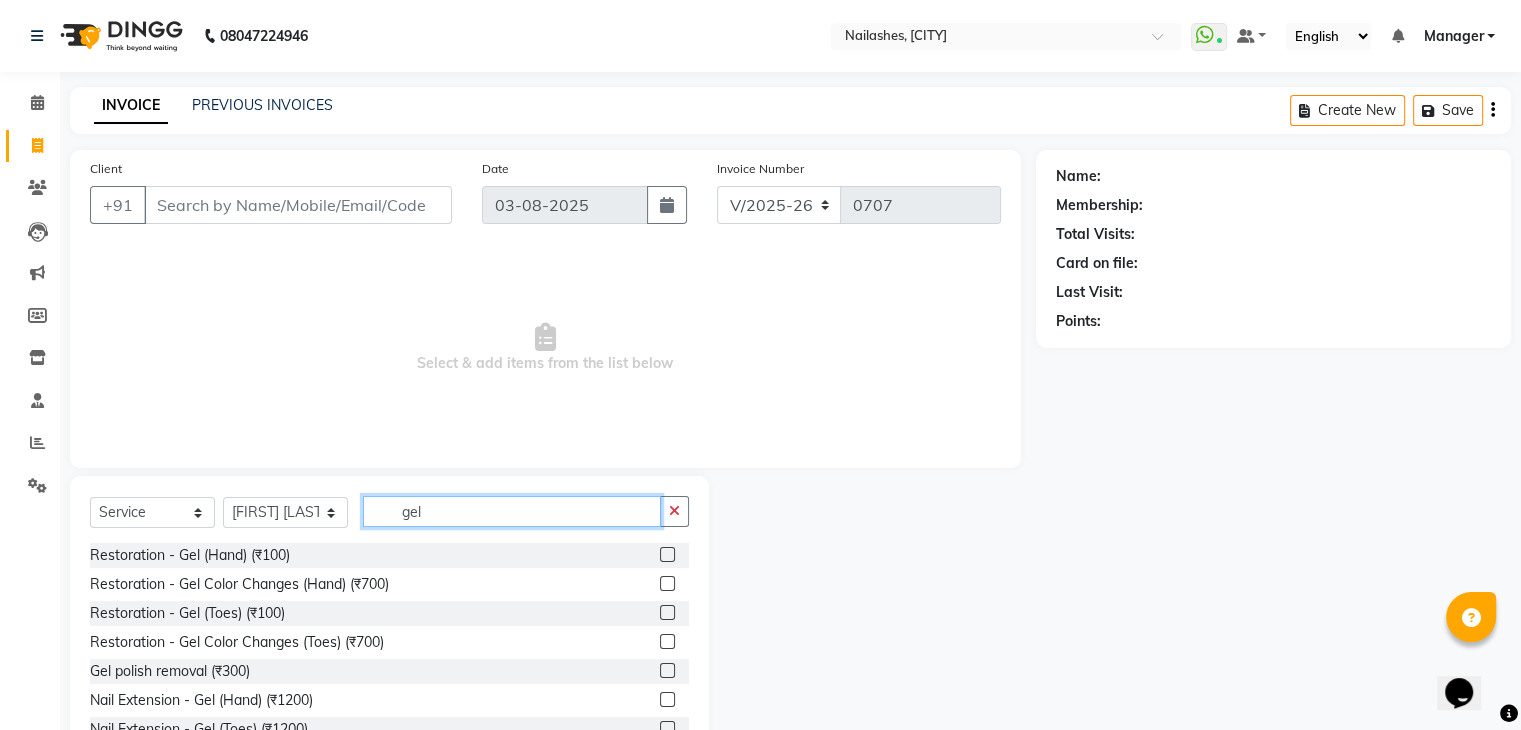 type on "gel" 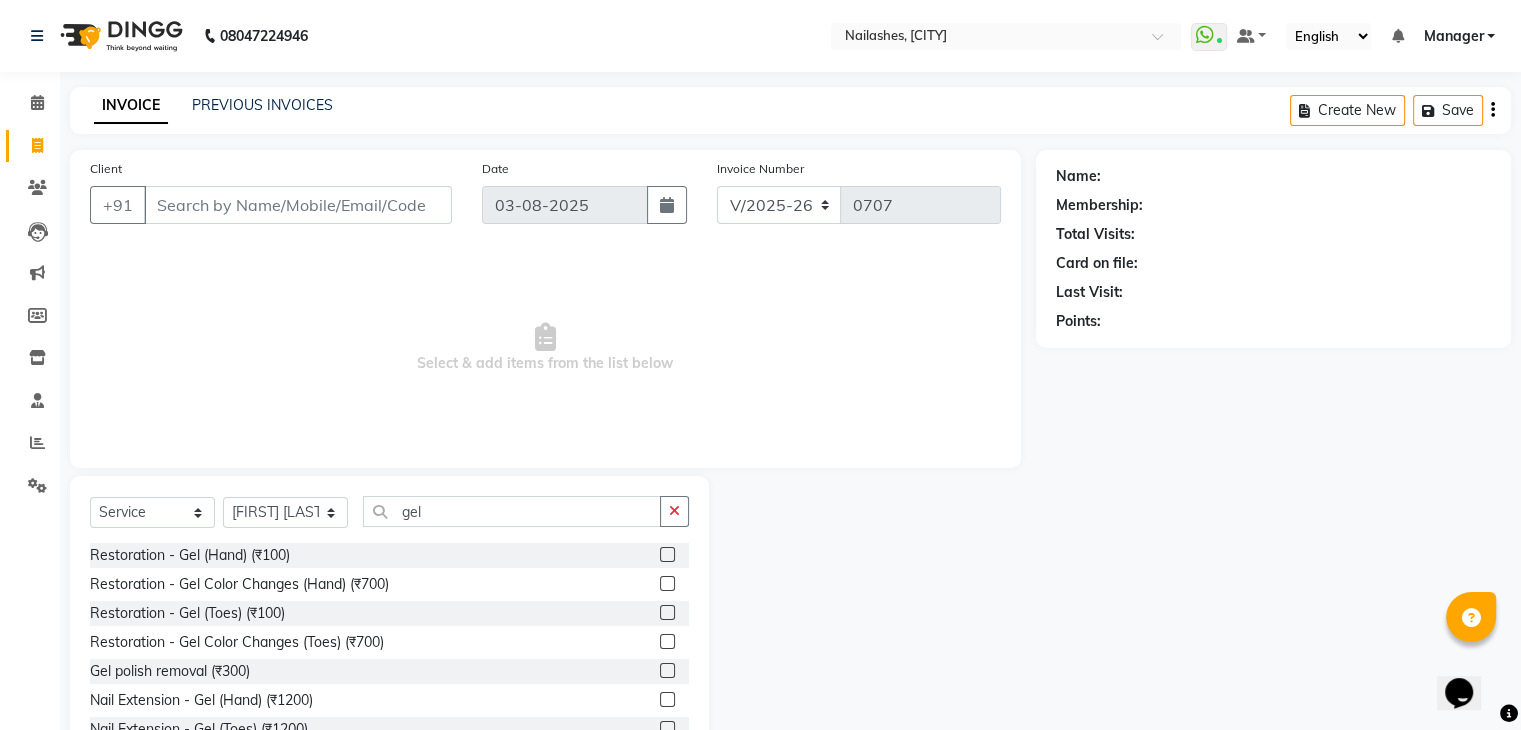 click 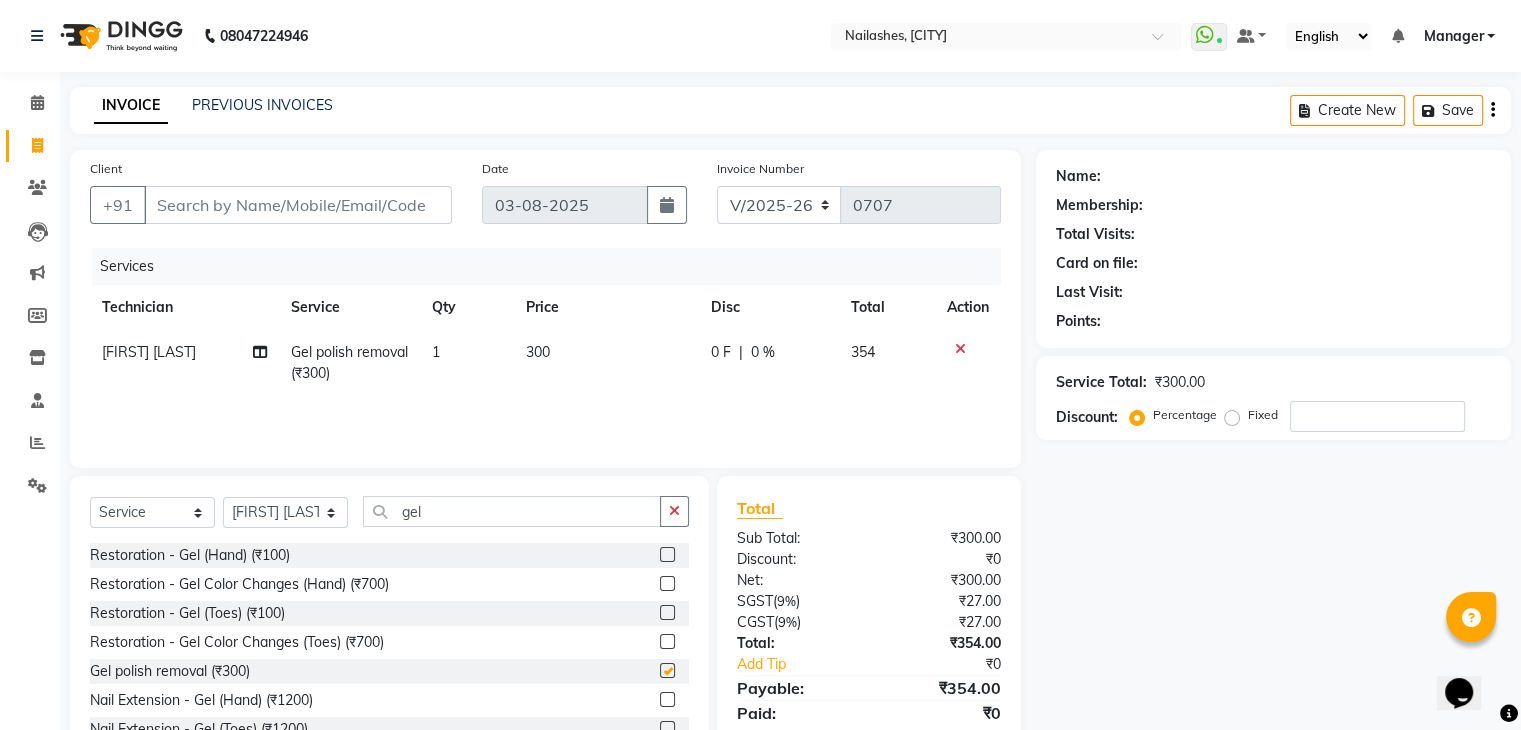 checkbox on "false" 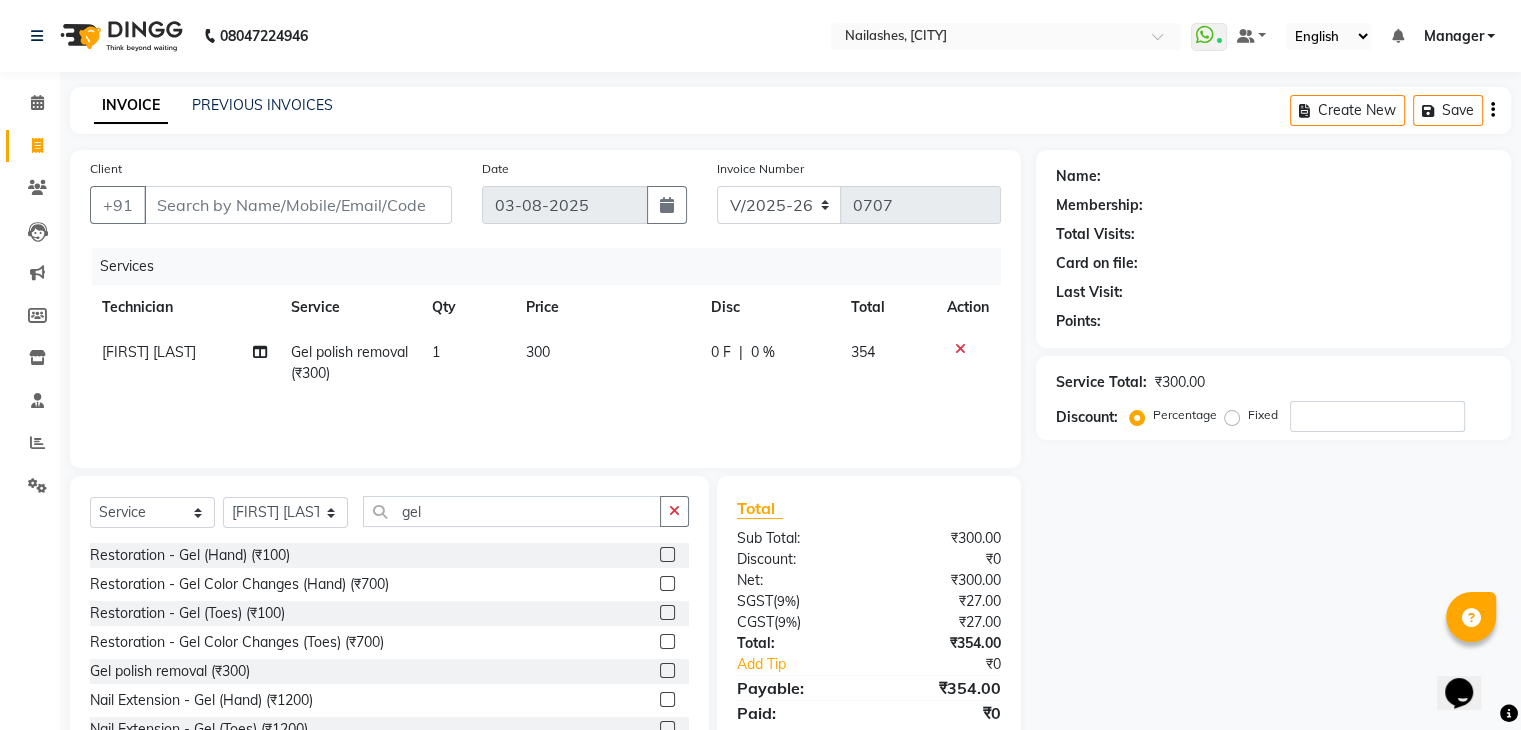 scroll, scrollTop: 72, scrollLeft: 0, axis: vertical 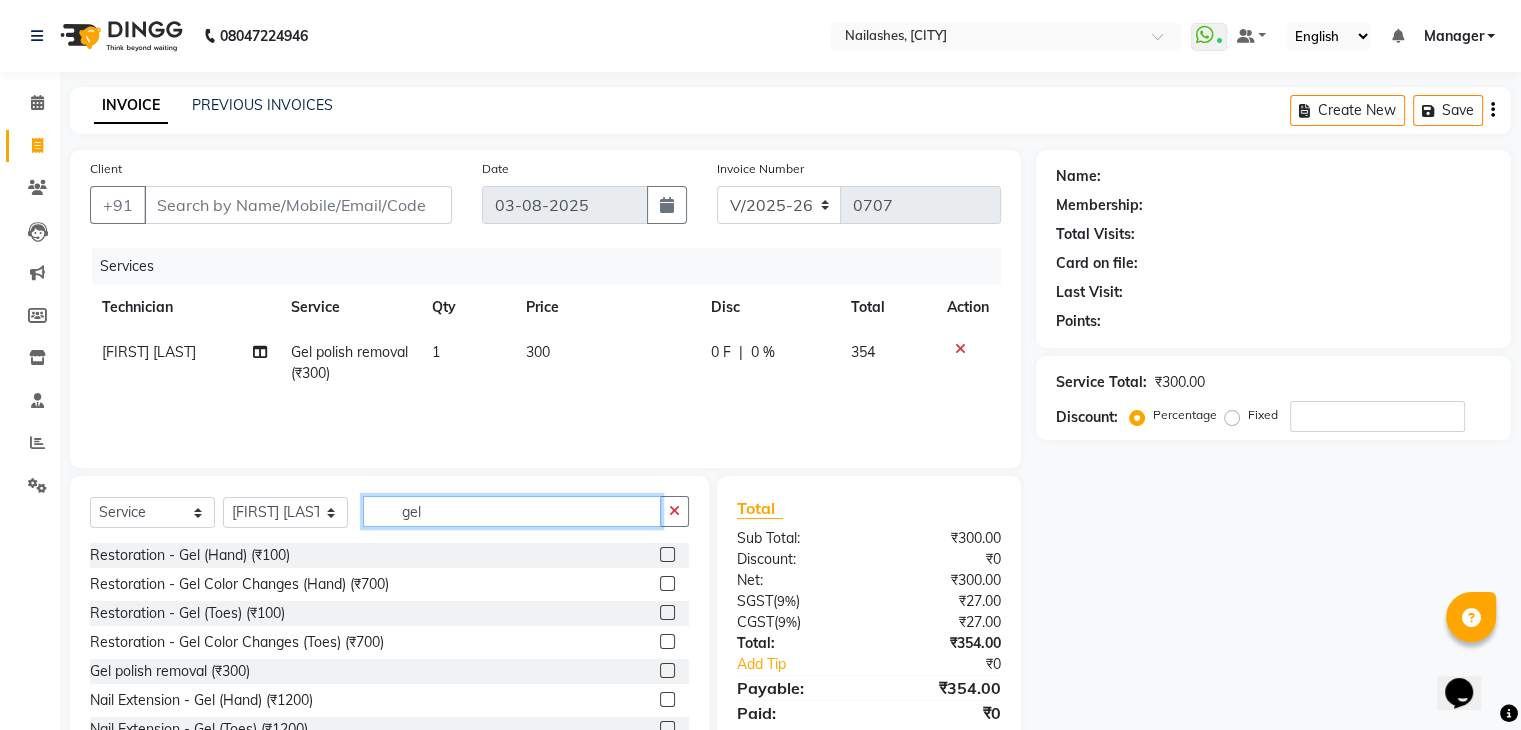 click on "gel" 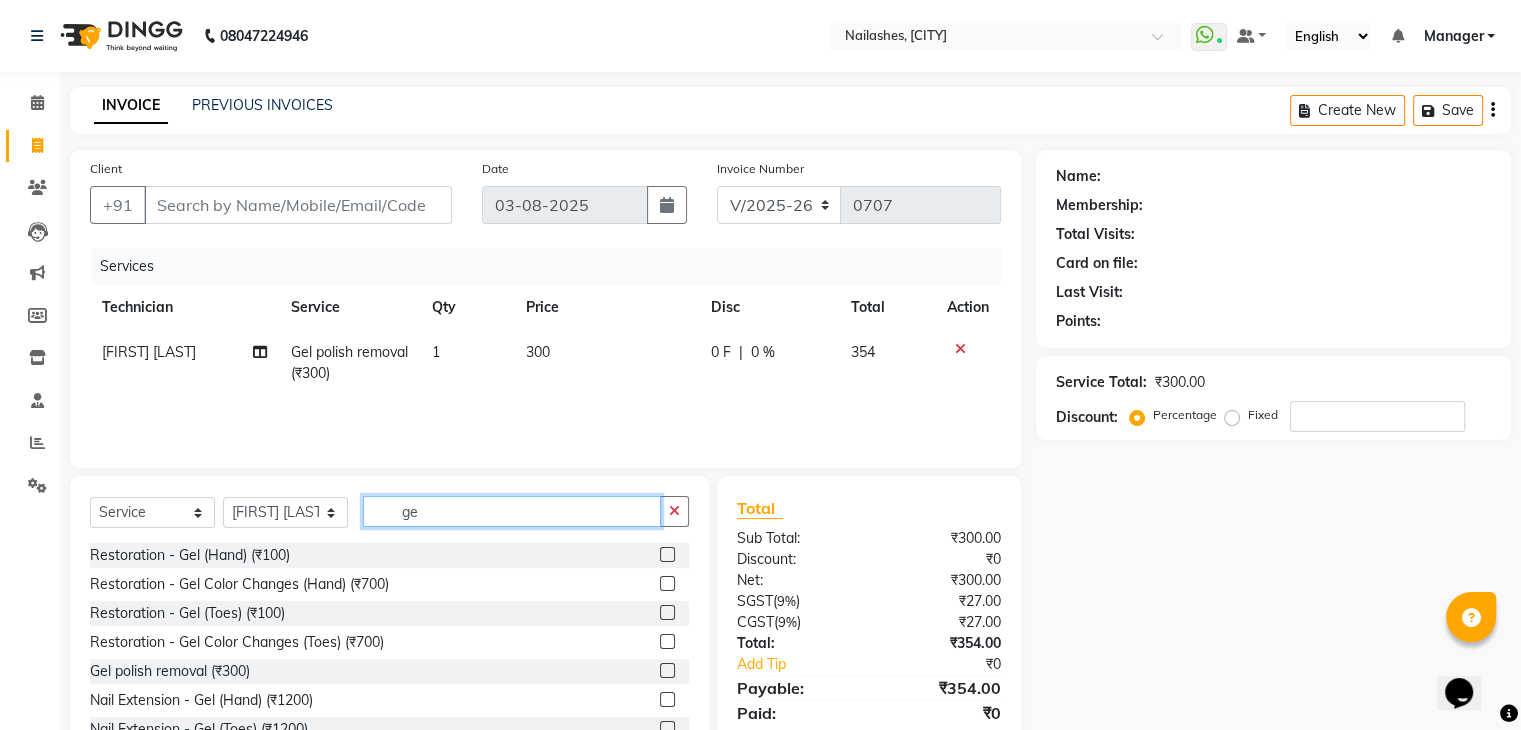 type on "g" 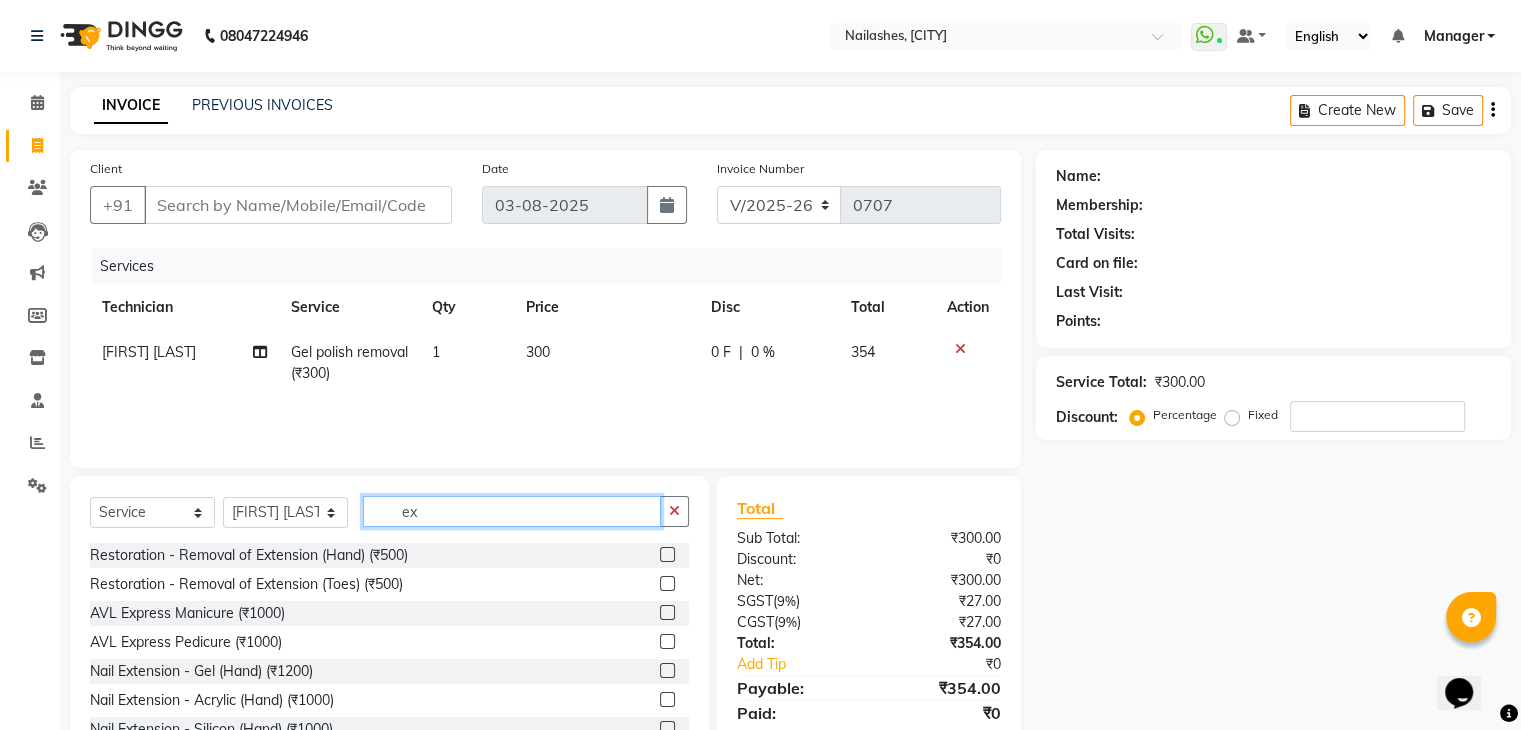 type on "ex" 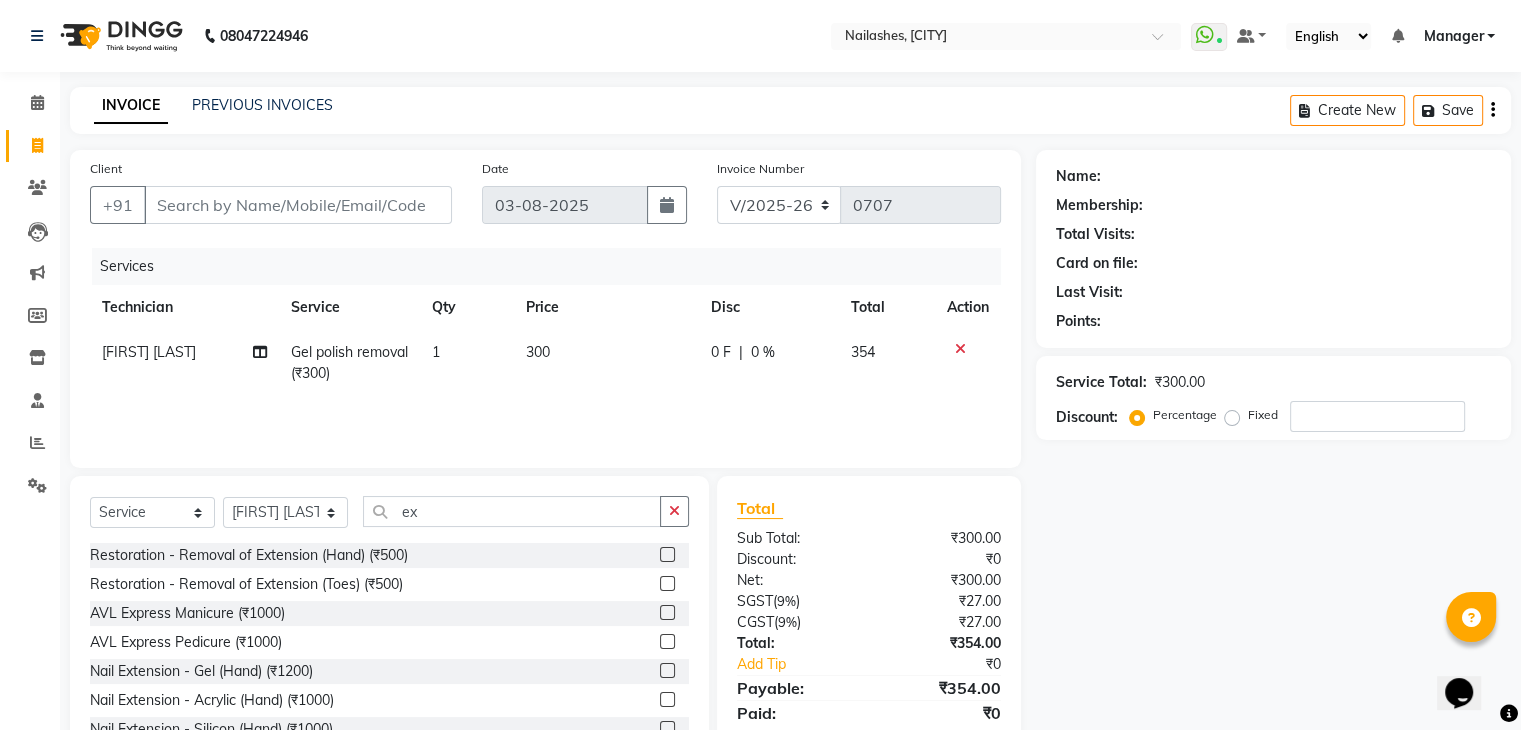 click 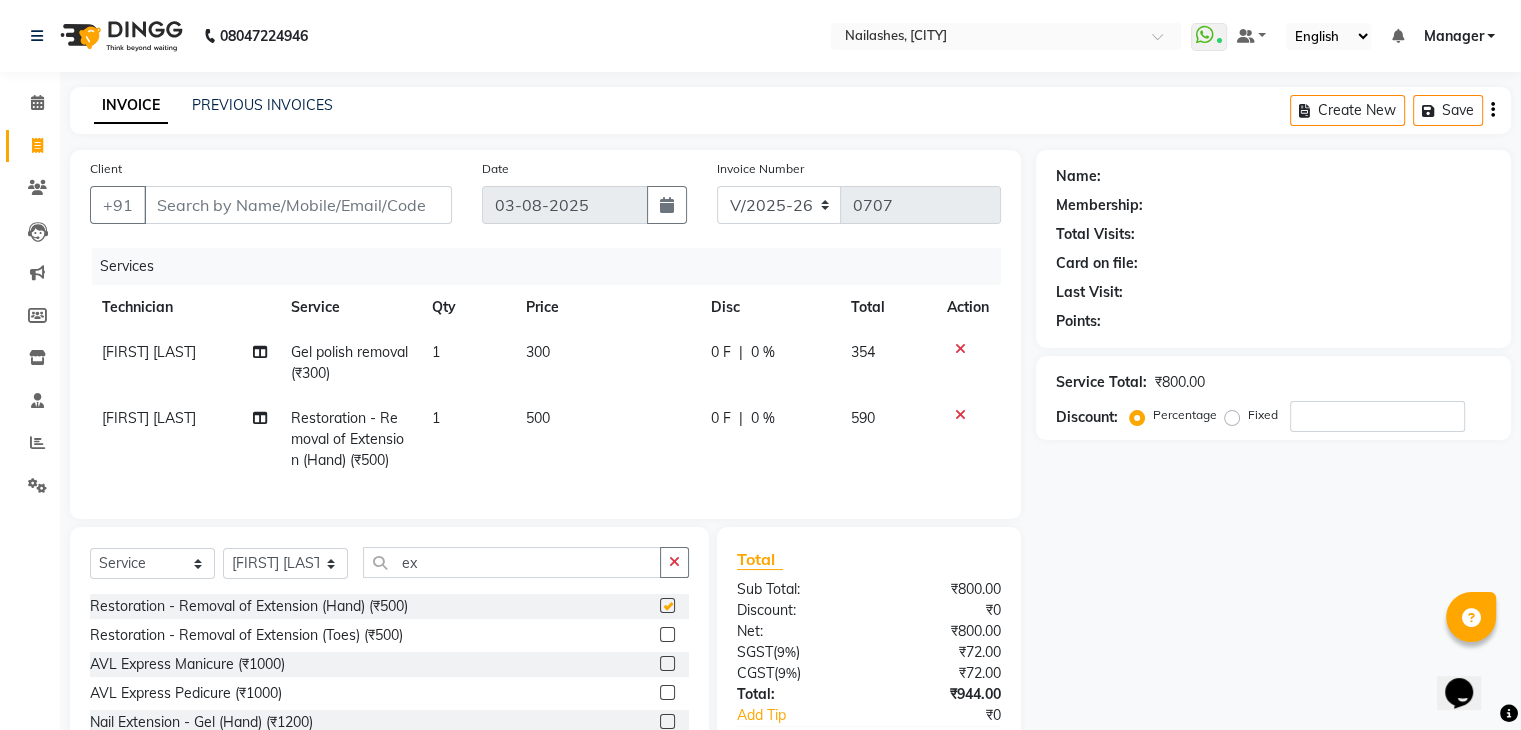checkbox on "false" 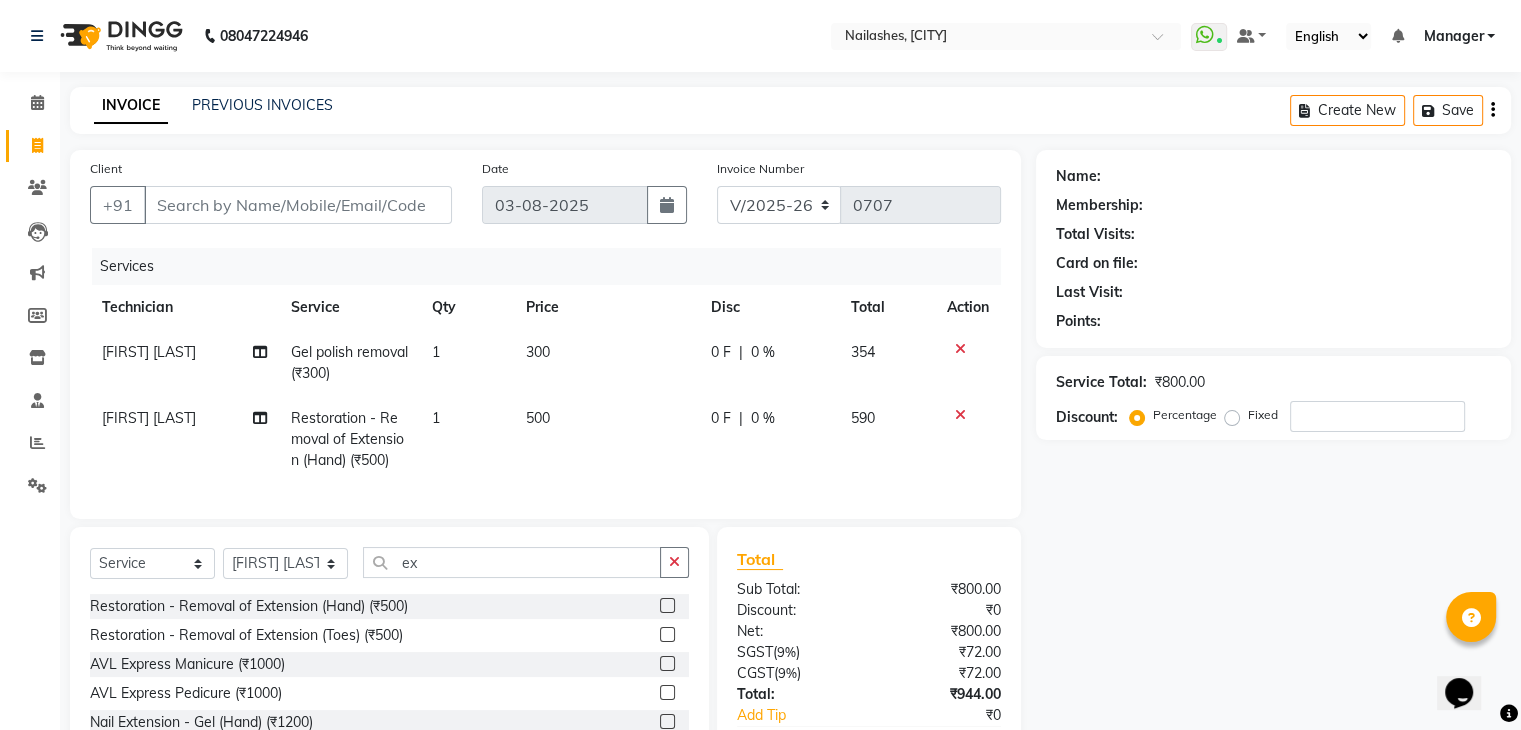 click 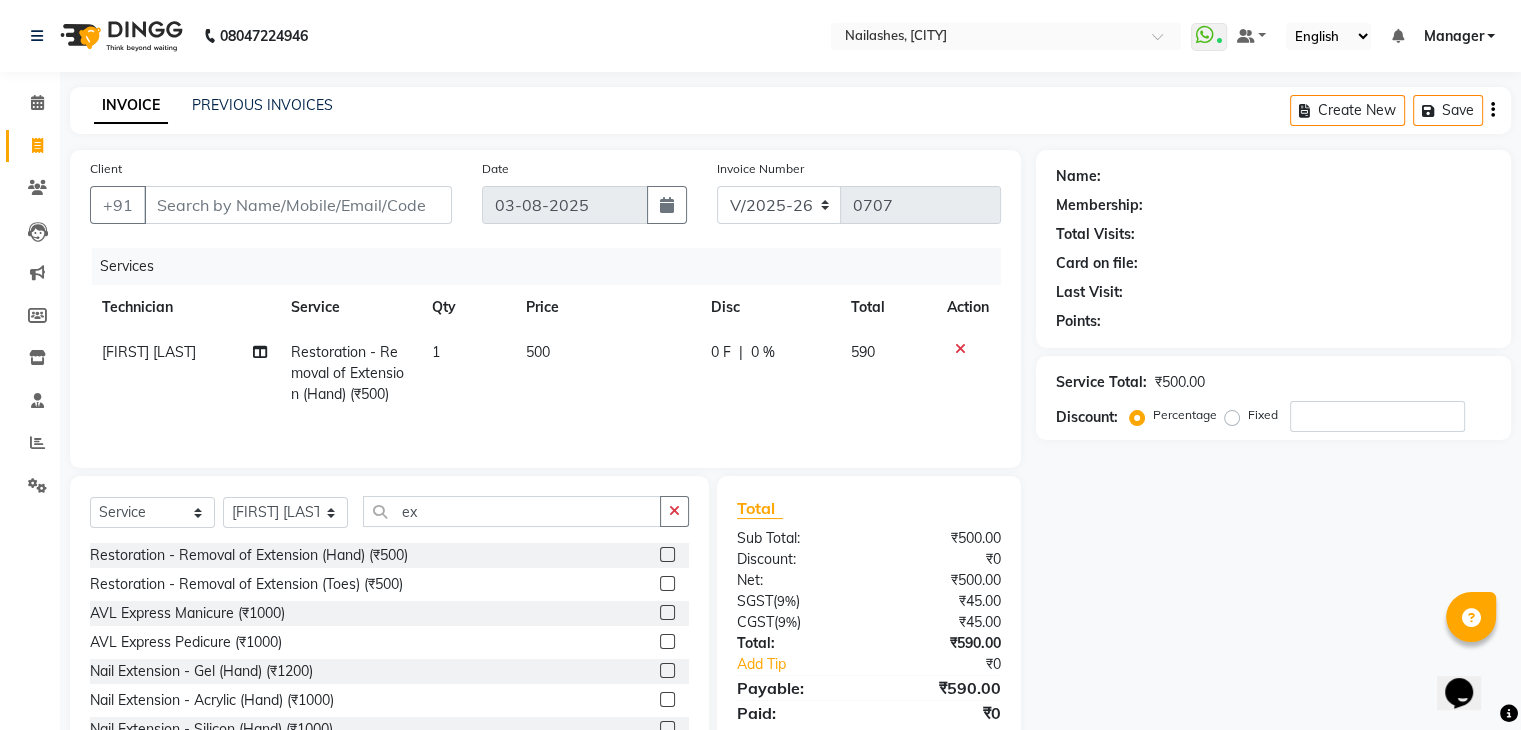 scroll, scrollTop: 72, scrollLeft: 0, axis: vertical 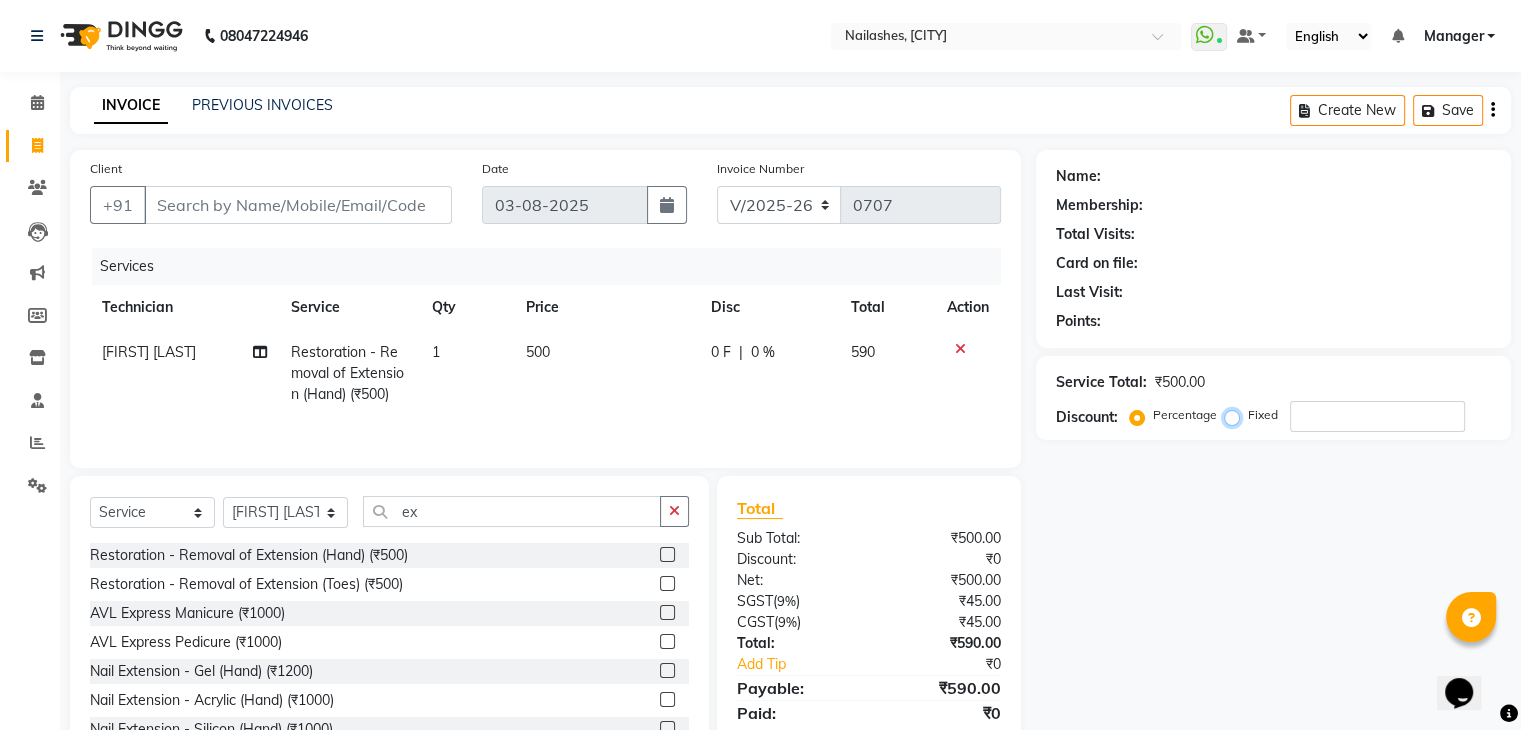 click on "Fixed" at bounding box center [1236, 415] 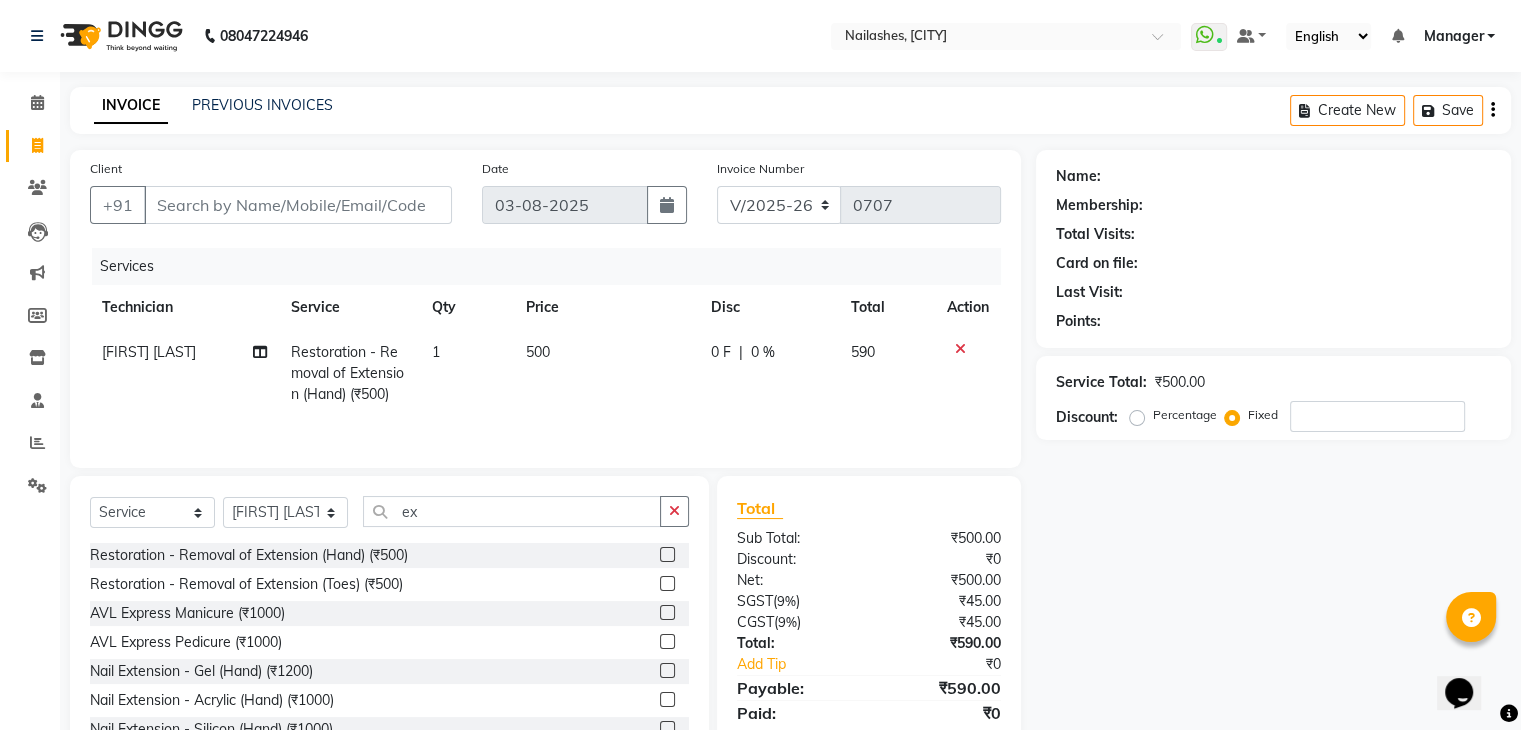 click on "Percentage" 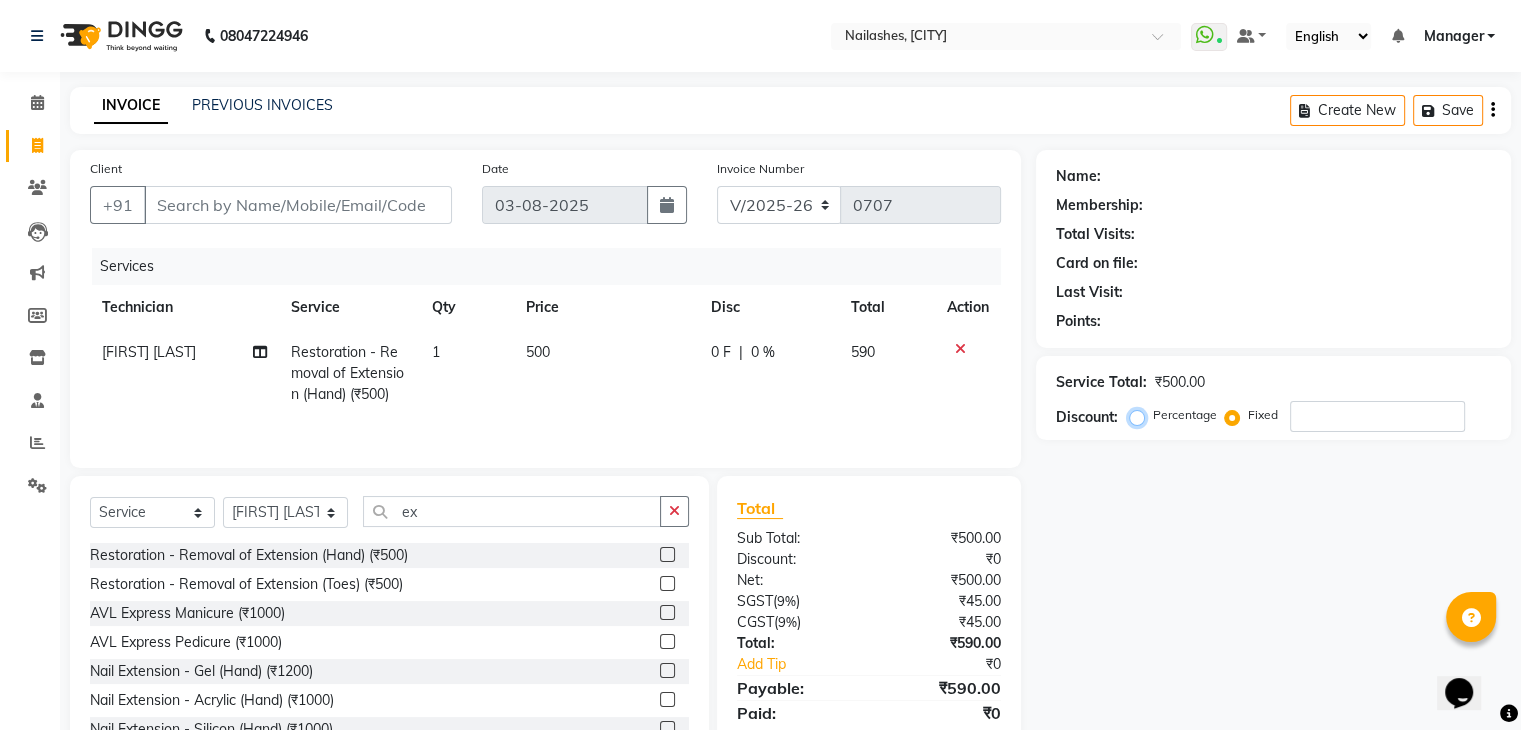 click on "Percentage" at bounding box center [1141, 415] 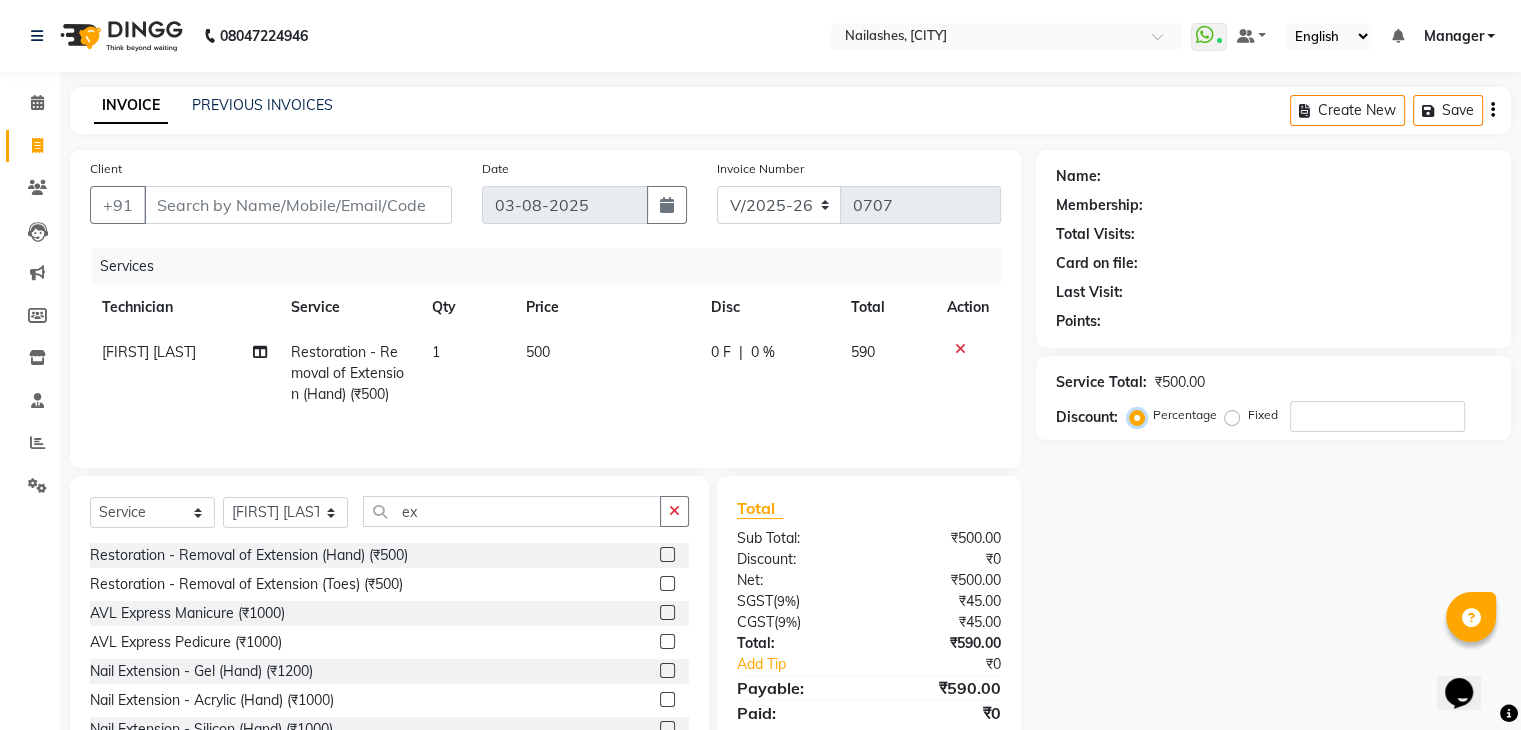 scroll, scrollTop: 72, scrollLeft: 0, axis: vertical 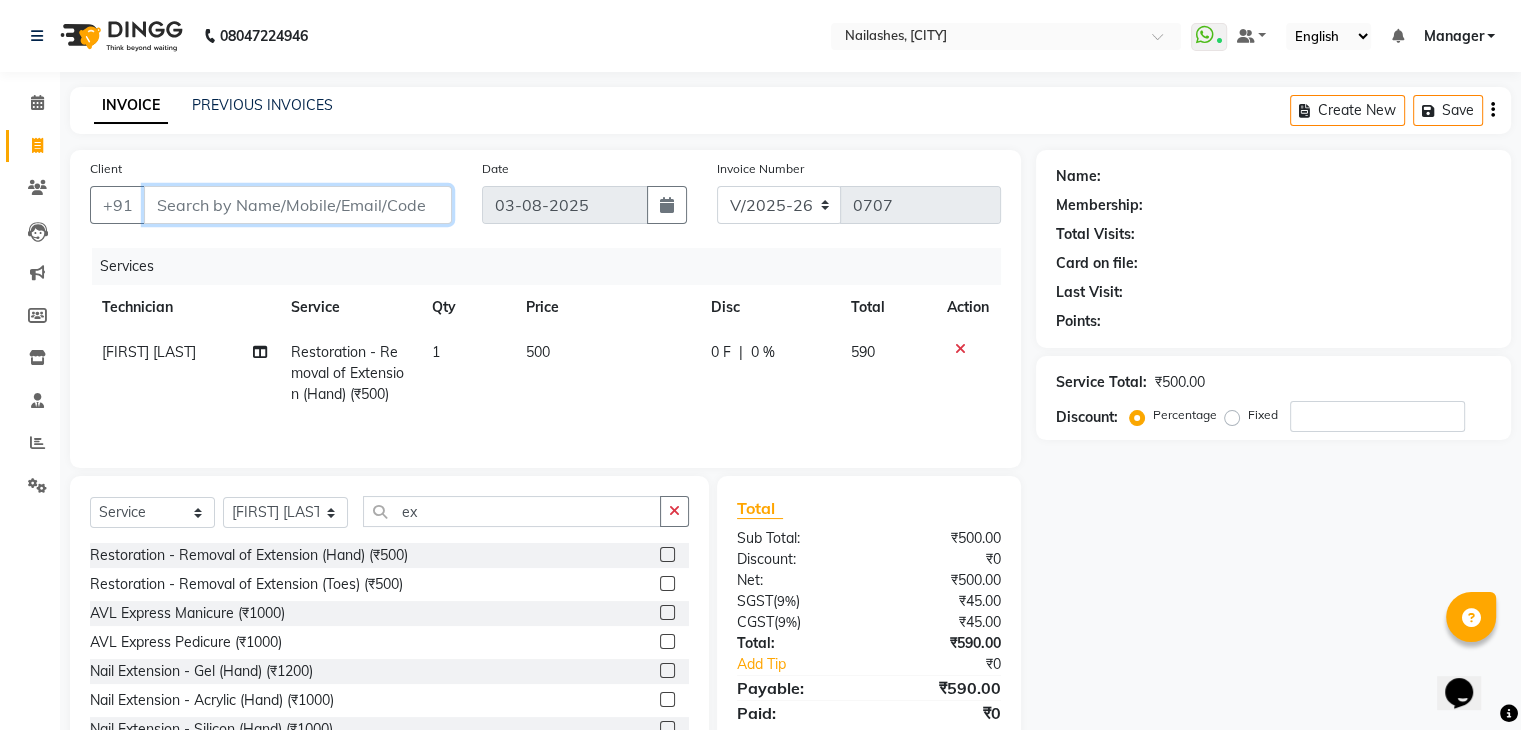 click on "Client" at bounding box center (298, 205) 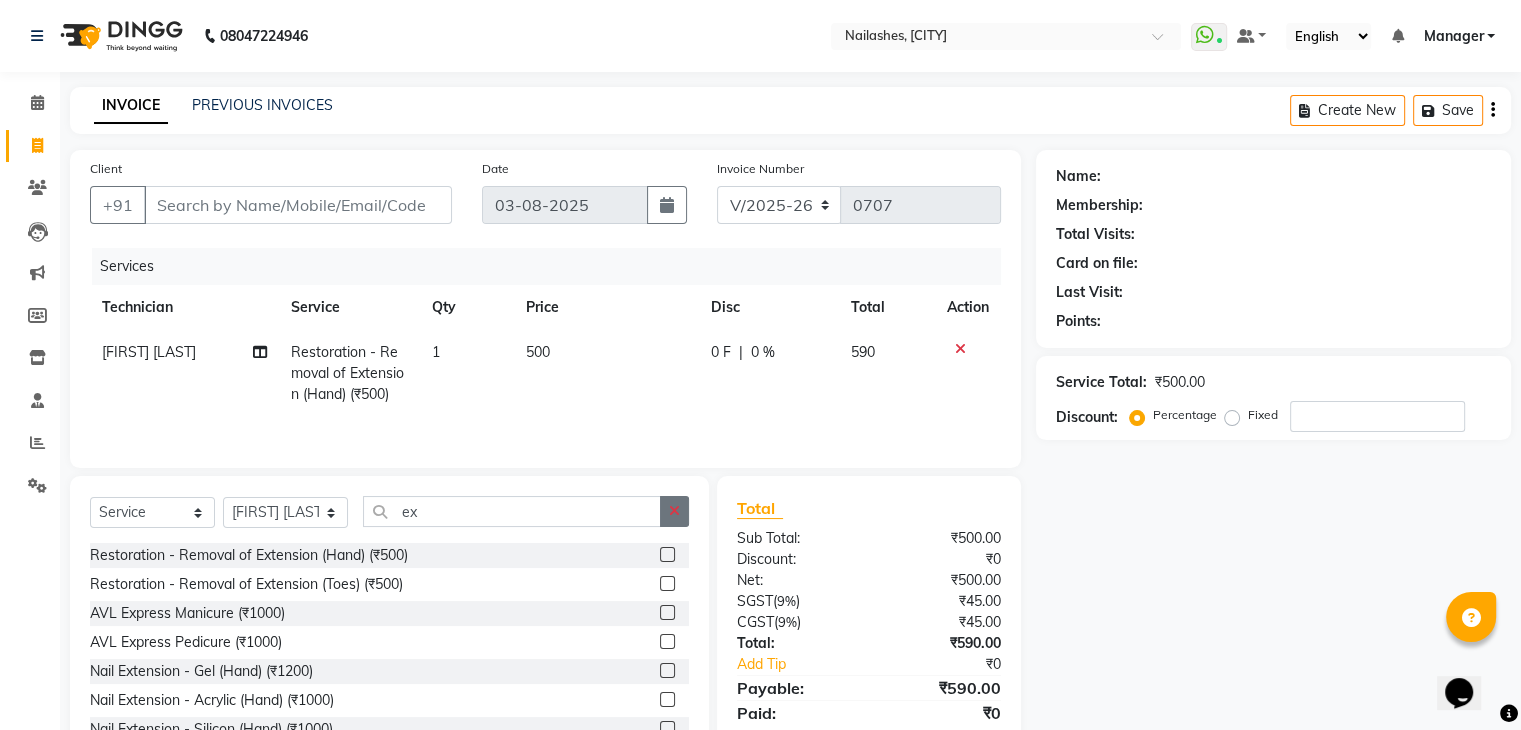 click 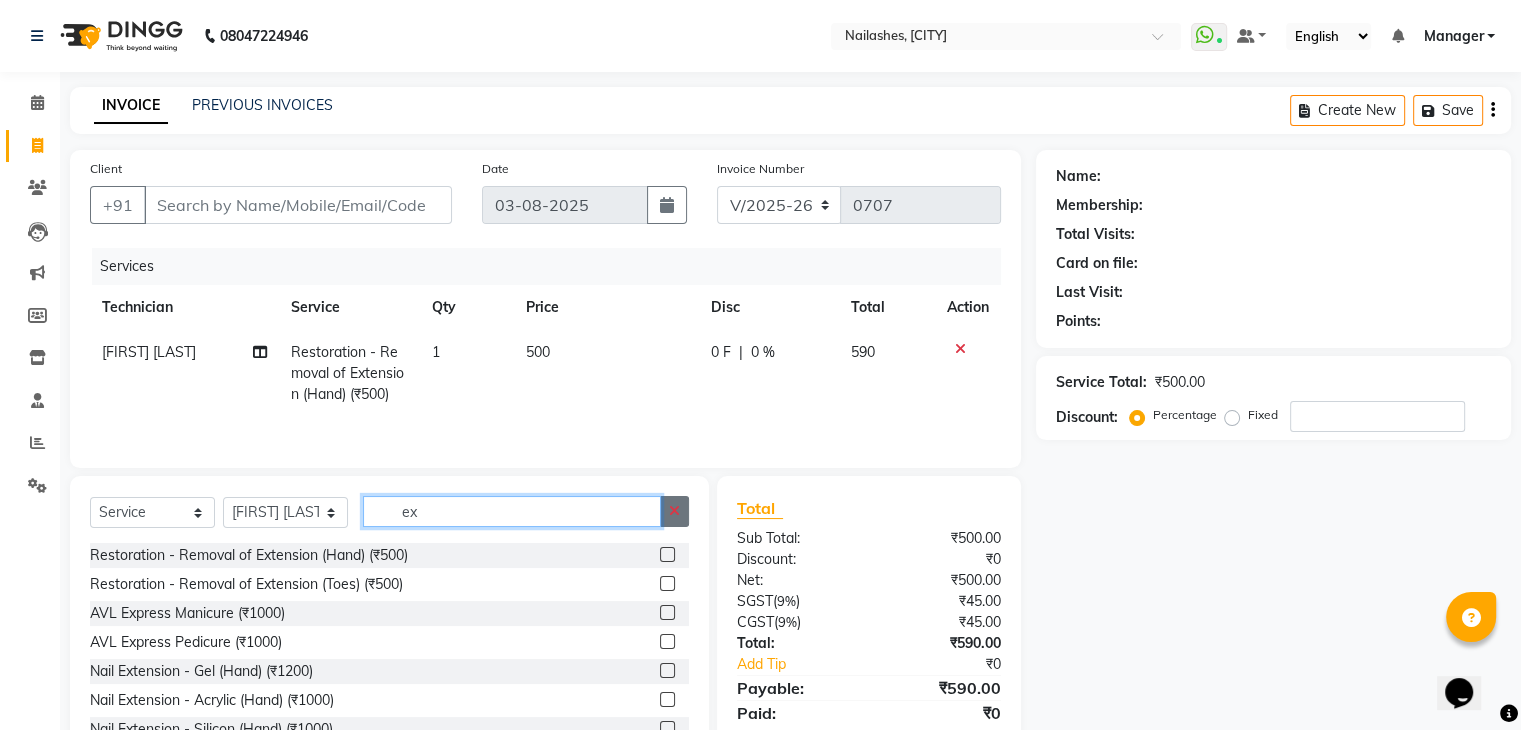 type 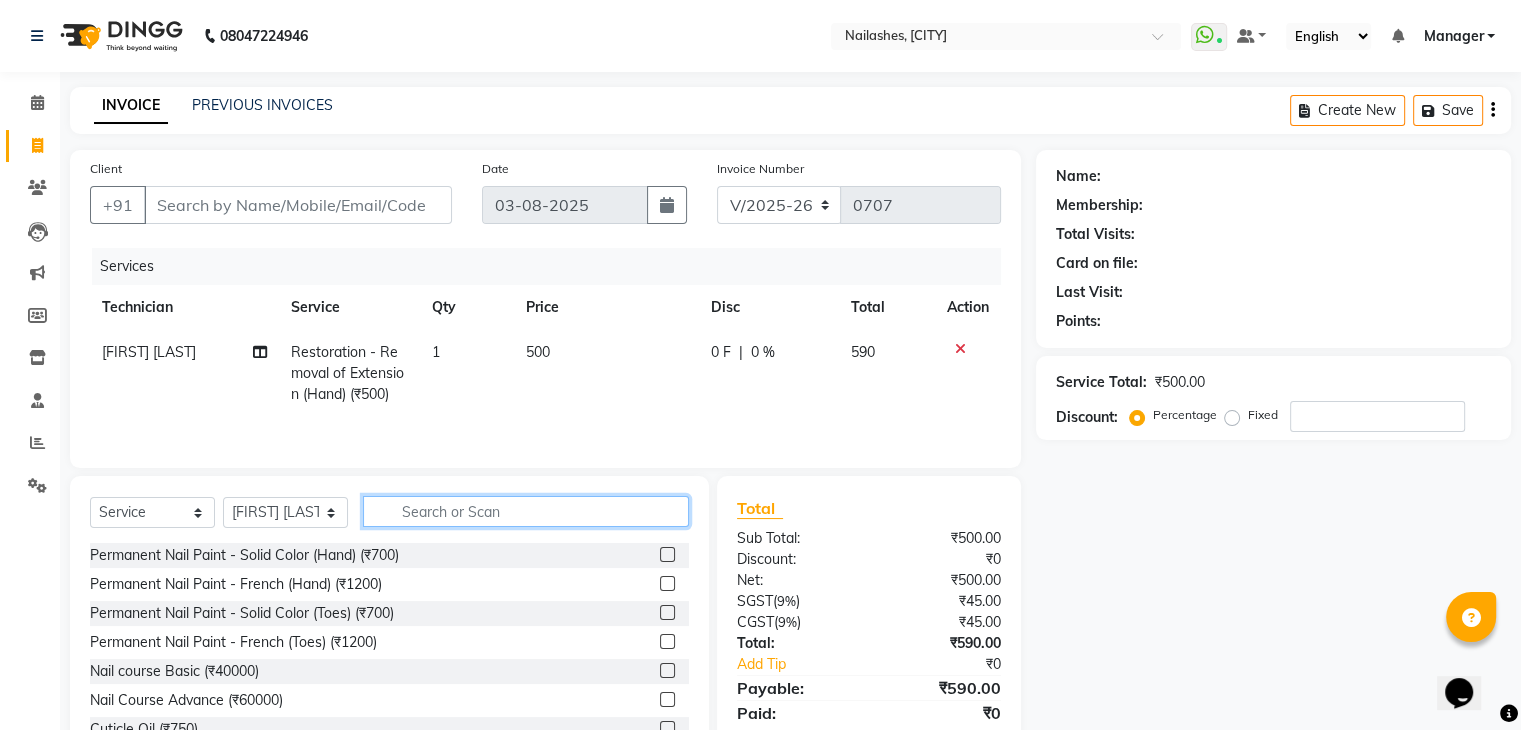 scroll, scrollTop: 72, scrollLeft: 0, axis: vertical 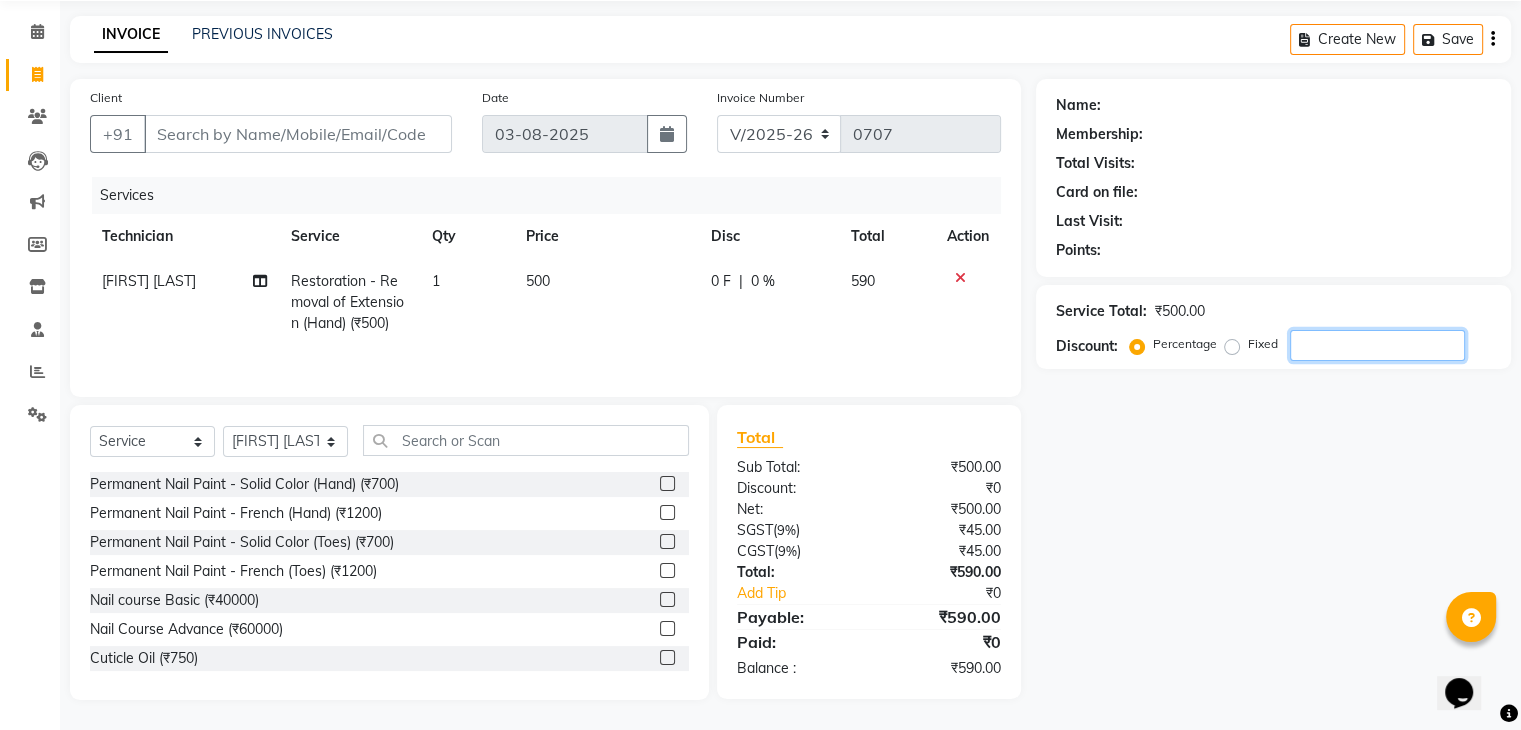 drag, startPoint x: 1492, startPoint y: 428, endPoint x: 1535, endPoint y: 237, distance: 195.78049 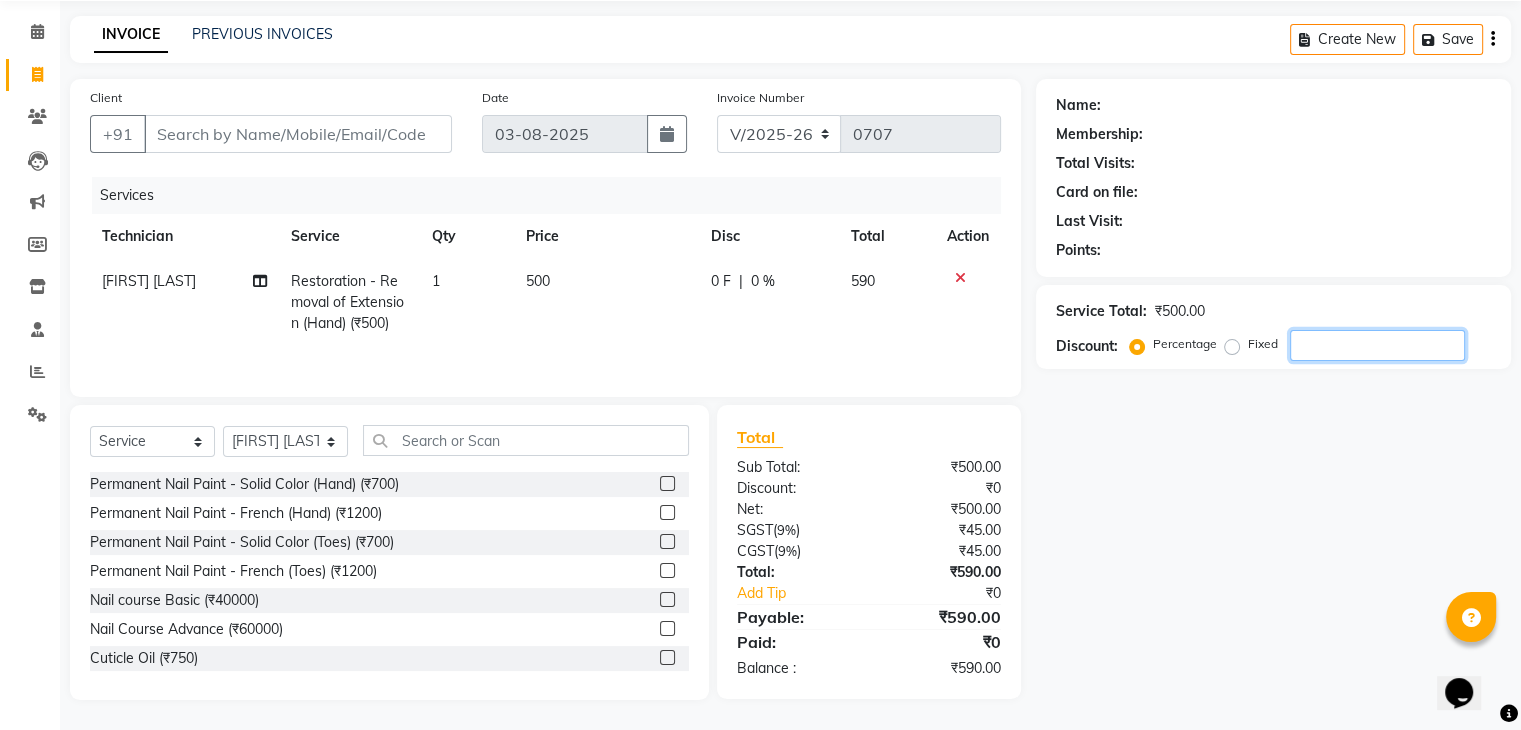 click on "08047224946 Select Location × Nailashes, [CITY] WhatsApp Status ✕ Status: Connected Most Recent Message: 03-08-2025 01:07 PM Recent Service Activity: 03-08-2025 02:27 PM Default Panel My Panel English ENGLISH Español العربية मराठी हिंदी ગુજરાતી தமிழ் 中文 Notifications nothing to show Manager Manage Profile Change Password Sign out Version:3.15.11 ☀ Nailashes, [CITY] Calendar Invoice Clients Leads Marketing Members Inventory Staff Reports Settings Completed InProgress Upcoming Dropped Tentative Check-In Confirm Bookings Segments Page Builder INVOICE PREVIOUS INVOICES Create New Save Client +91 Date 03-08-2025 Invoice Number V/2025 V/2025-26 0707 Services Technician Service Qty Price Disc Total Action [FIRST] Restoration - Removal of Extension (Hand) (₹500) 1 500 0 F | 0 % 590 Select Service Product Membership Package Voucher Prepaid Gift Card Select Technician [FIRST] Manager Prince Rohit Sajan" at bounding box center [760, 294] 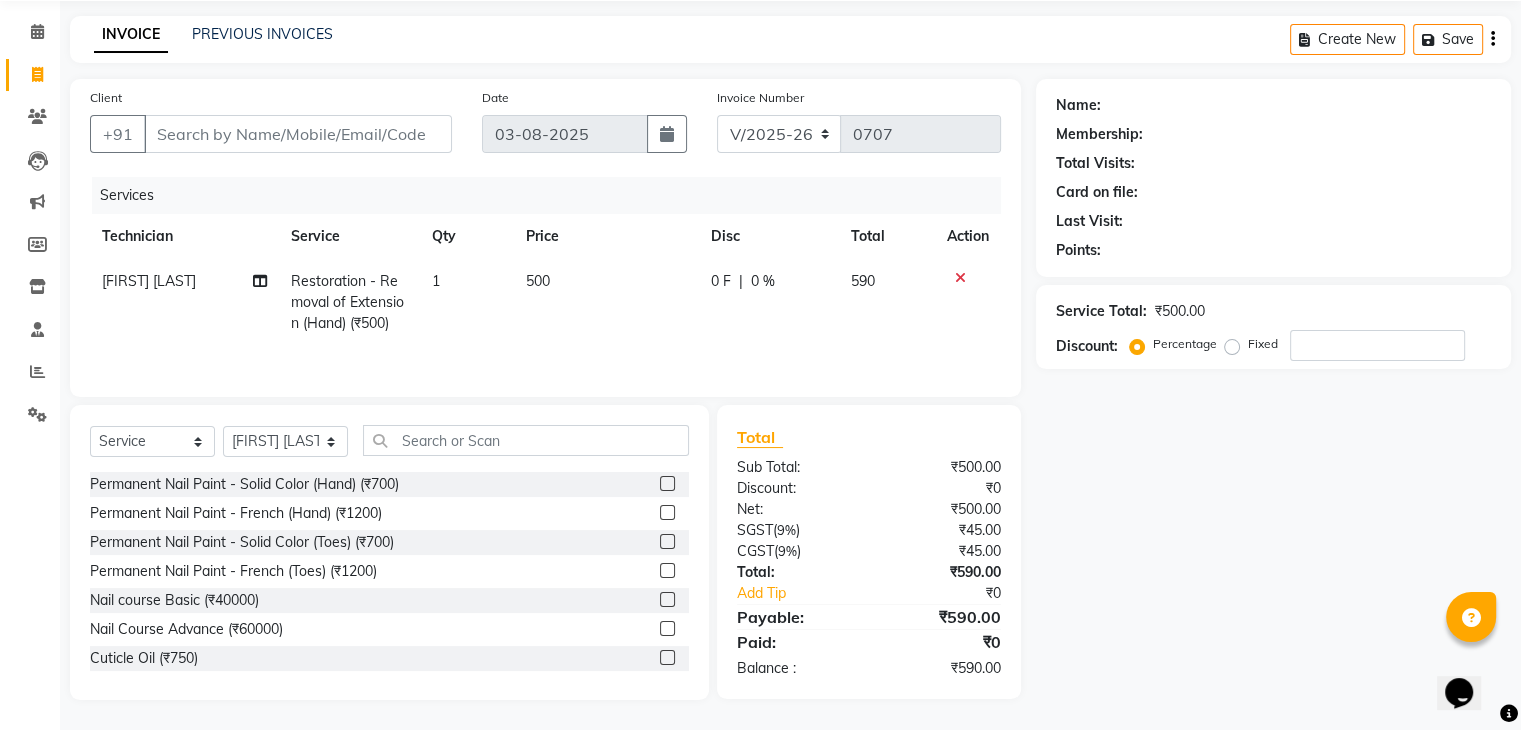 drag, startPoint x: 1328, startPoint y: 434, endPoint x: 1425, endPoint y: 701, distance: 284.07394 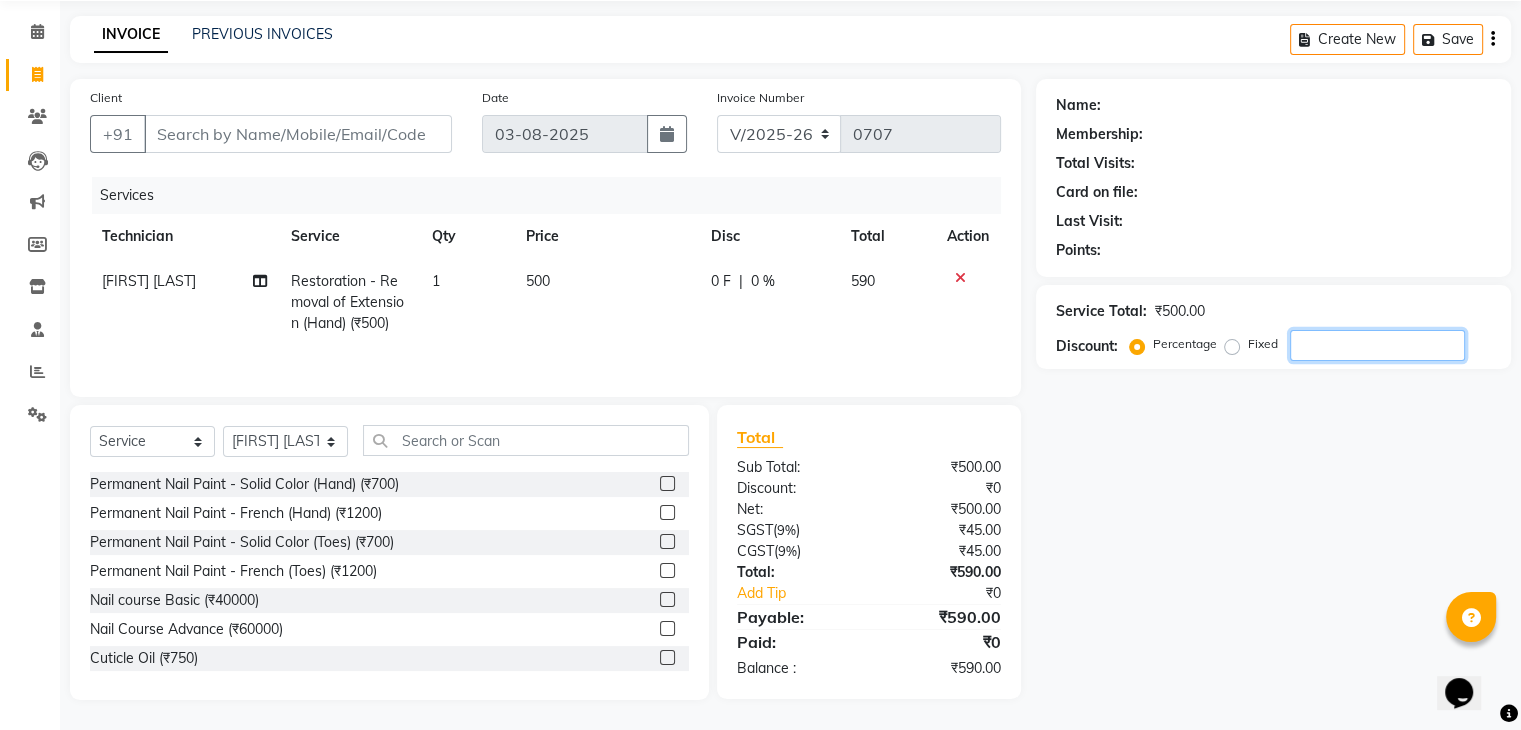 drag, startPoint x: 1425, startPoint y: 701, endPoint x: 1485, endPoint y: 476, distance: 232.86263 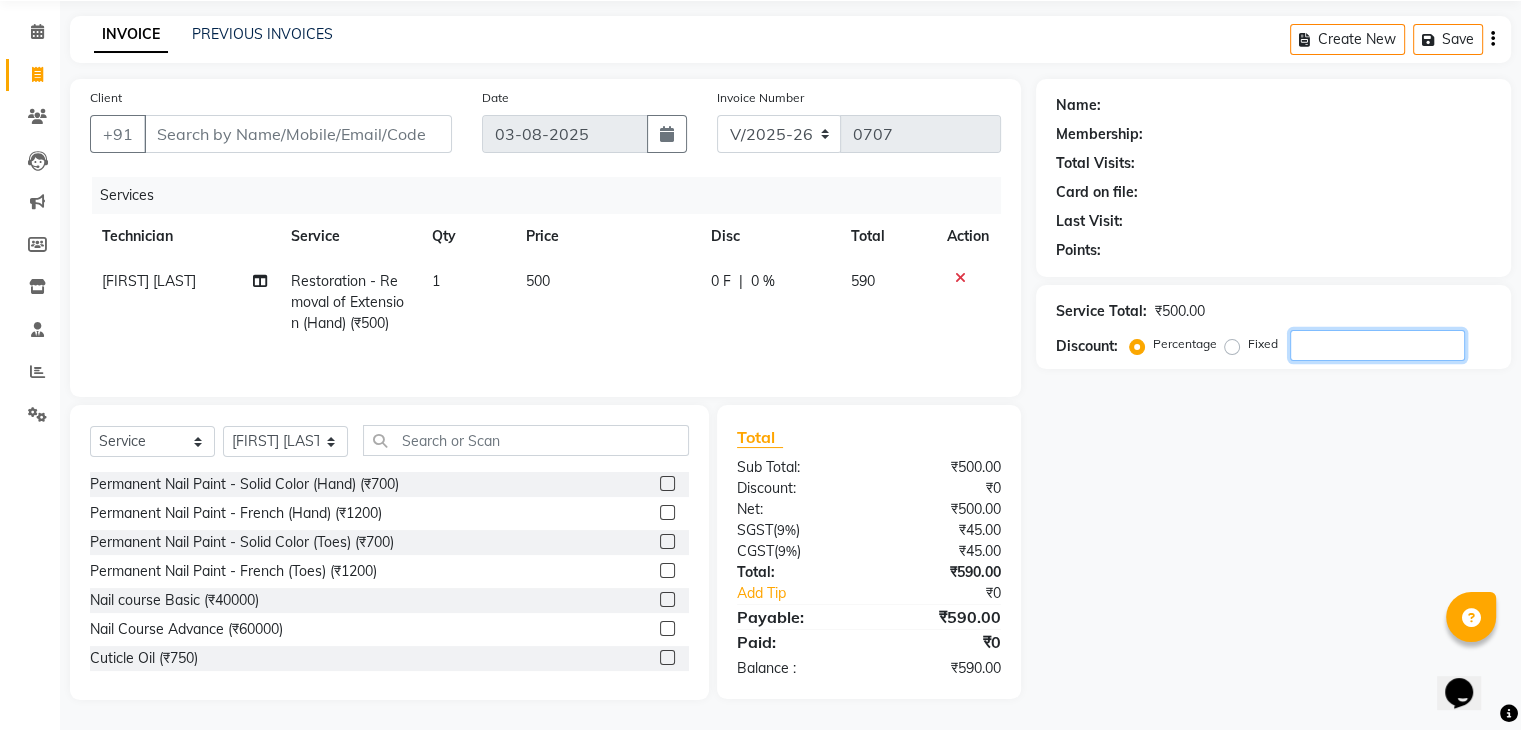 click on "Name: Membership: Total Visits: Card on file: Last Visit:  Points:  Service Total:  ₹500.00  Discount:  Percentage   Fixed" 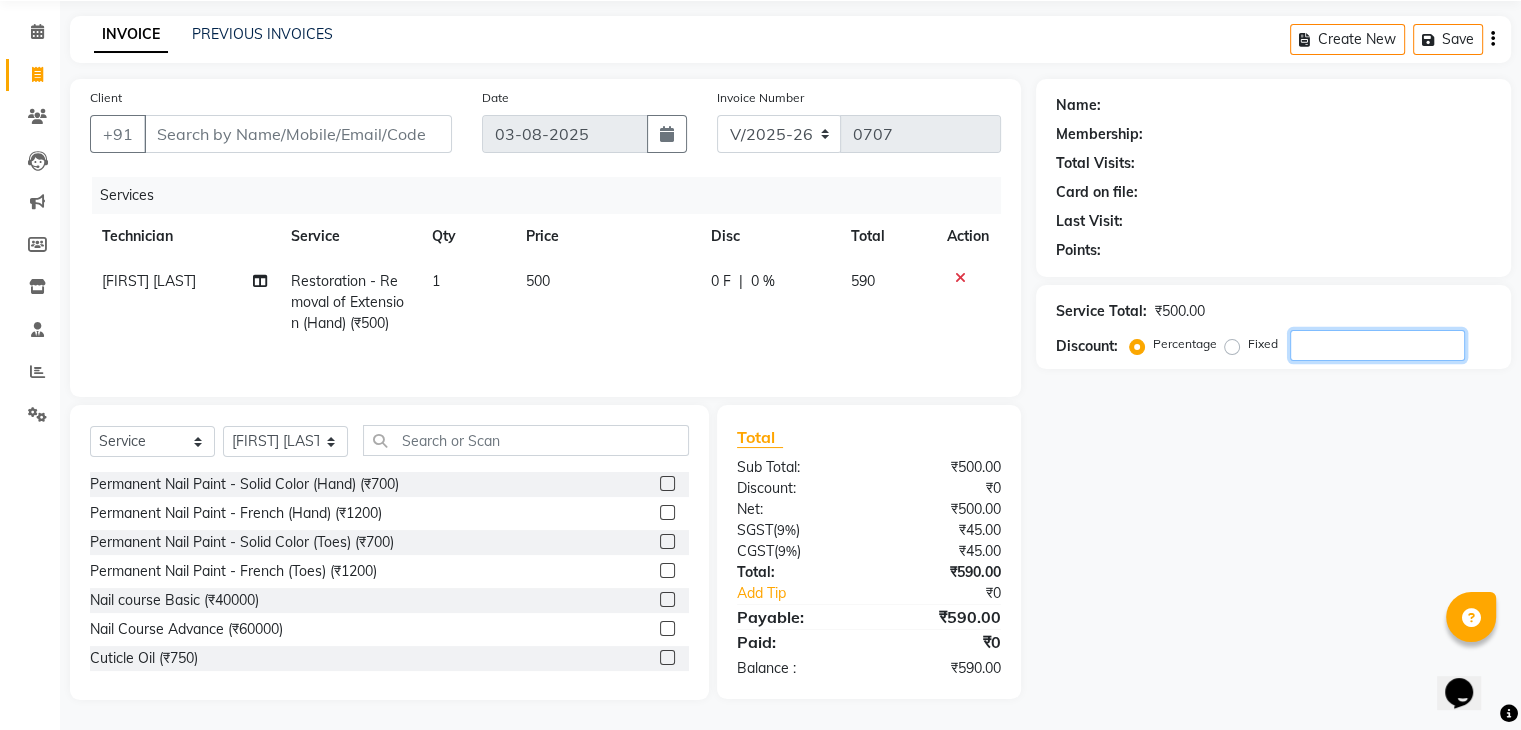 scroll, scrollTop: 0, scrollLeft: 0, axis: both 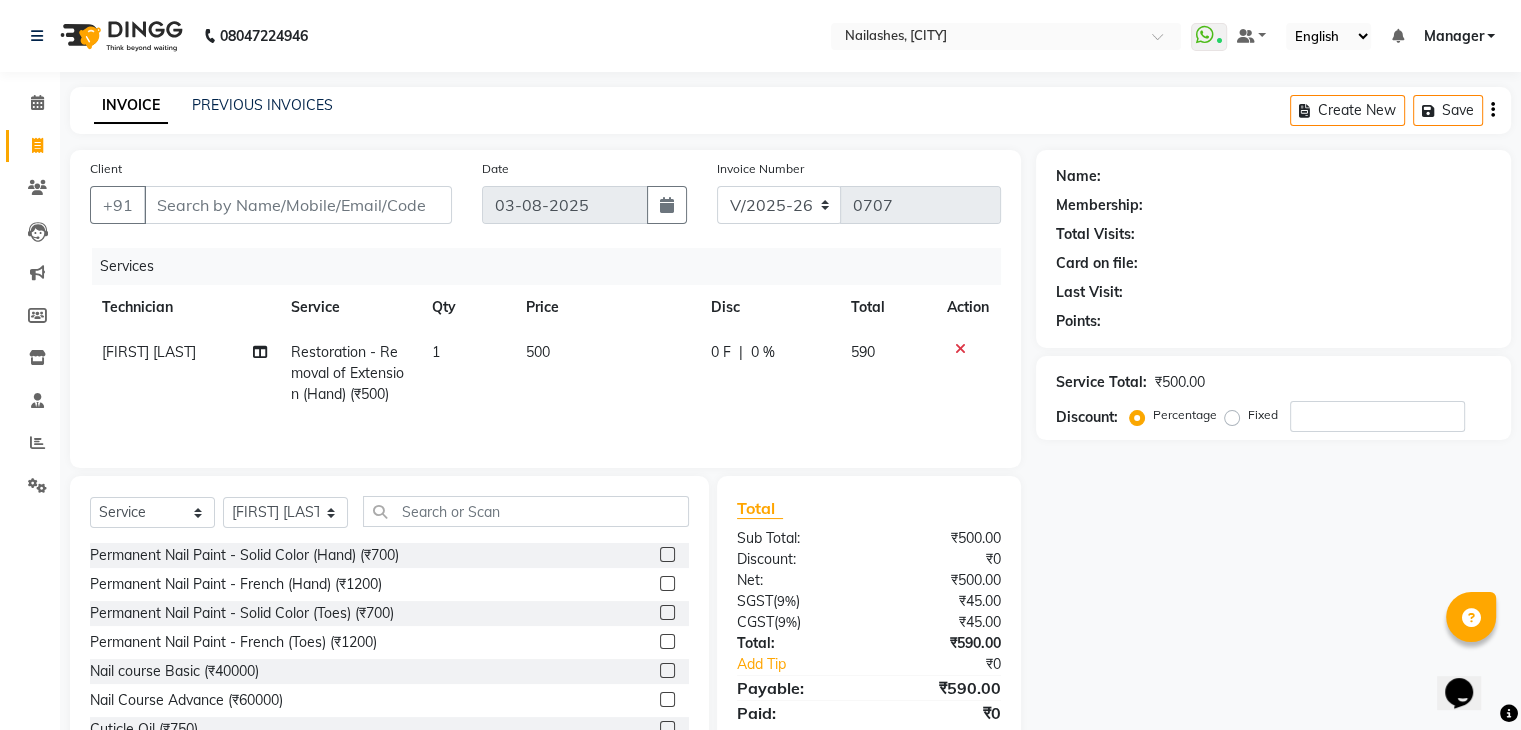 drag, startPoint x: 1345, startPoint y: 267, endPoint x: 1345, endPoint y: 254, distance: 13 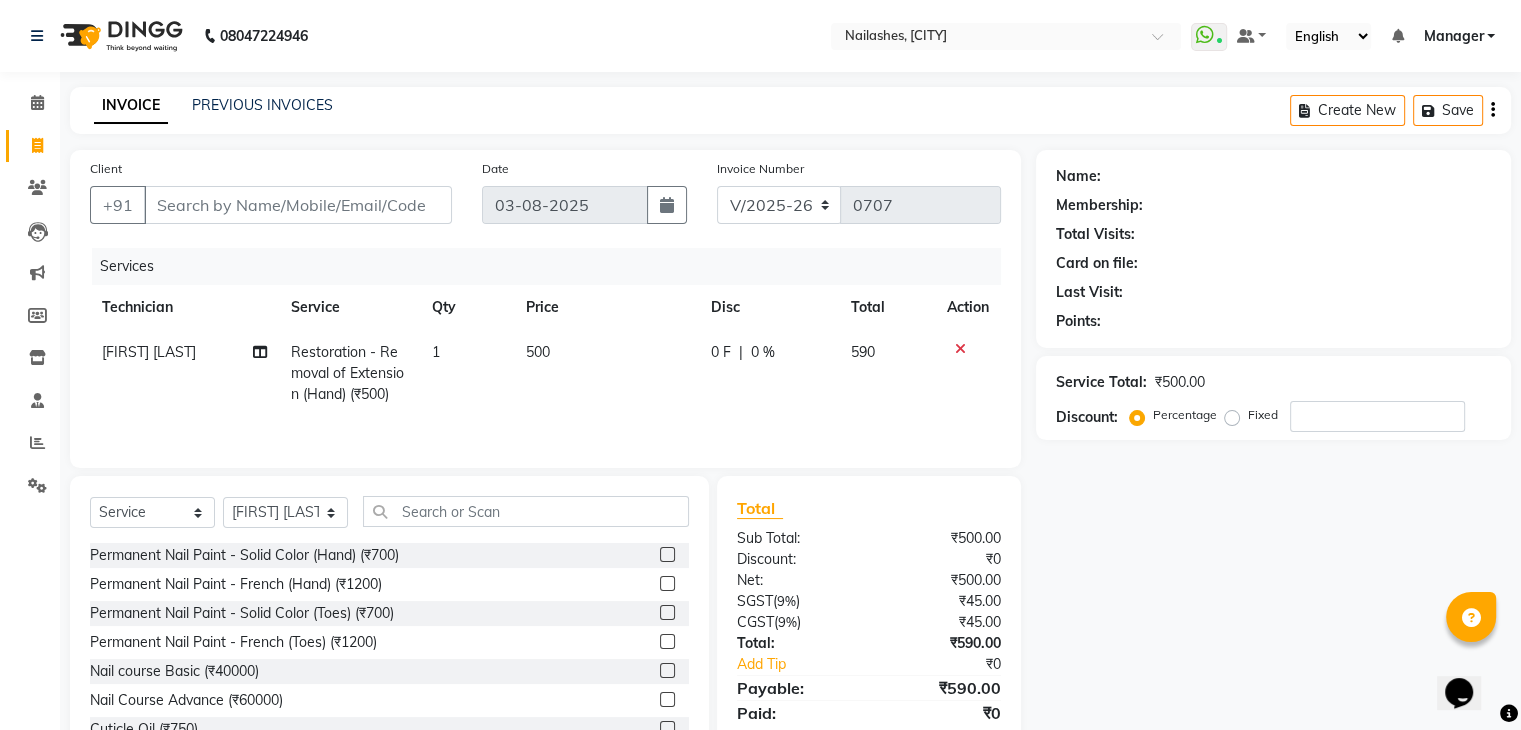 scroll, scrollTop: 0, scrollLeft: 0, axis: both 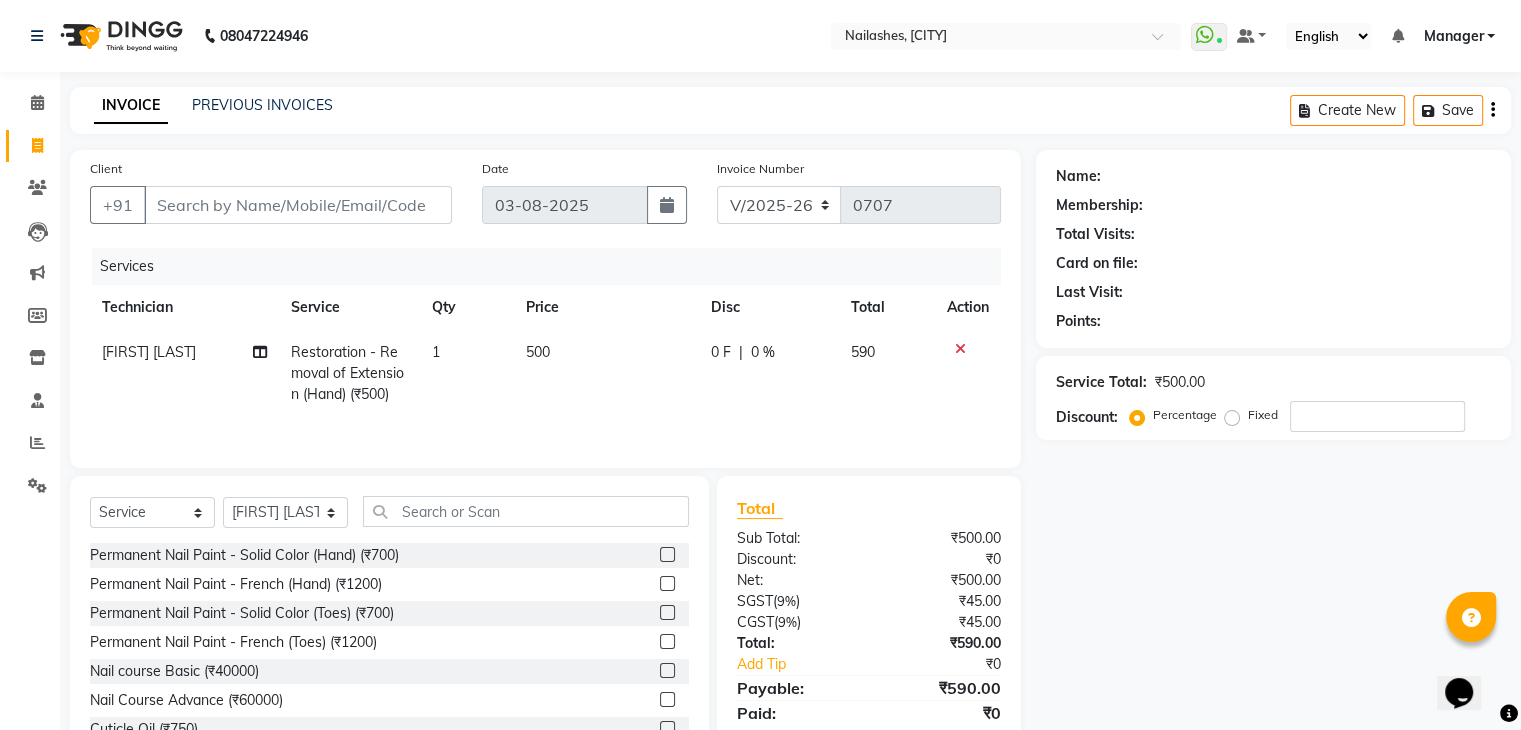 click on "500" 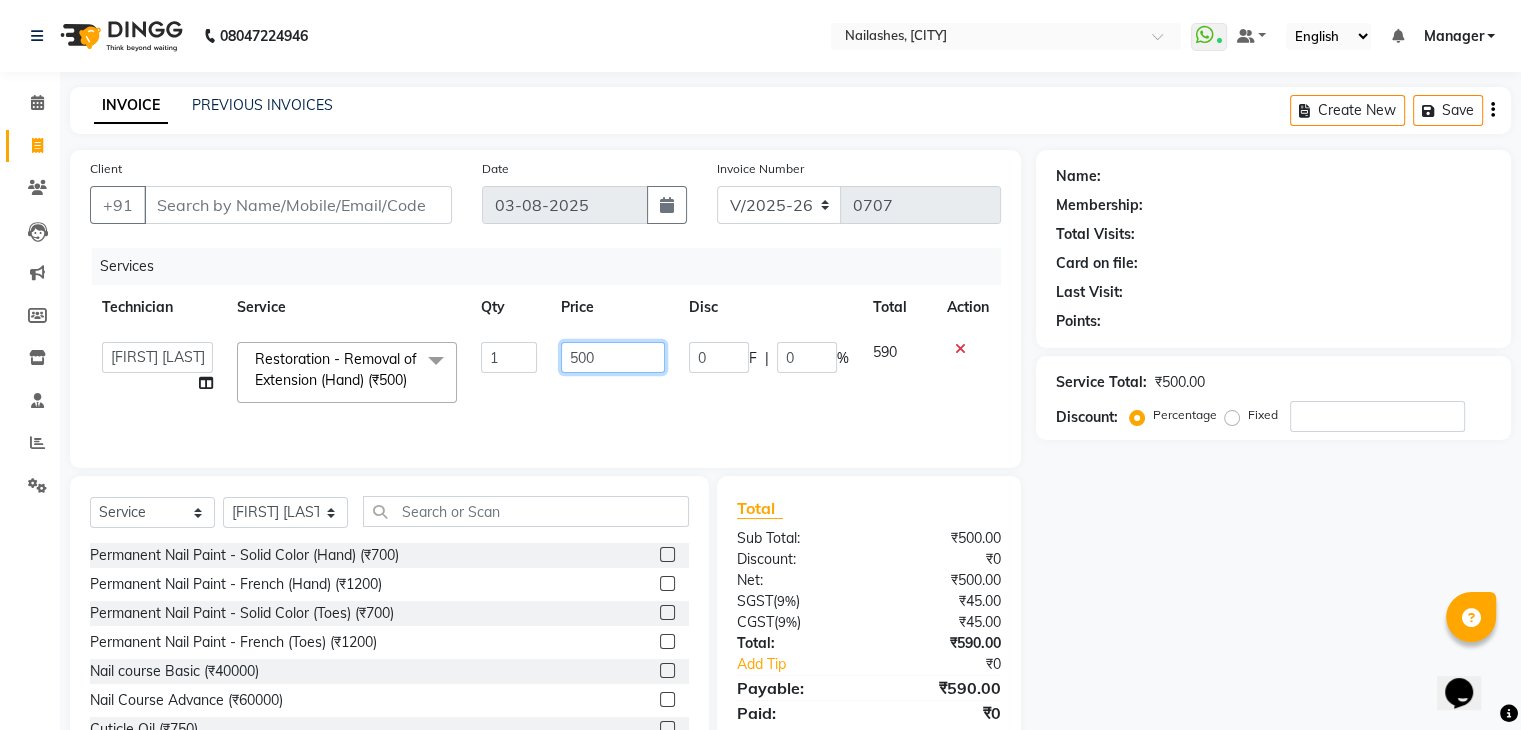 click on "500" 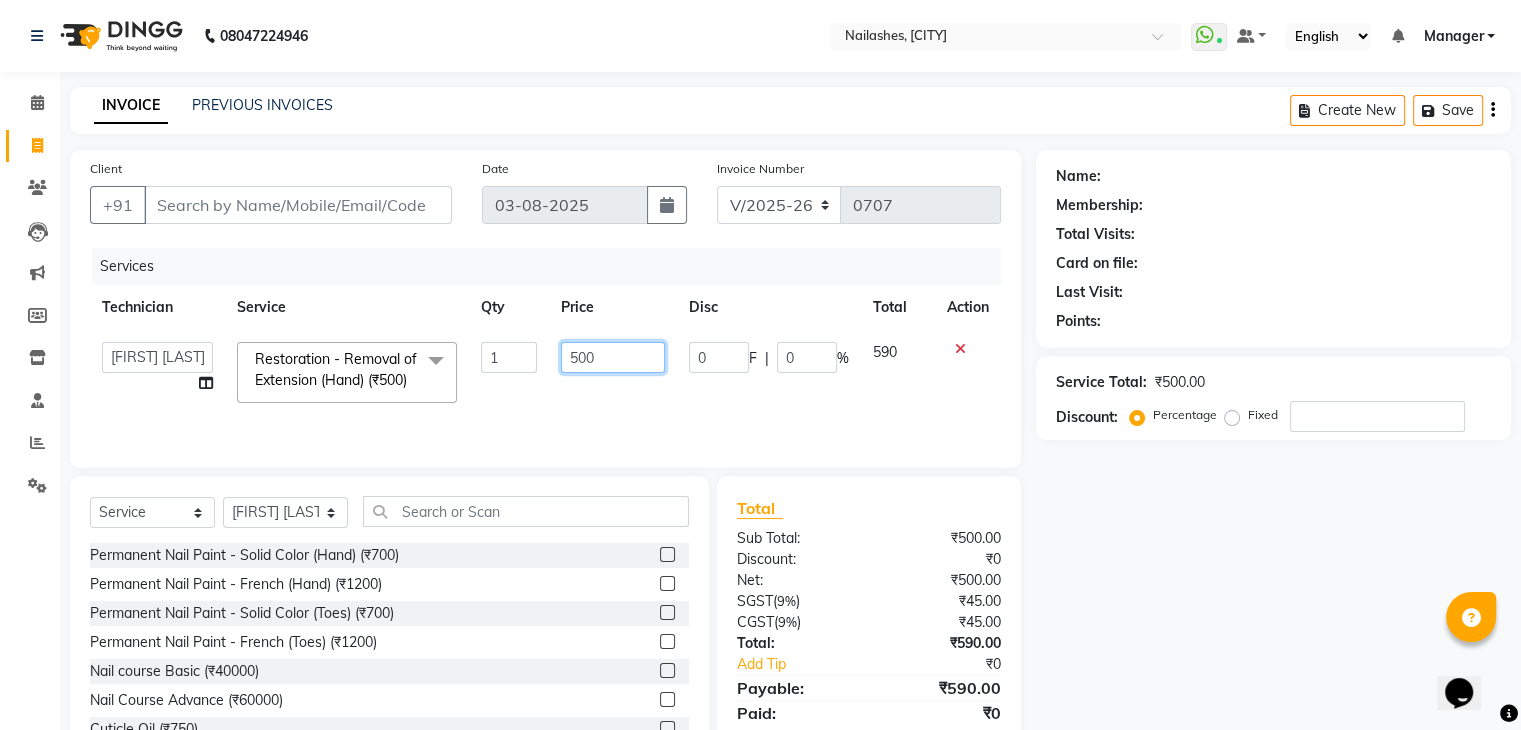click on "500" 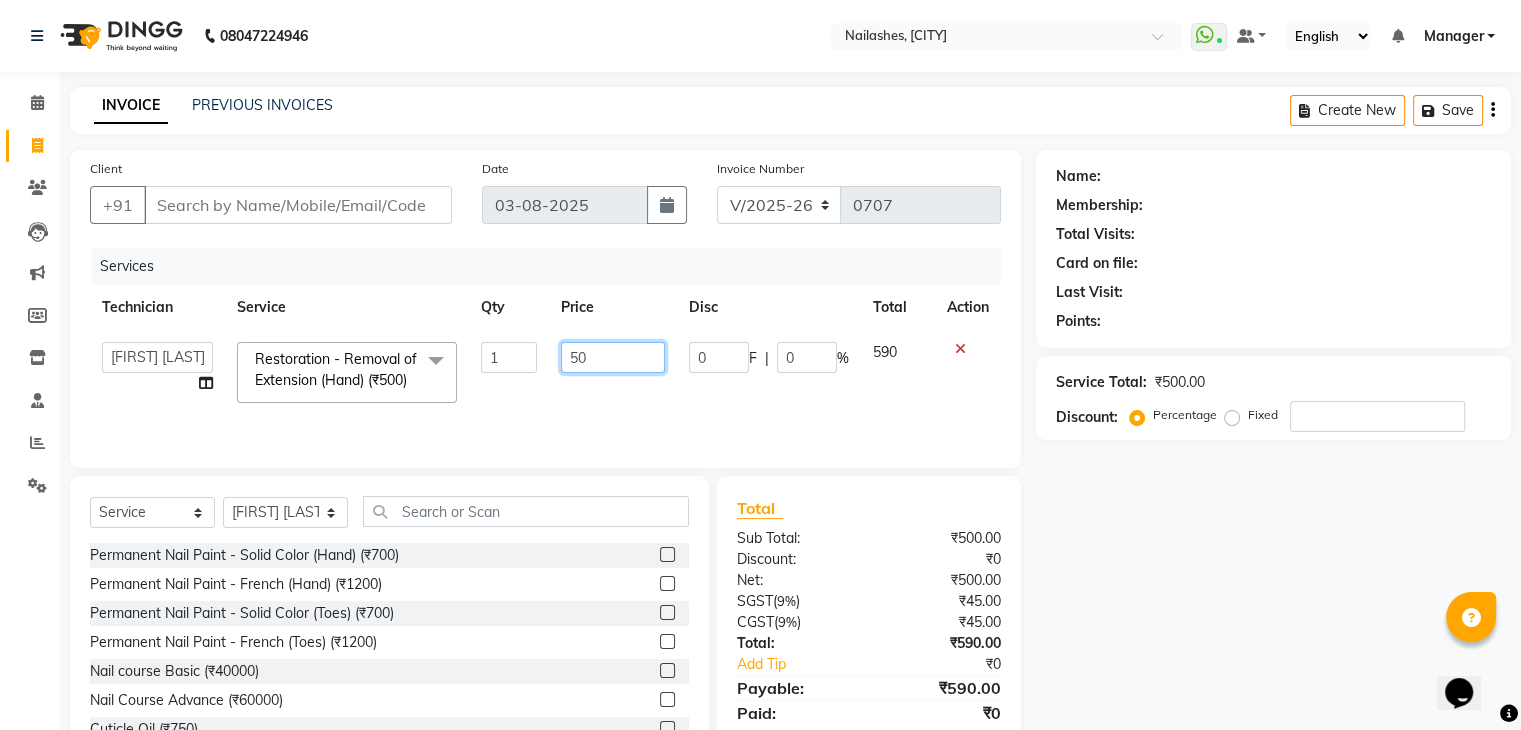 type on "5" 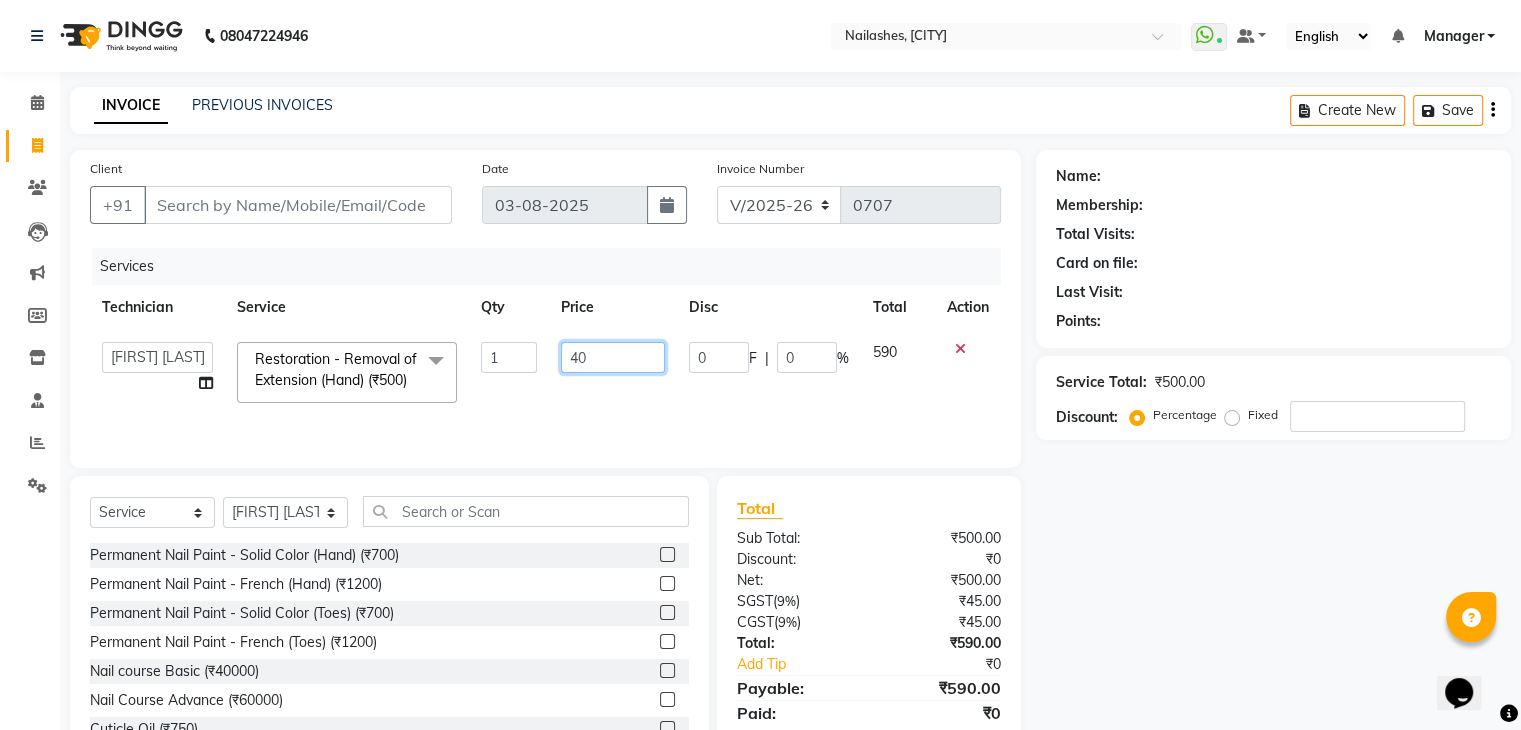 type on "400" 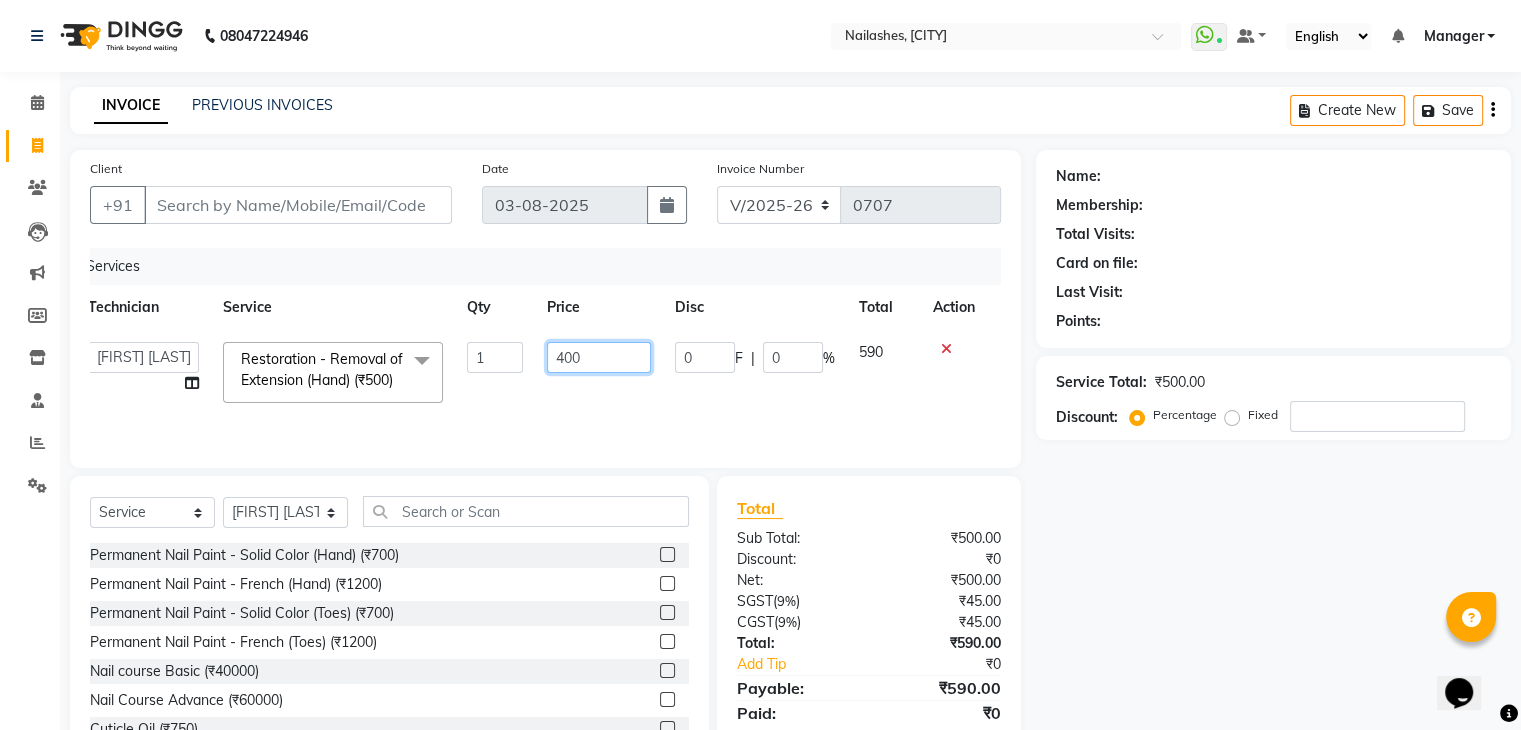 scroll, scrollTop: 0, scrollLeft: 14, axis: horizontal 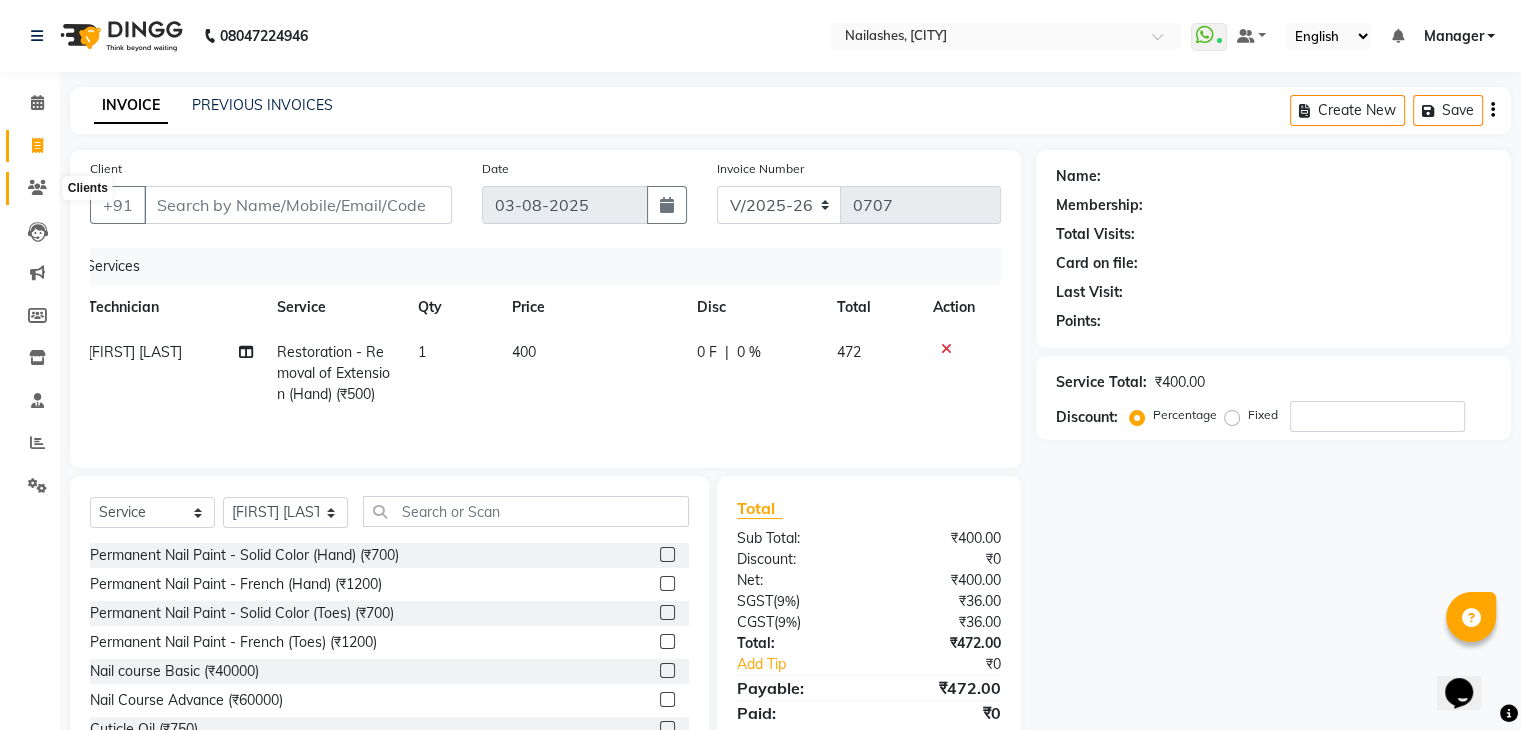 click 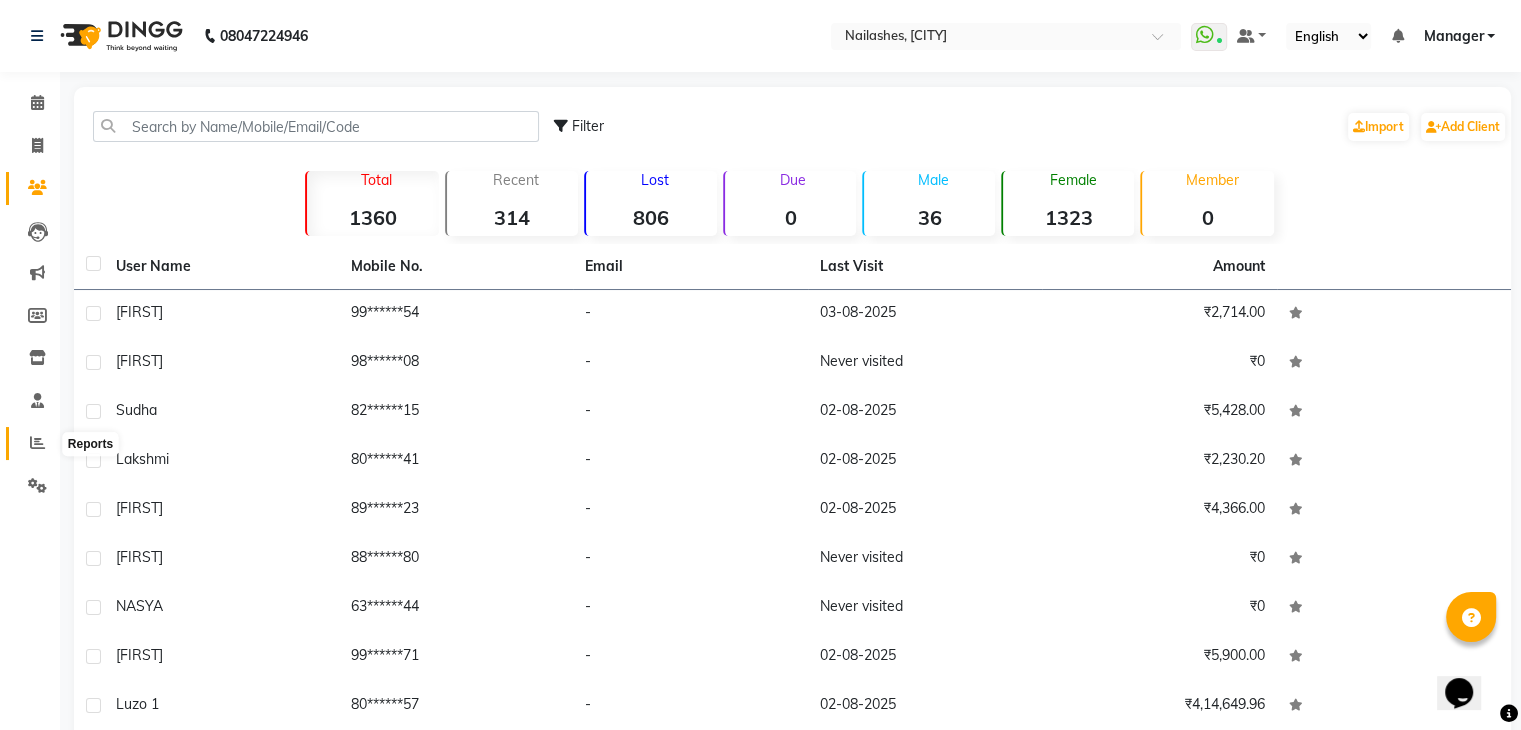 click 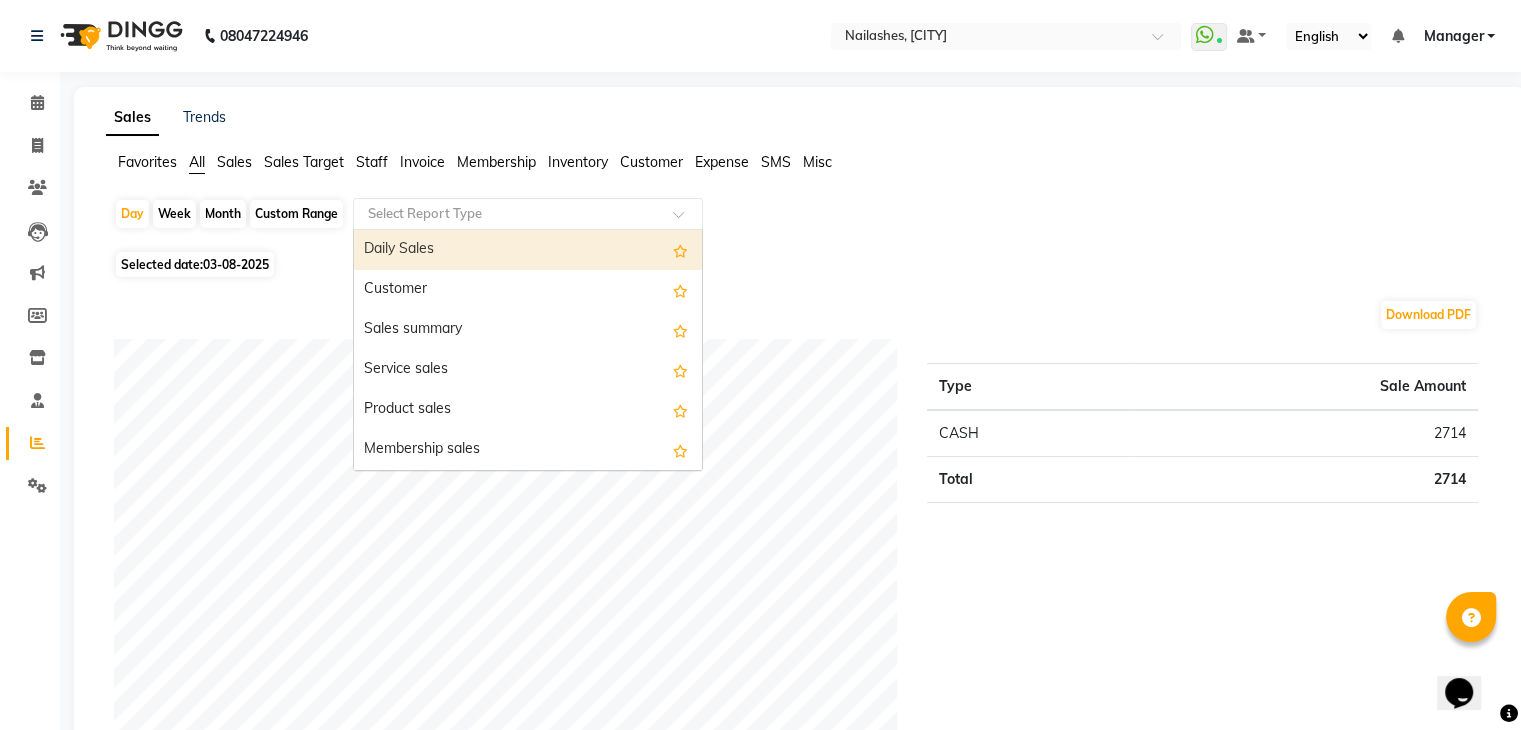 click 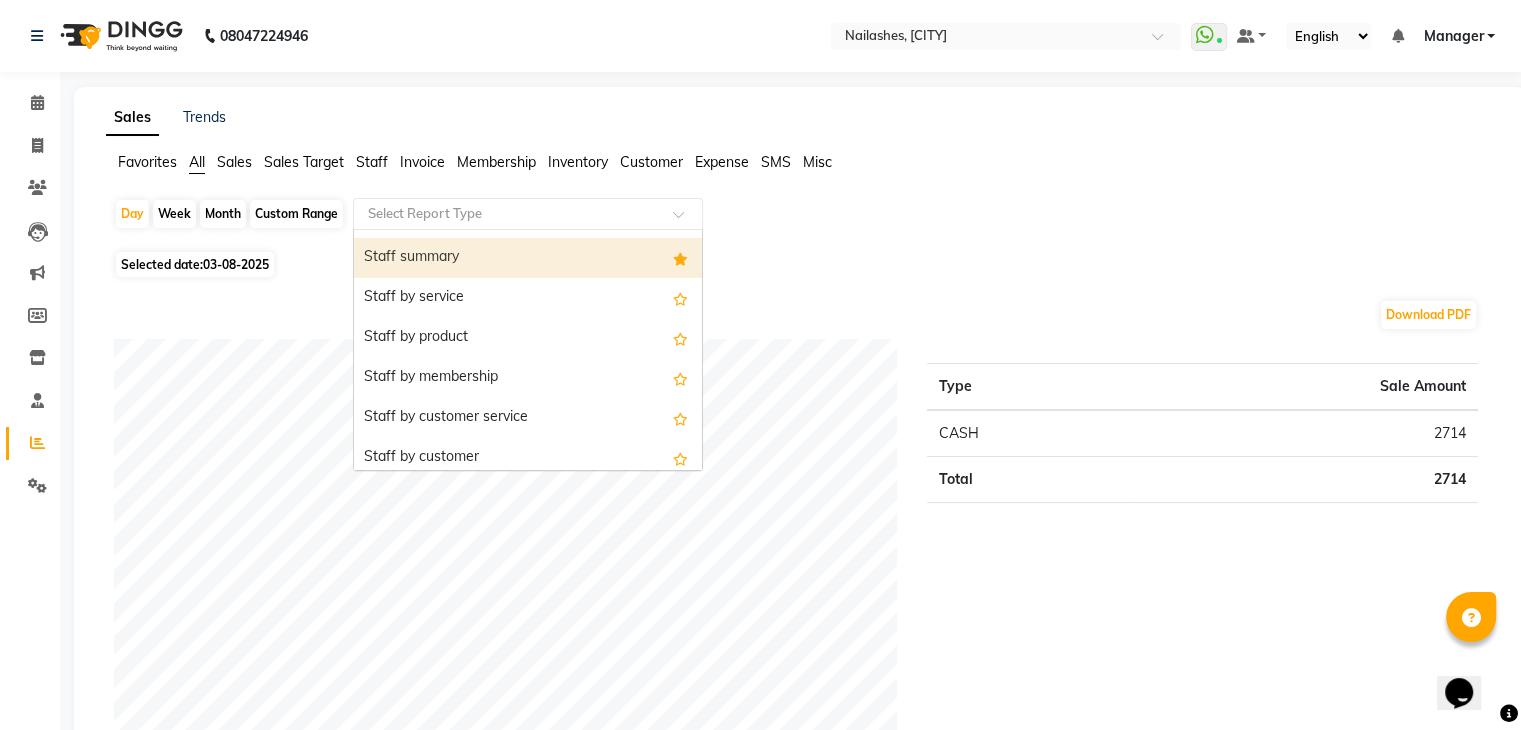 scroll, scrollTop: 498, scrollLeft: 0, axis: vertical 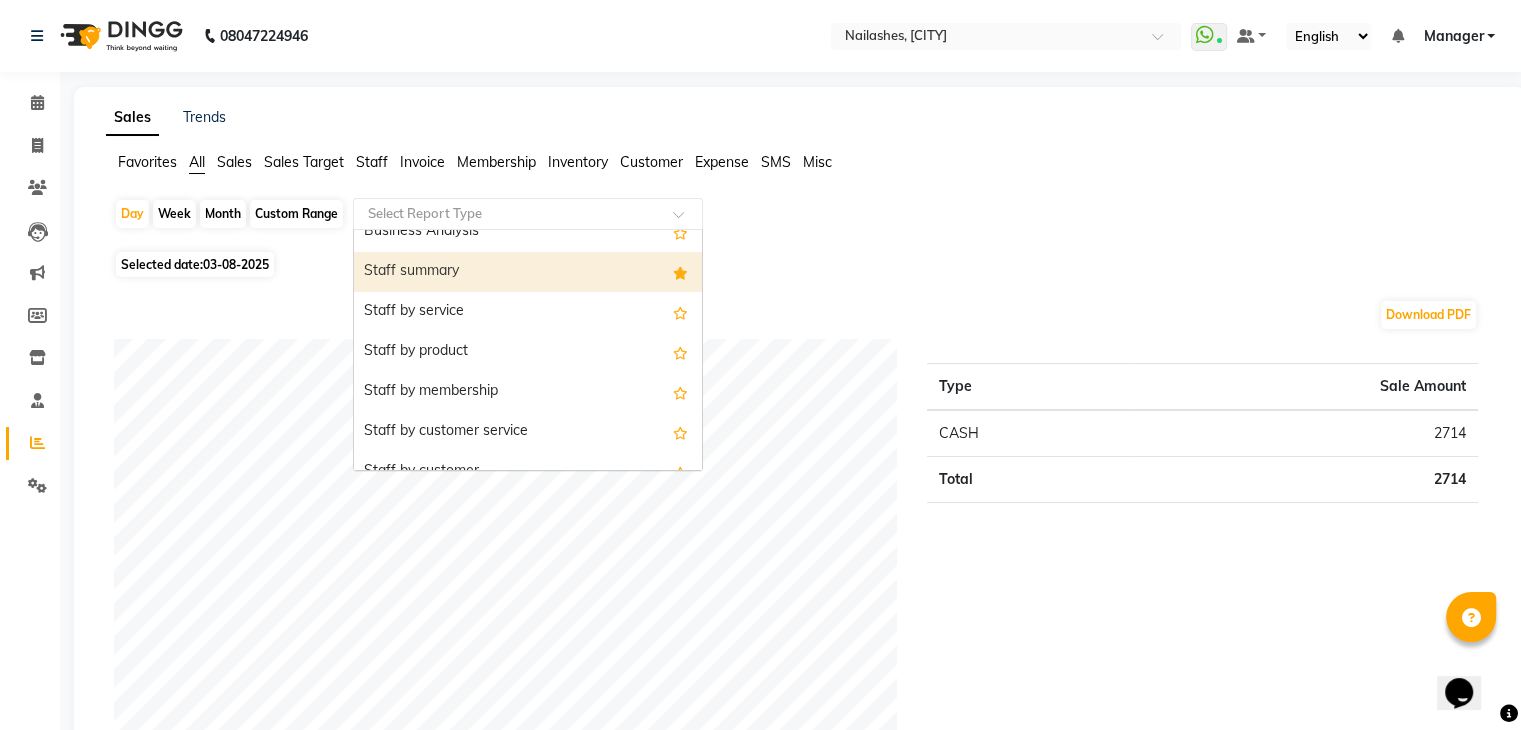 click on "Staff summary" at bounding box center (528, 272) 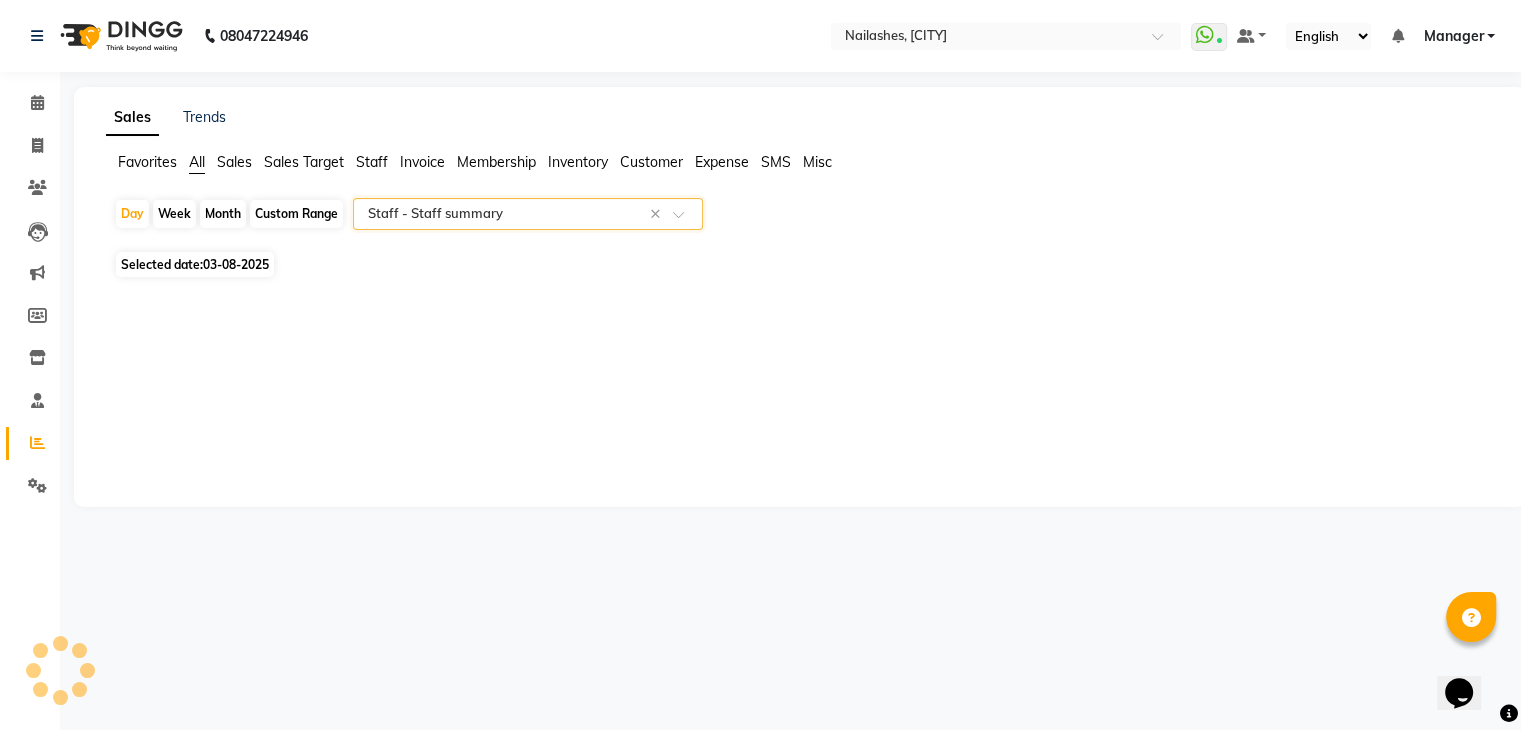 select on "full_report" 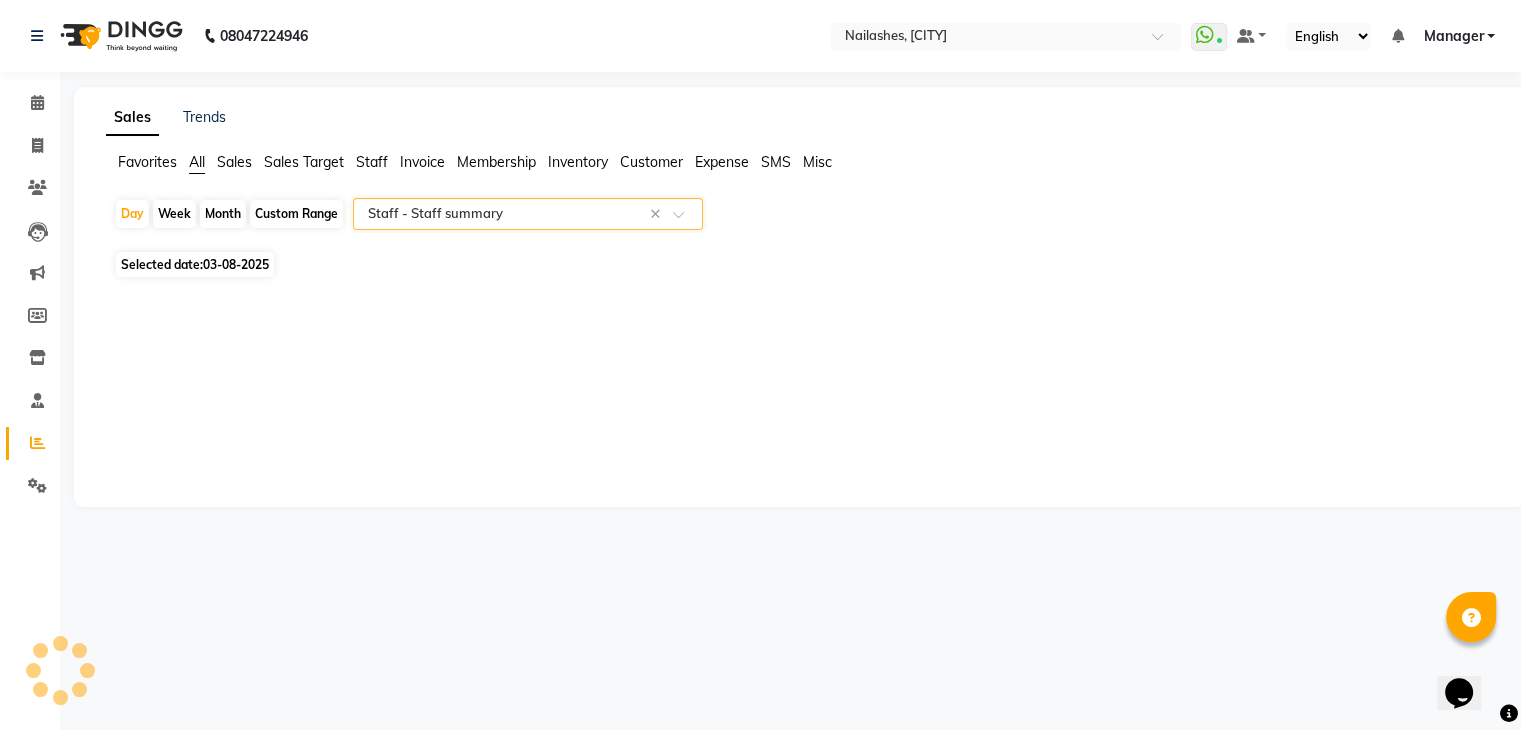 select on "csv" 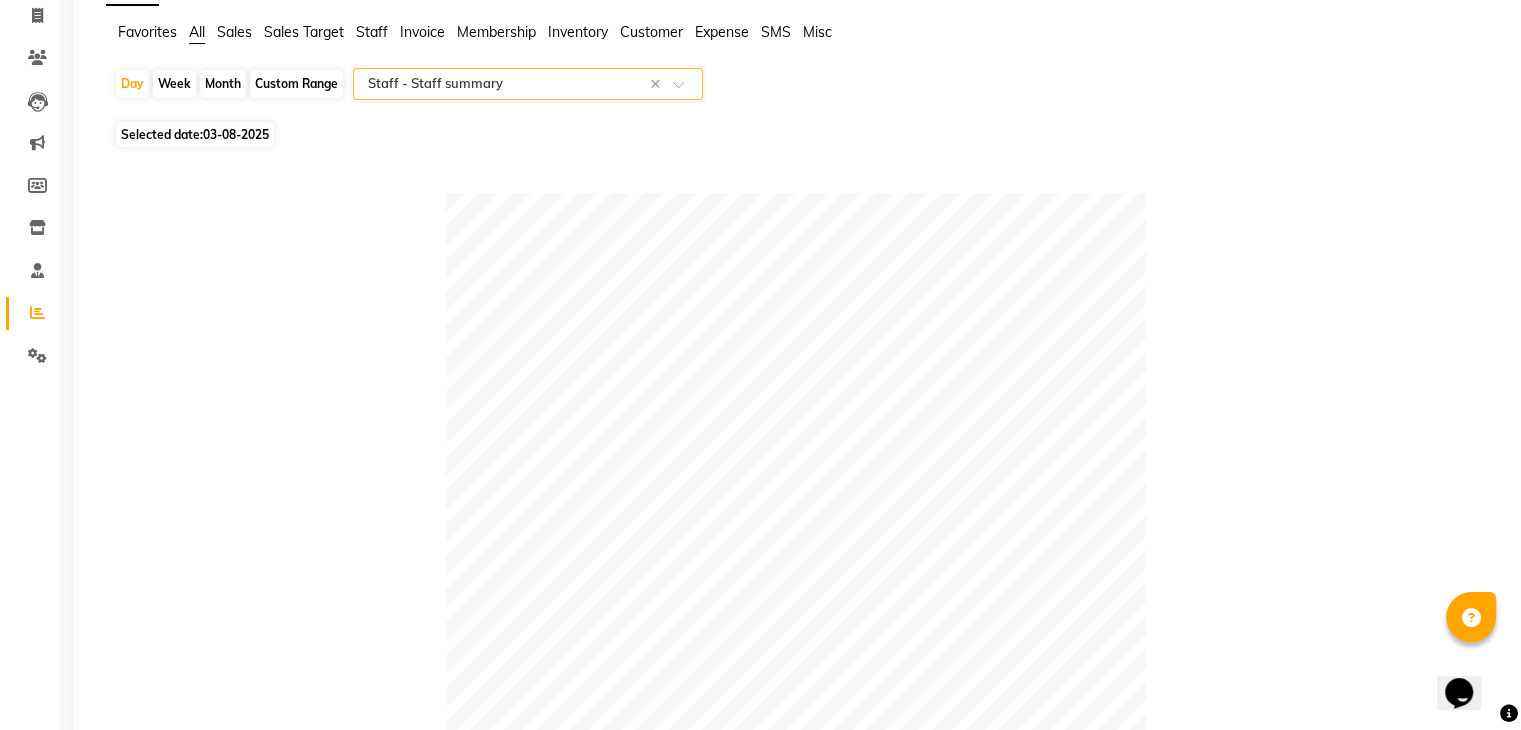 scroll, scrollTop: 102, scrollLeft: 0, axis: vertical 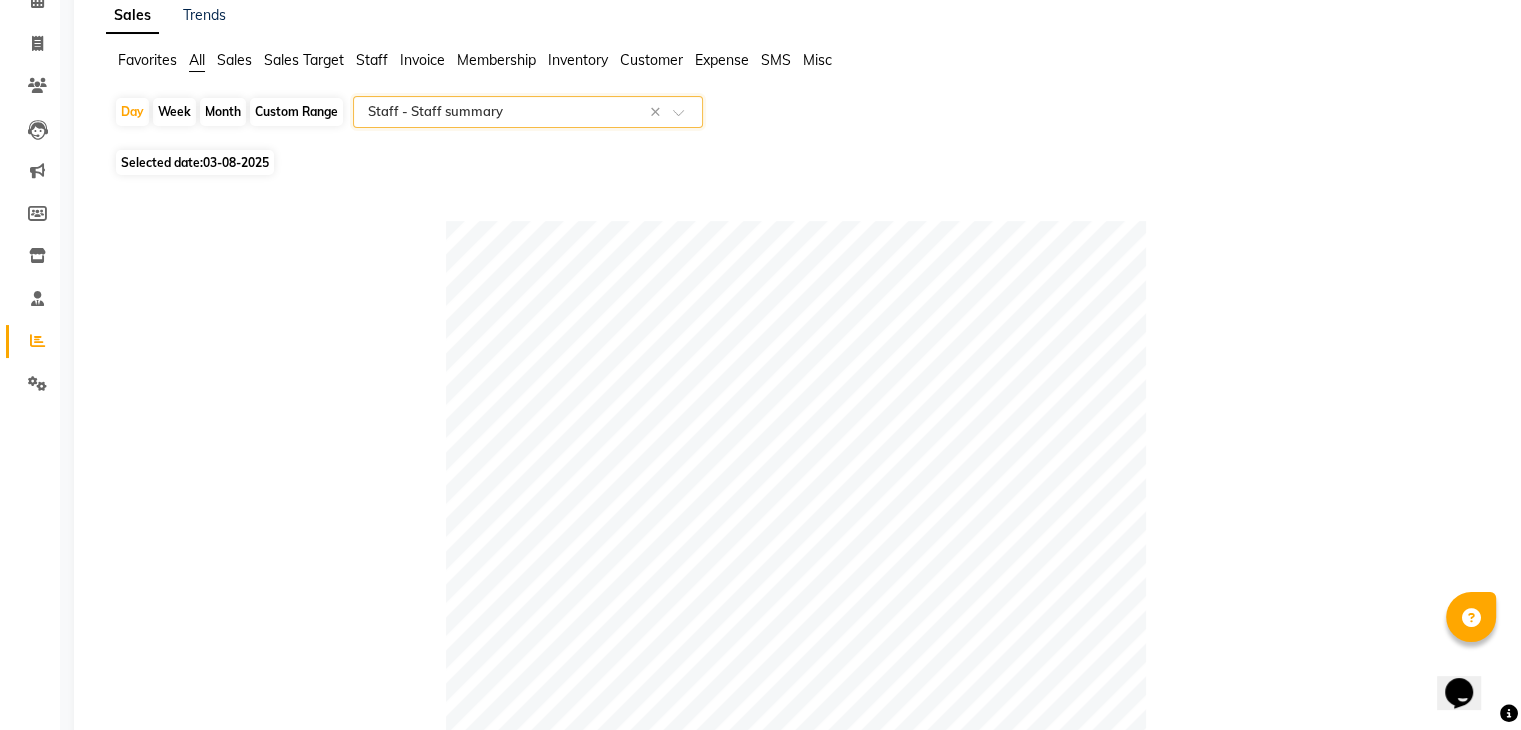click on "03-08-2025" 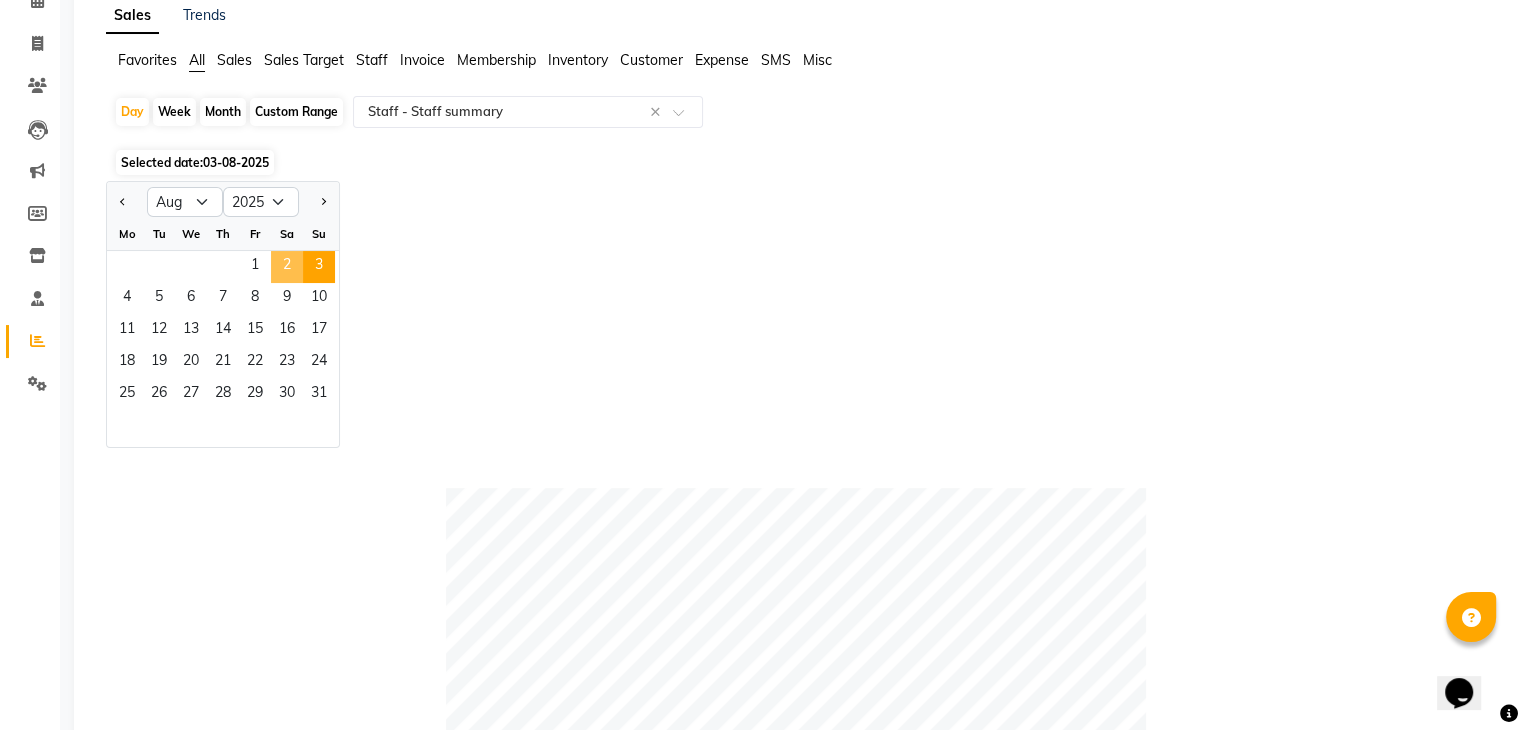 click on "2" 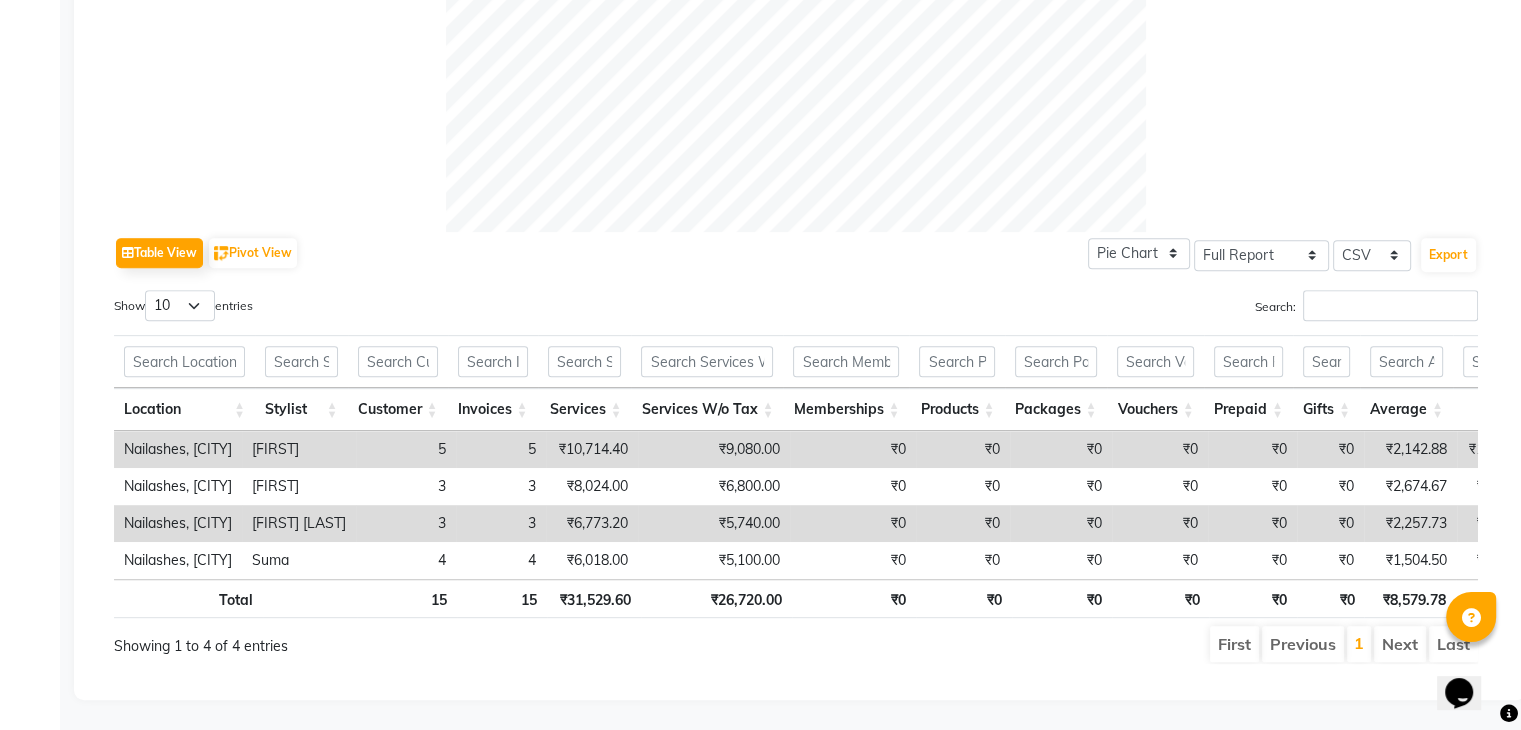 scroll, scrollTop: 820, scrollLeft: 0, axis: vertical 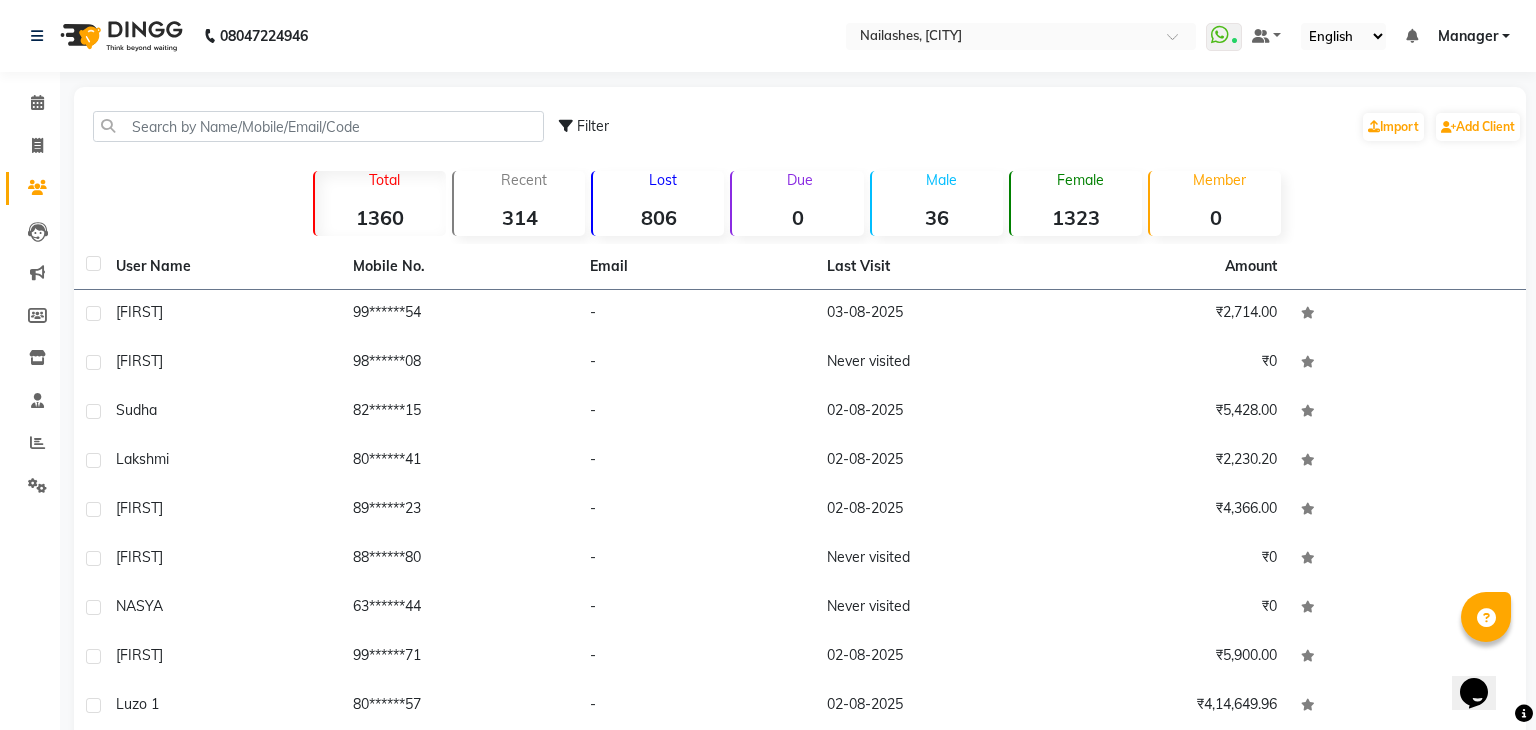 select on "6318" 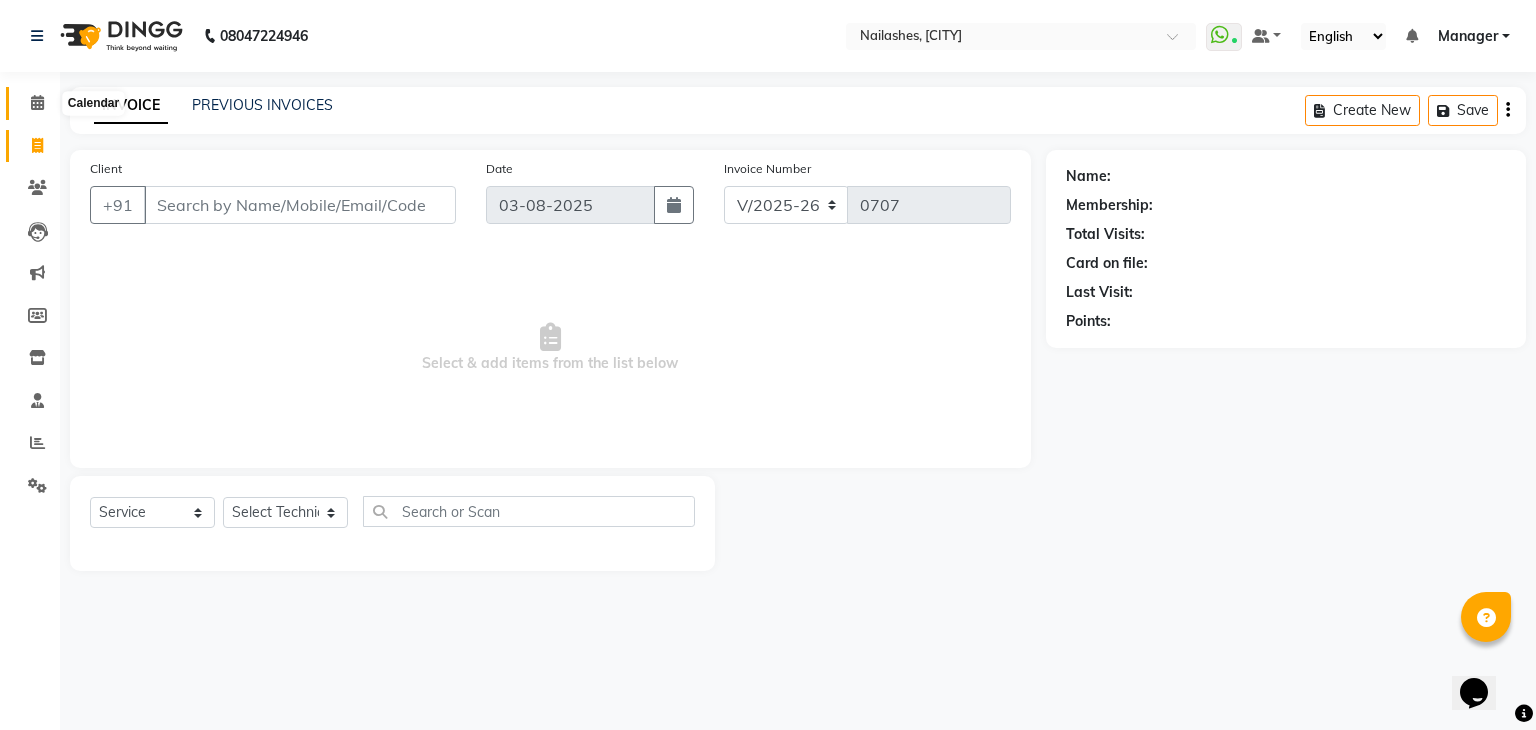 click 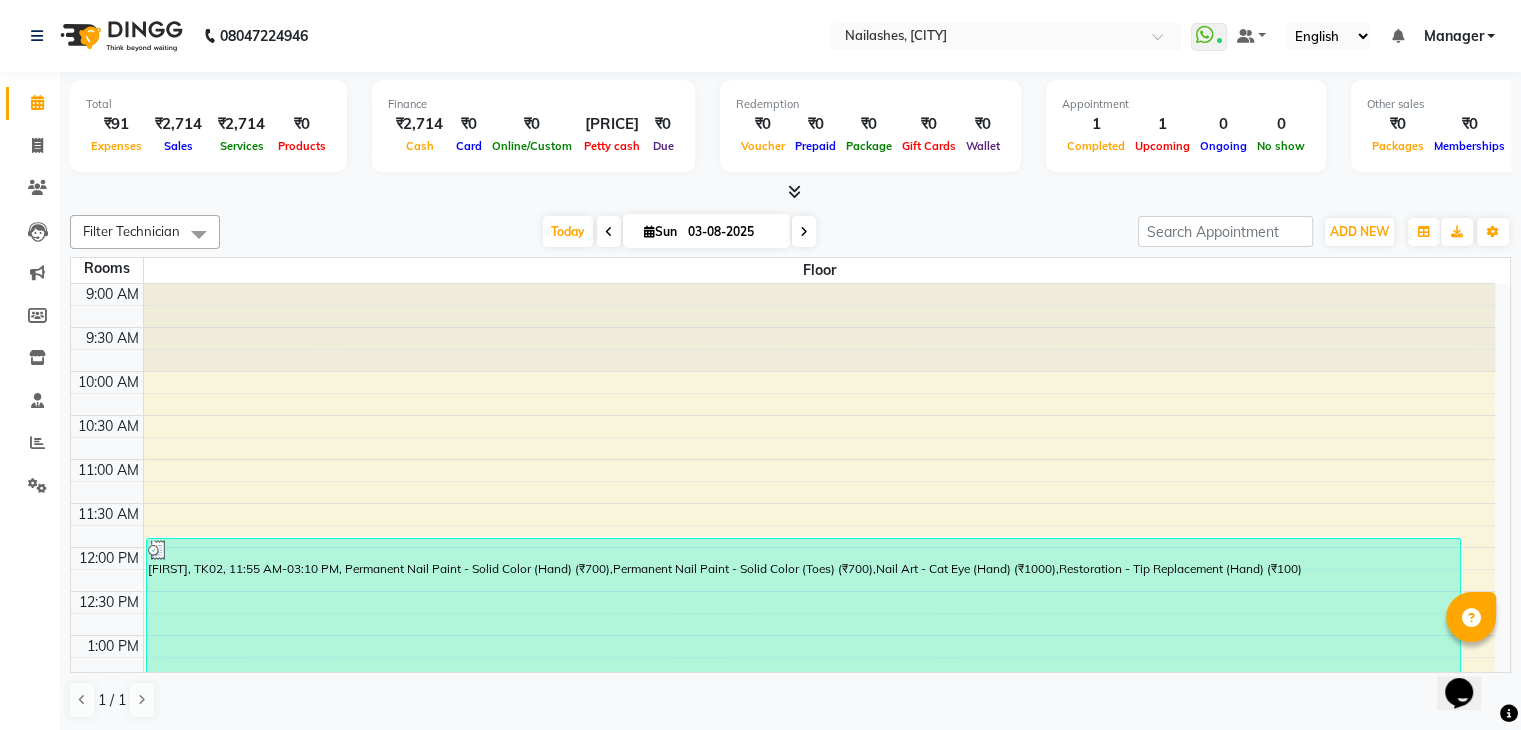 scroll, scrollTop: 0, scrollLeft: 0, axis: both 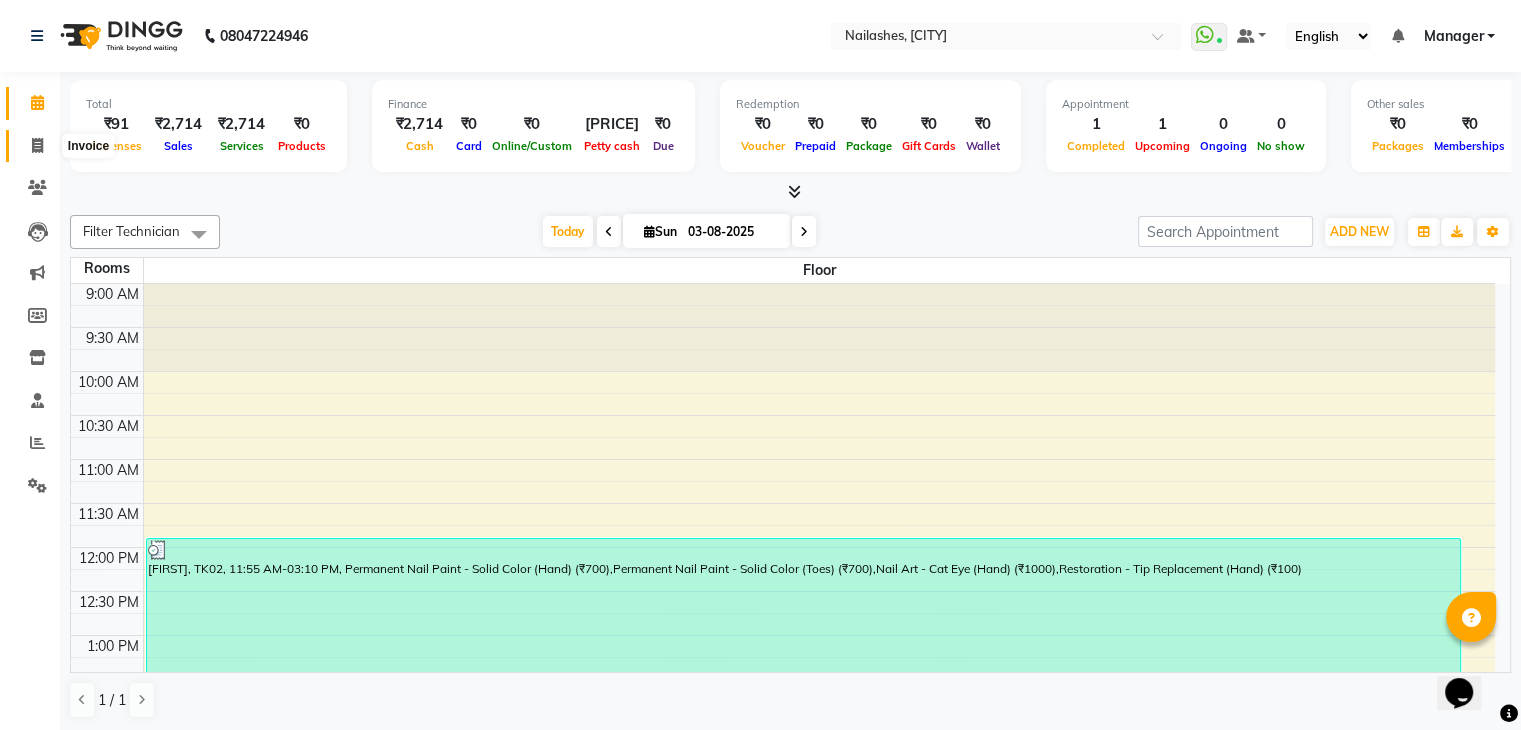 click 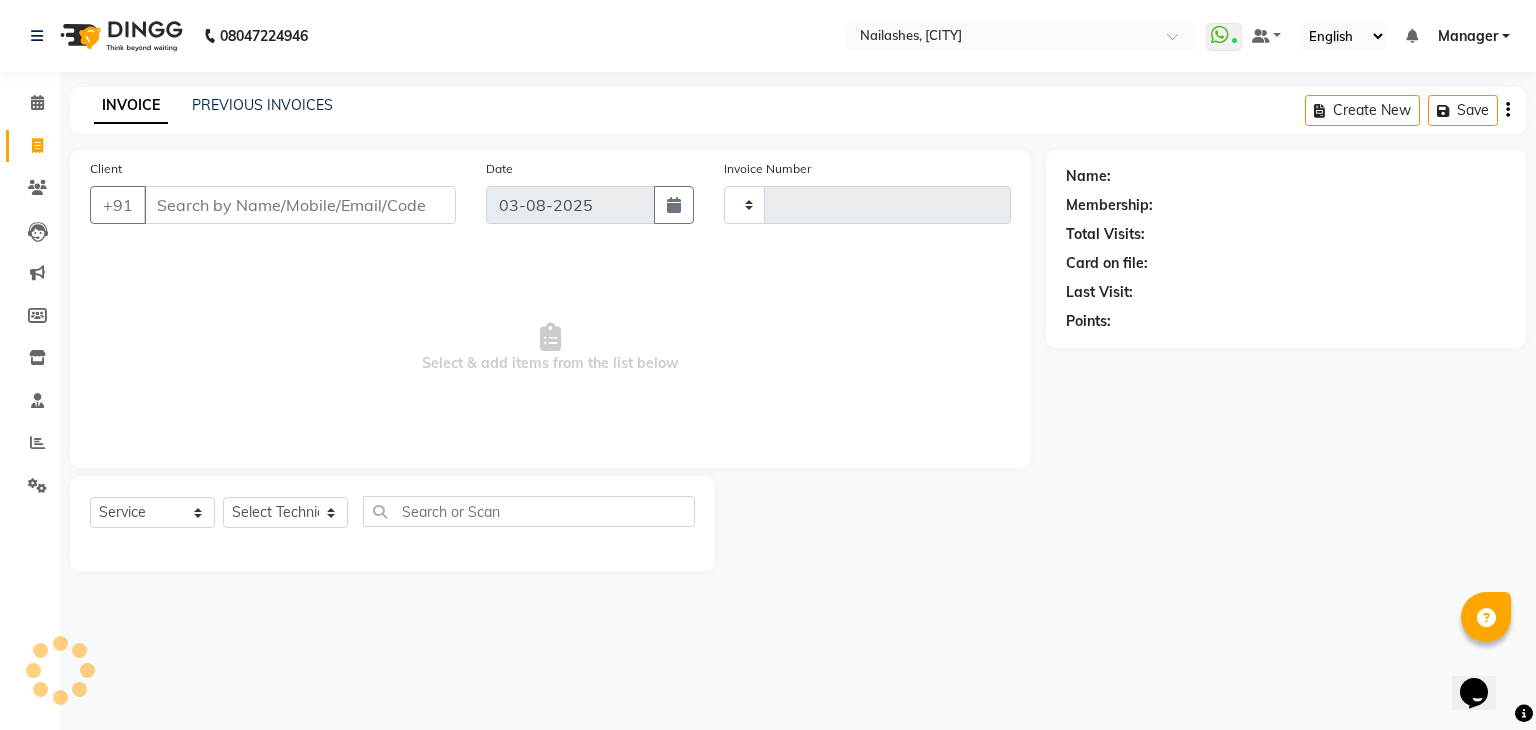 type on "0707" 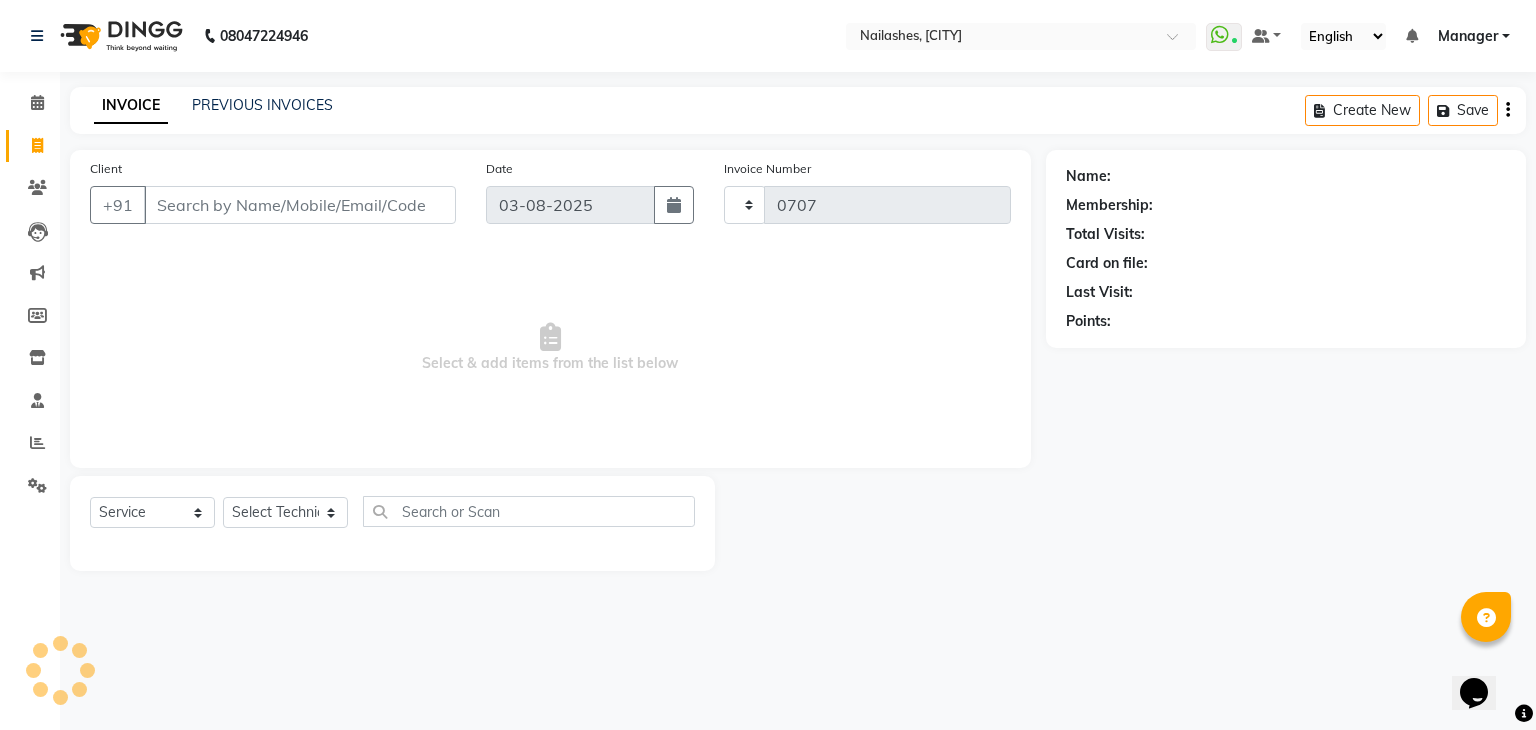 select on "6318" 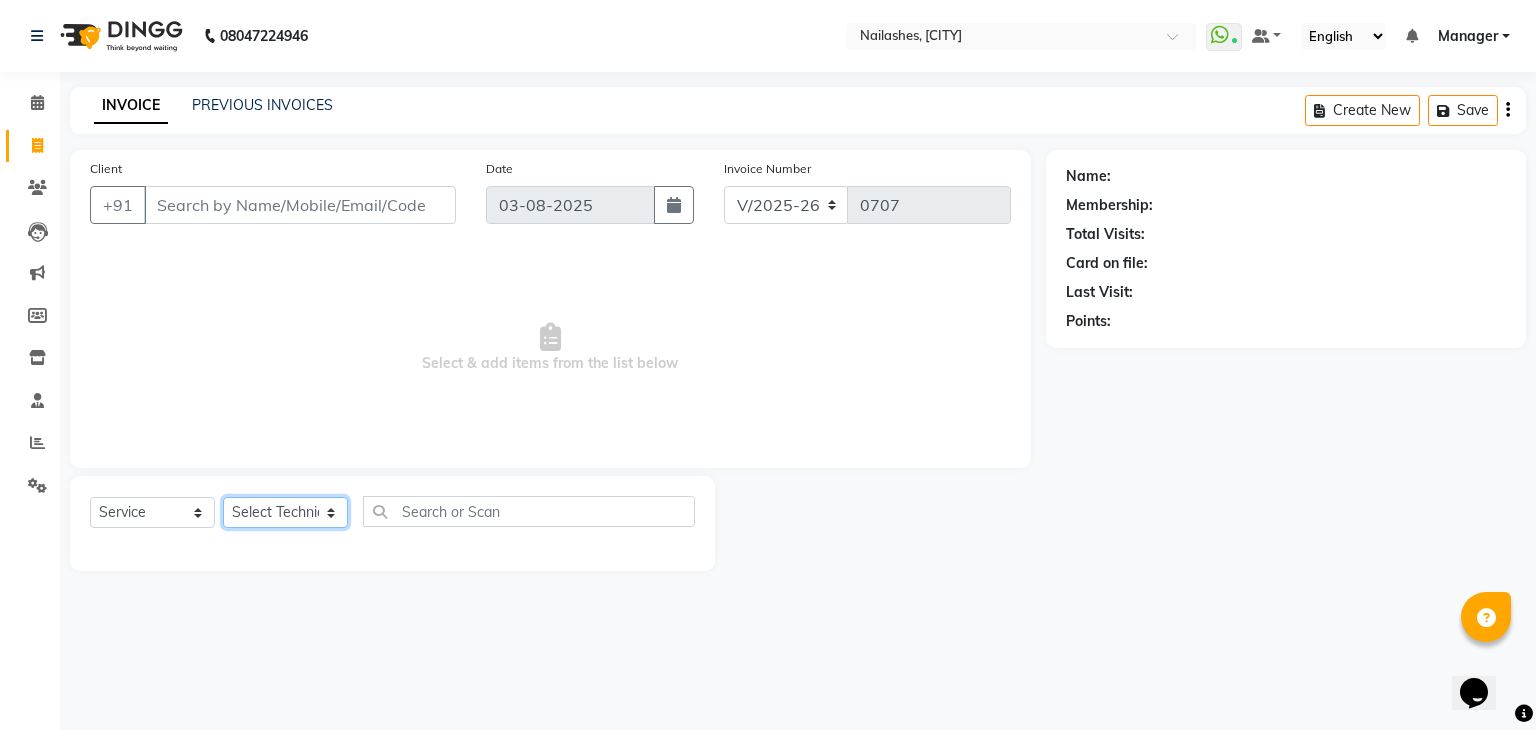 click on "Select Technician [FIRST] Manager Prince Rohit Sajan Salman Suma Suraj Vikas [FIRST] [FIRST]" 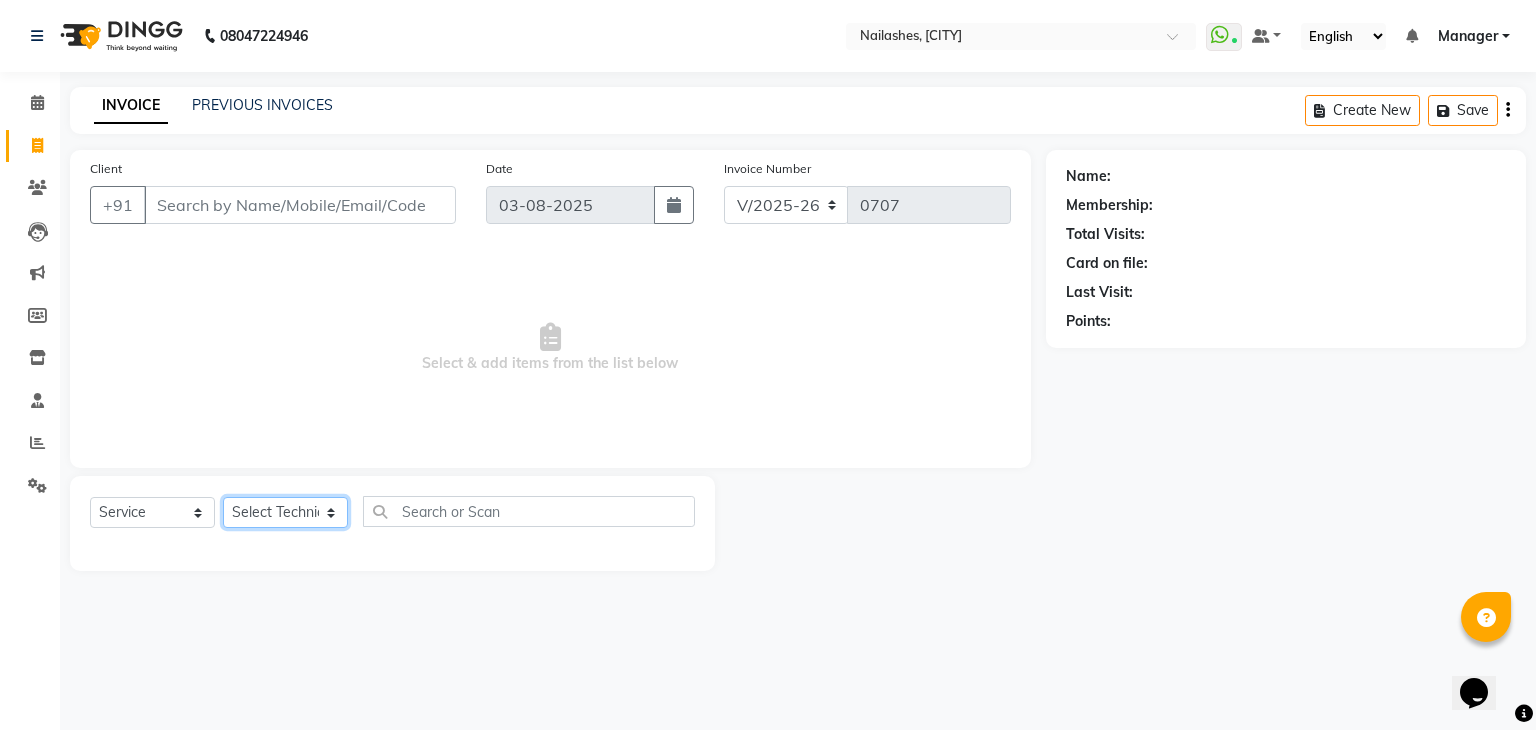 select on "81548" 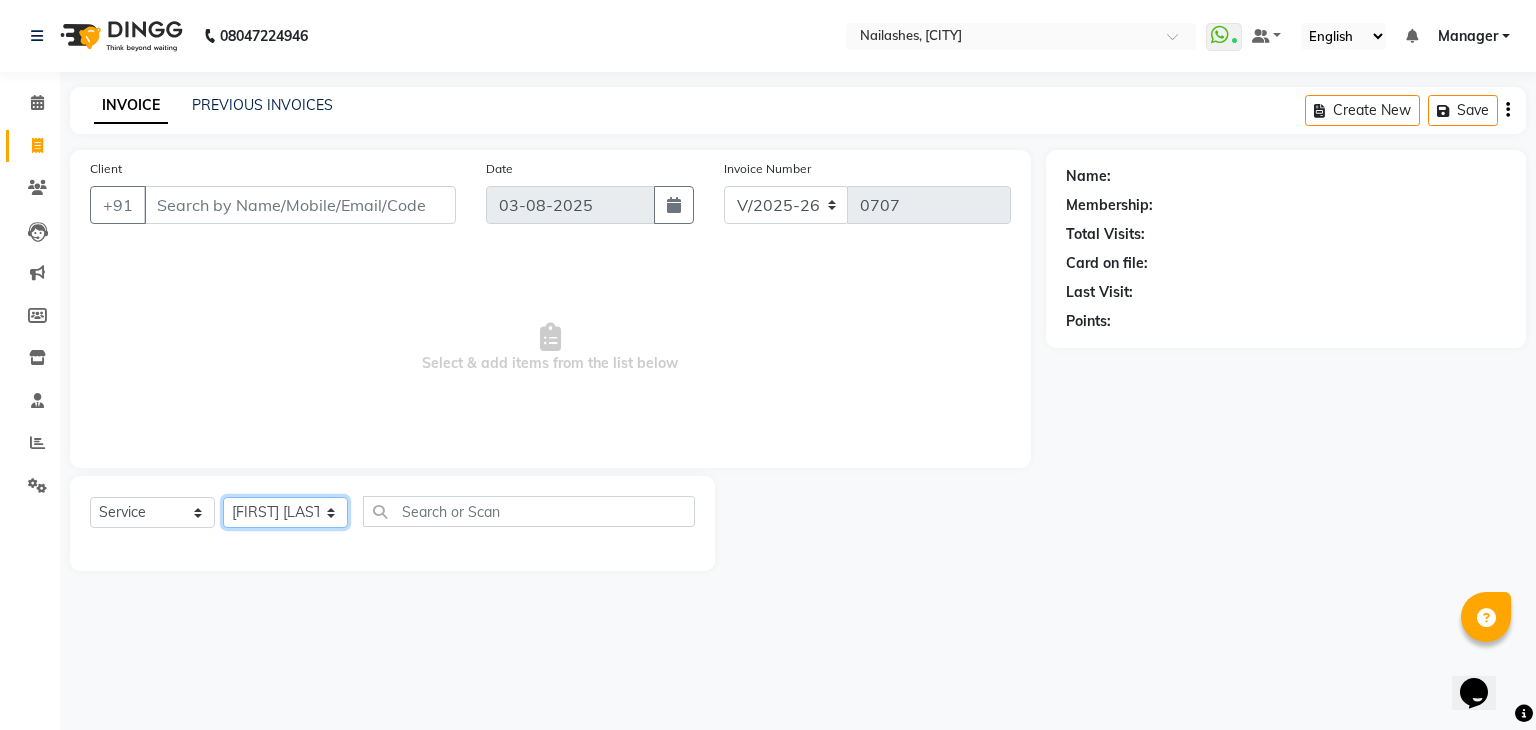 click on "Select Technician [FIRST] Manager Prince Rohit Sajan Salman Suma Suraj Vikas [FIRST] [FIRST]" 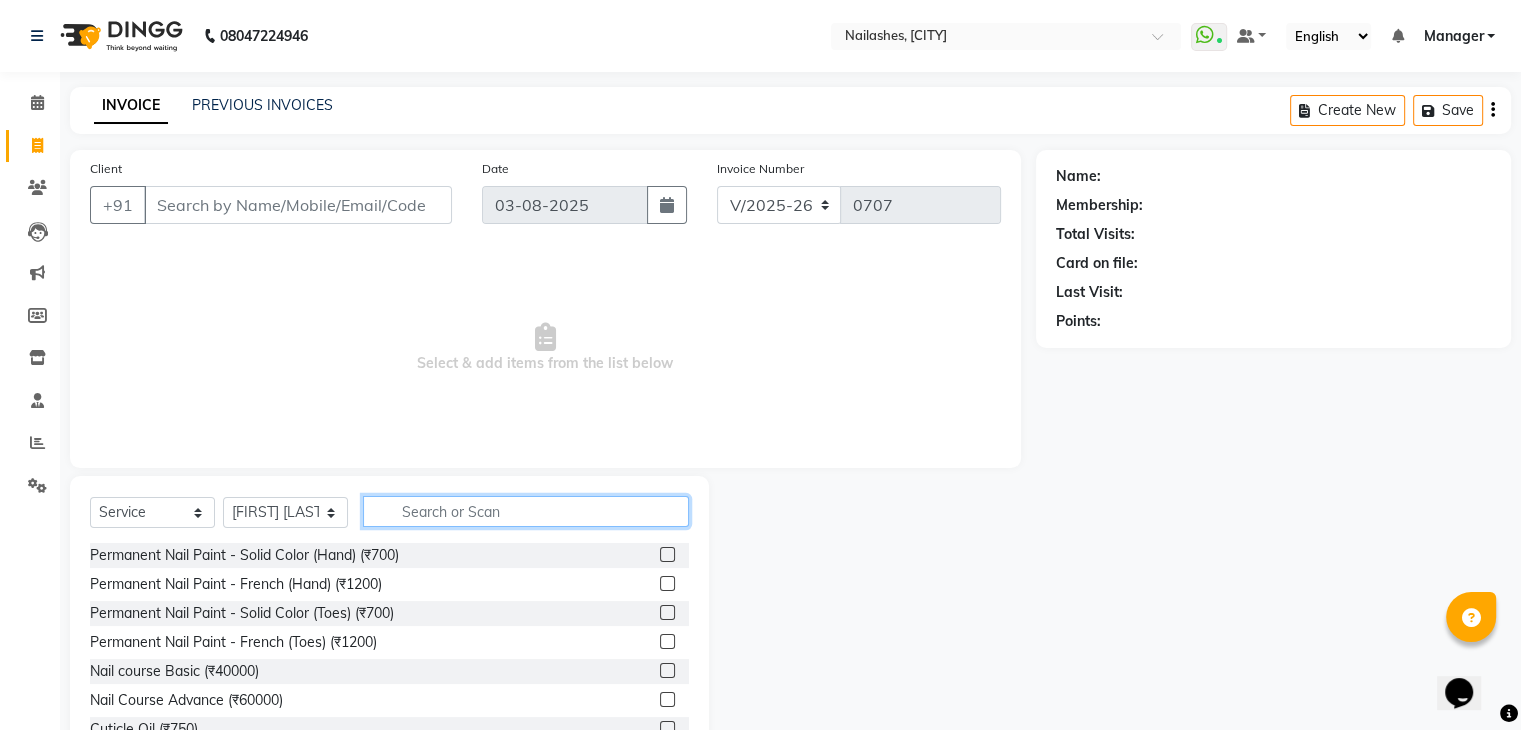 click 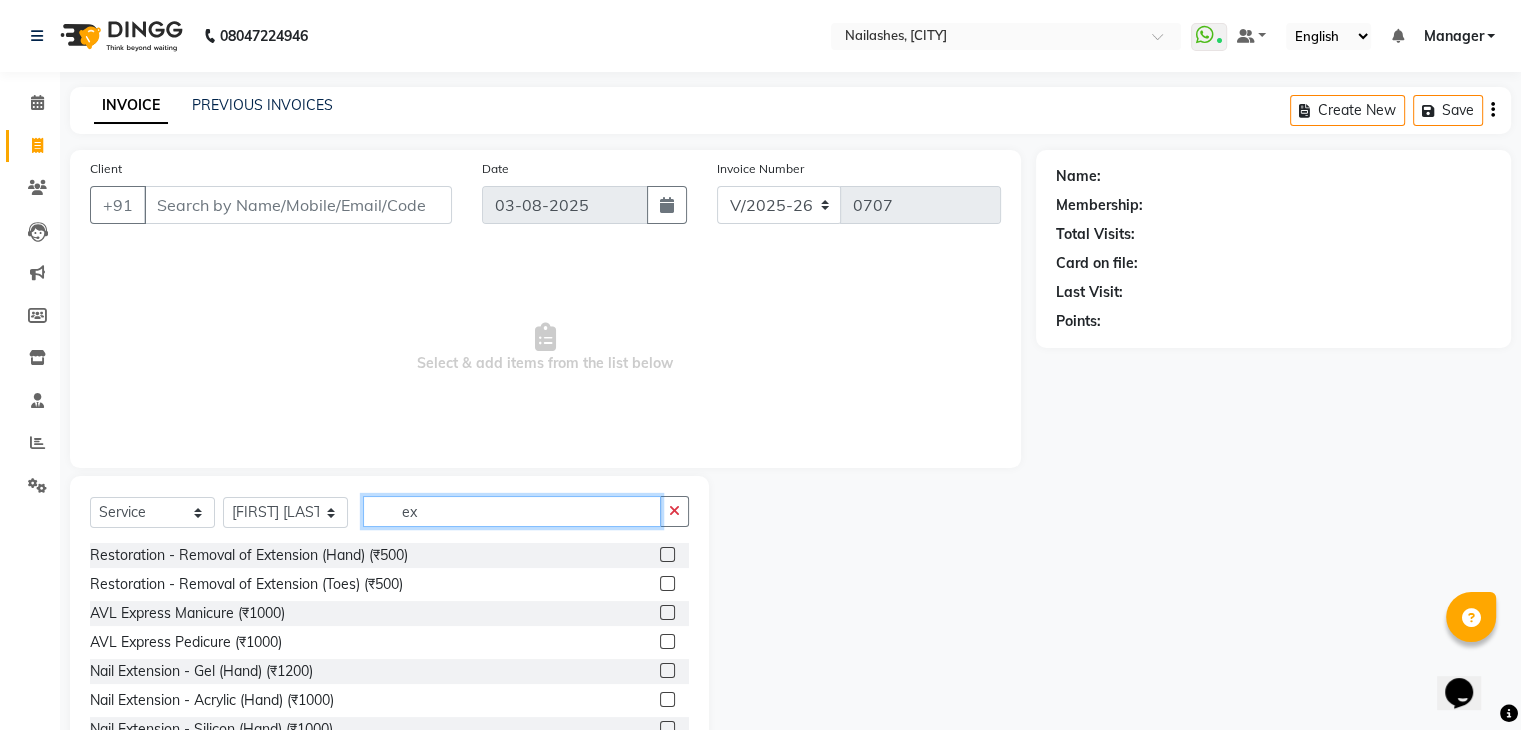 type on "ex" 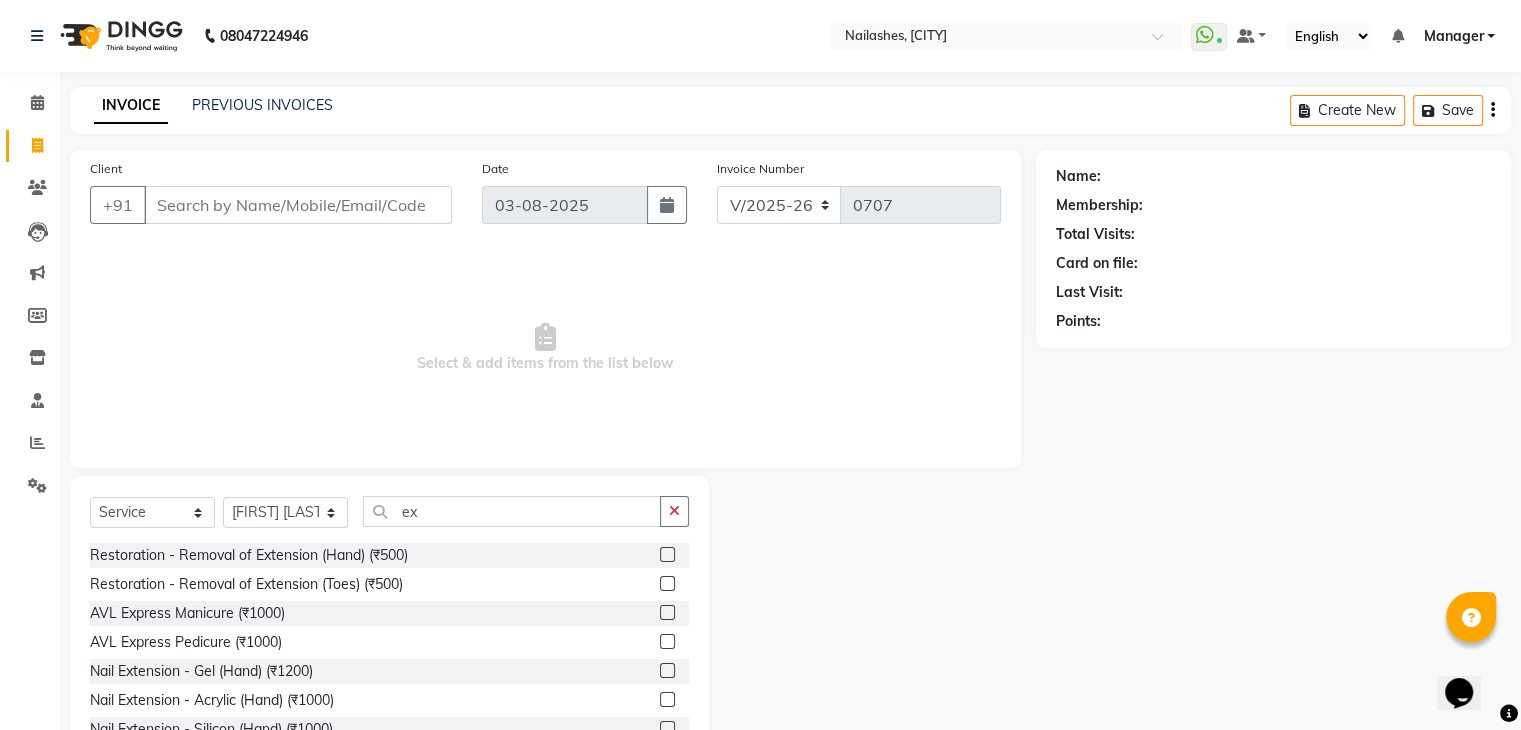 click 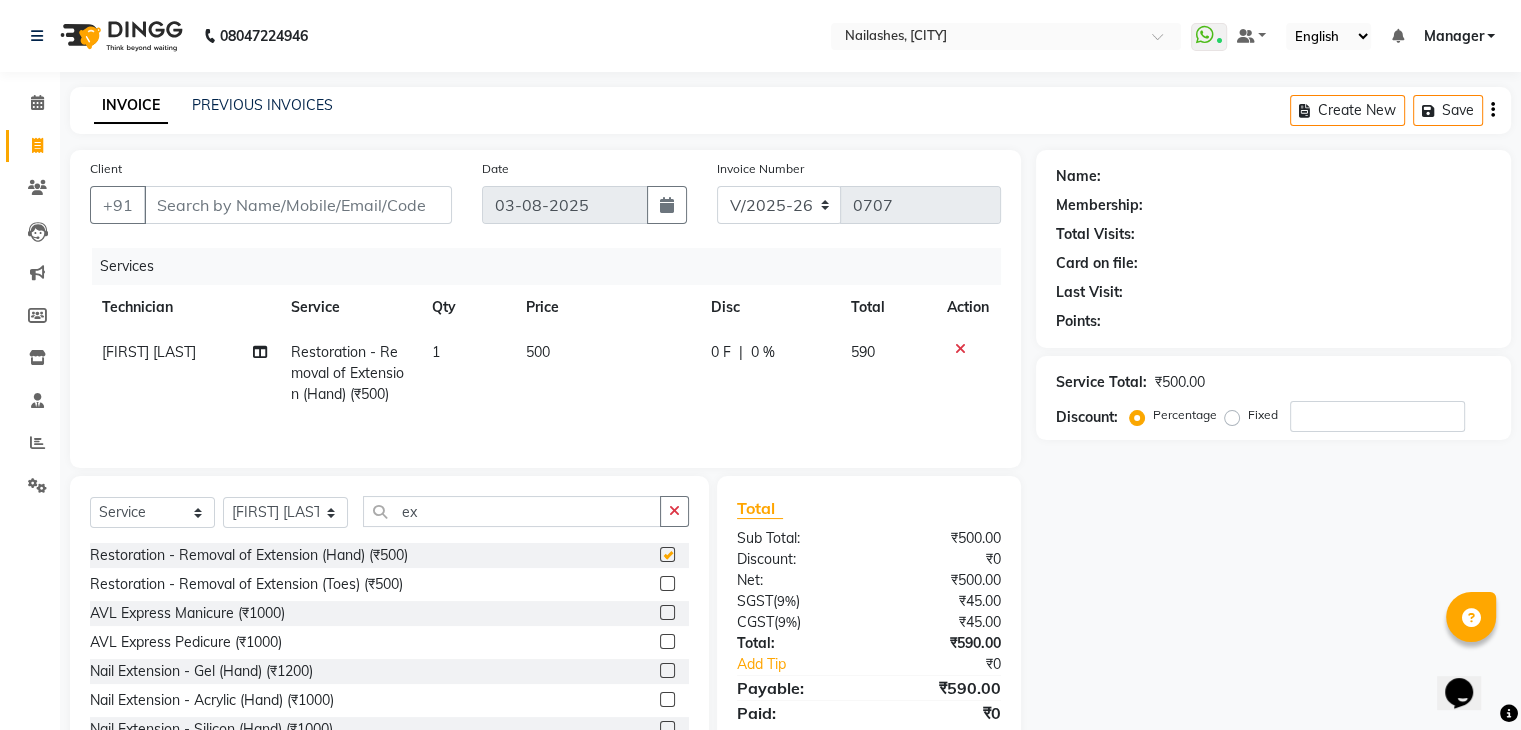 checkbox on "false" 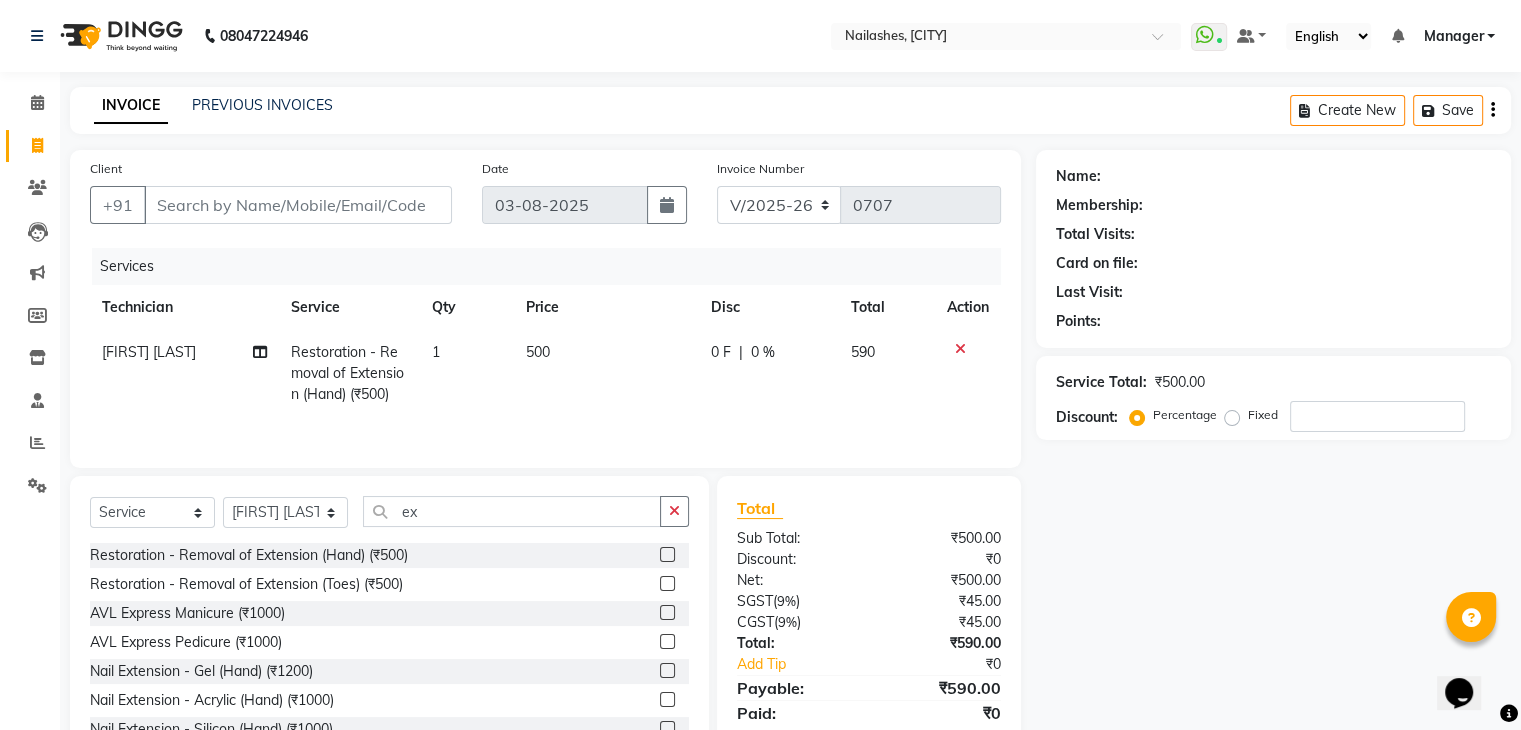 click on "500" 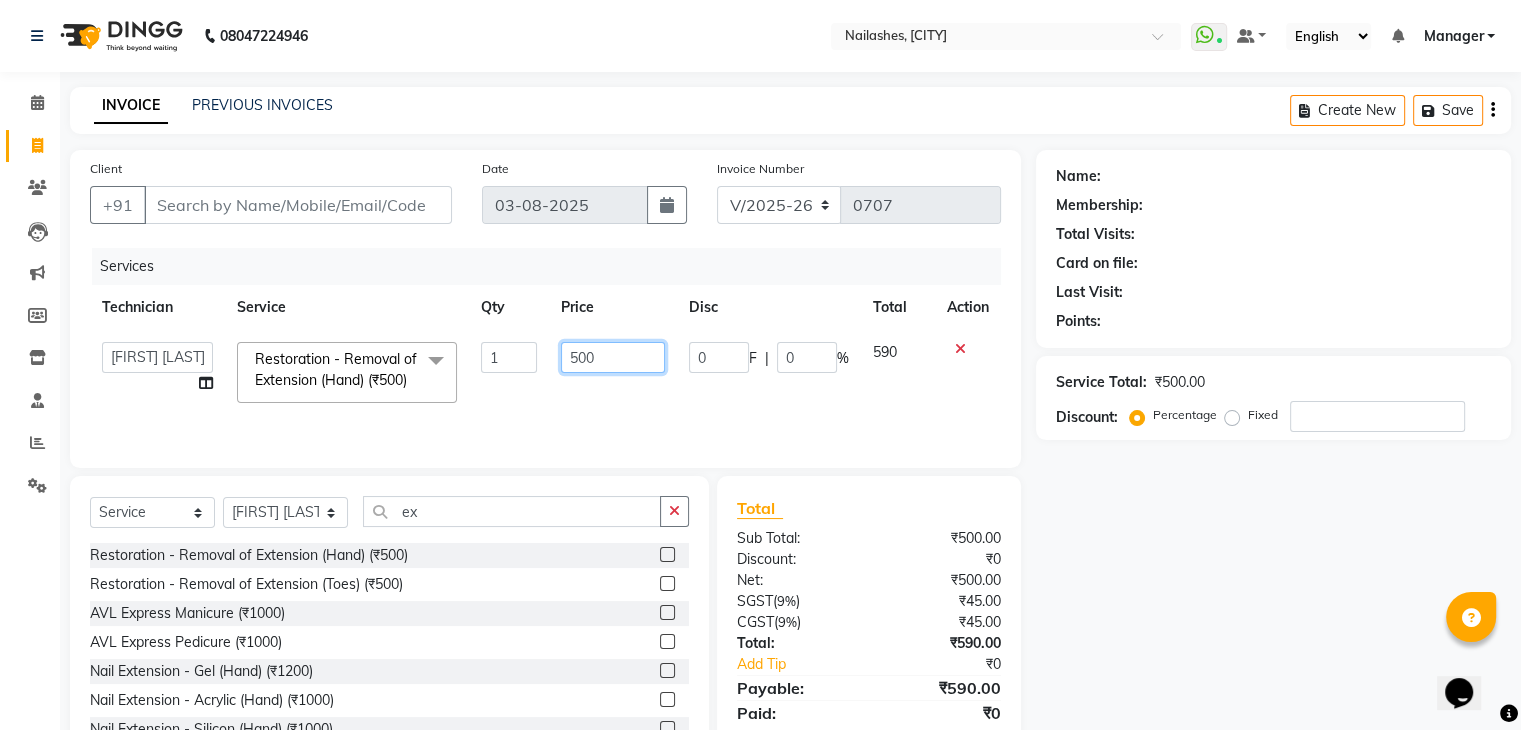 click on "500" 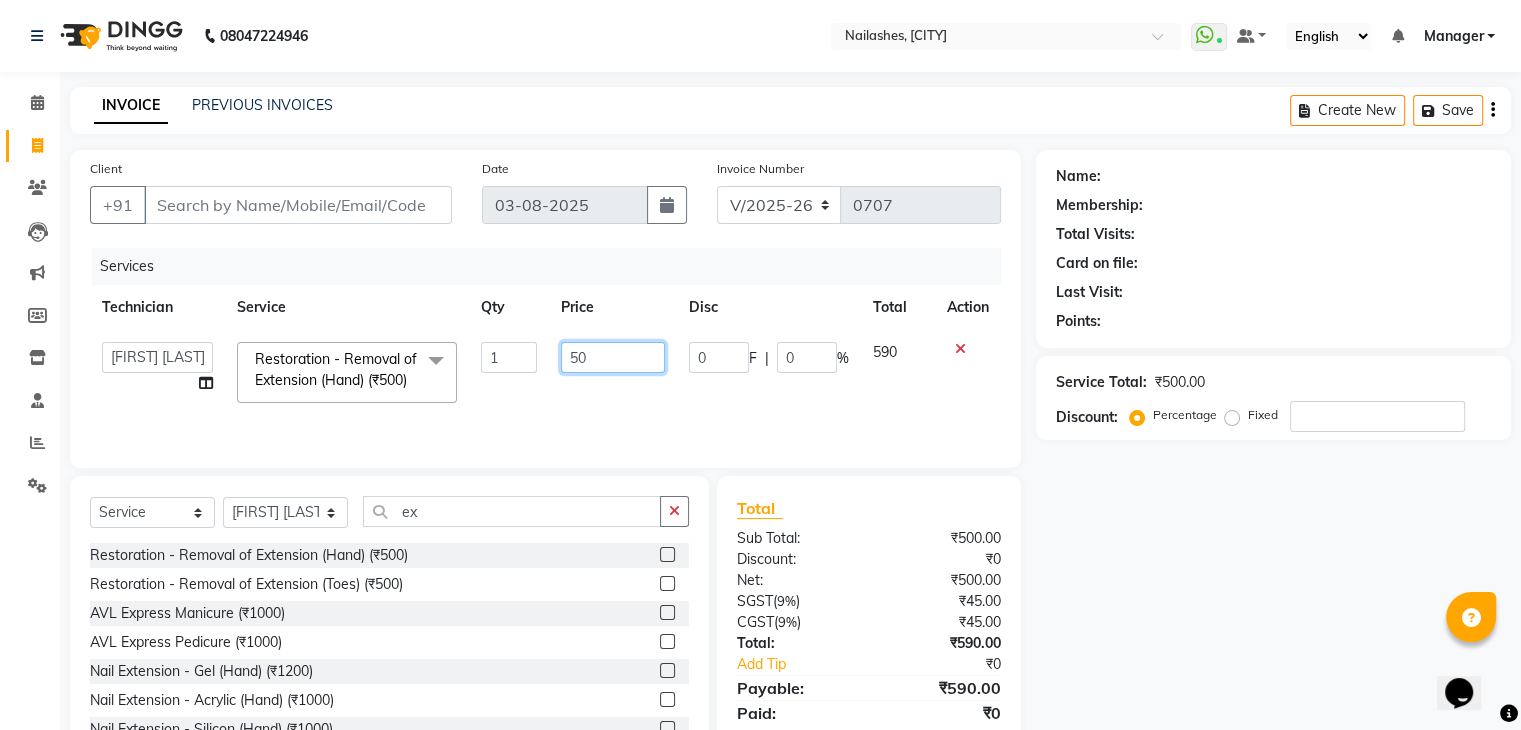 type on "5" 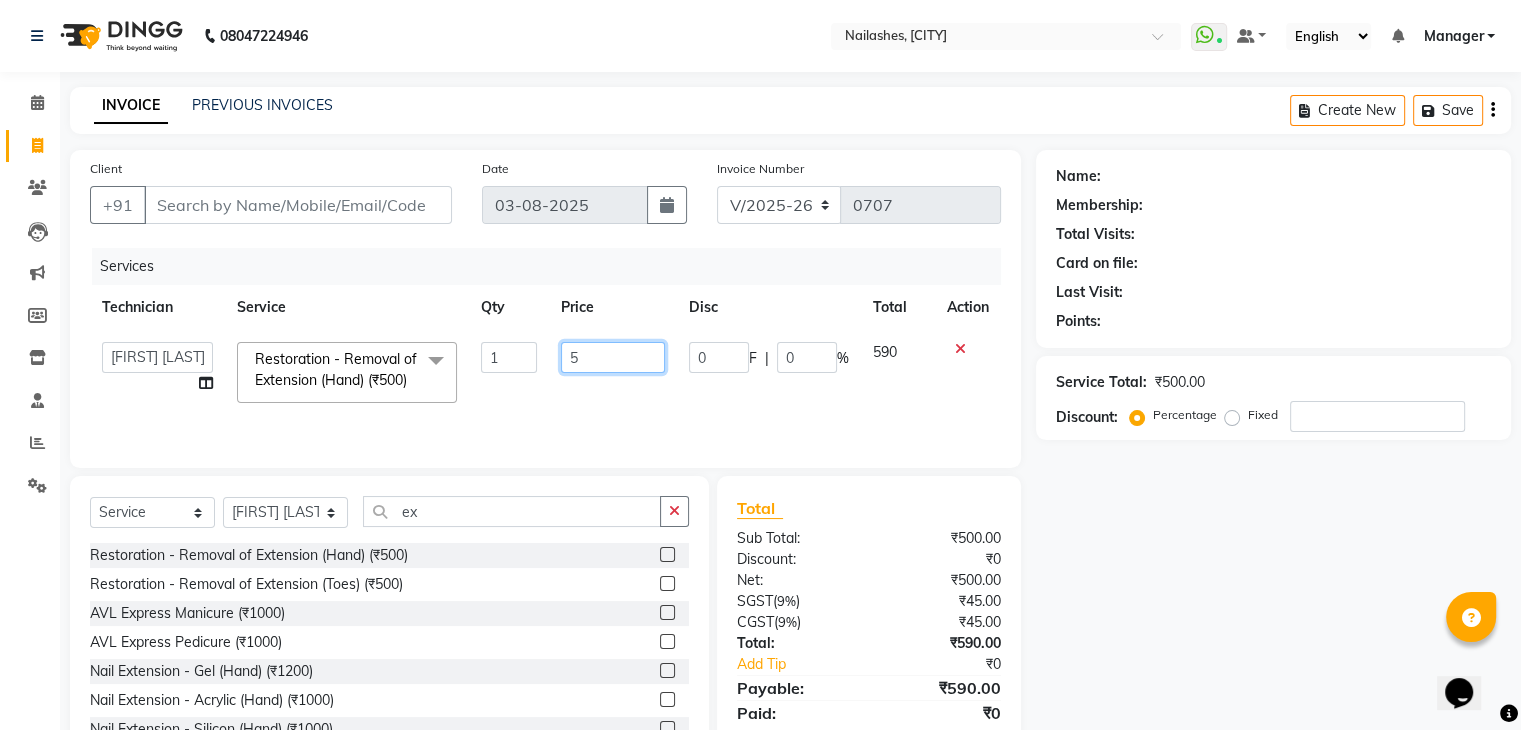 type on "50" 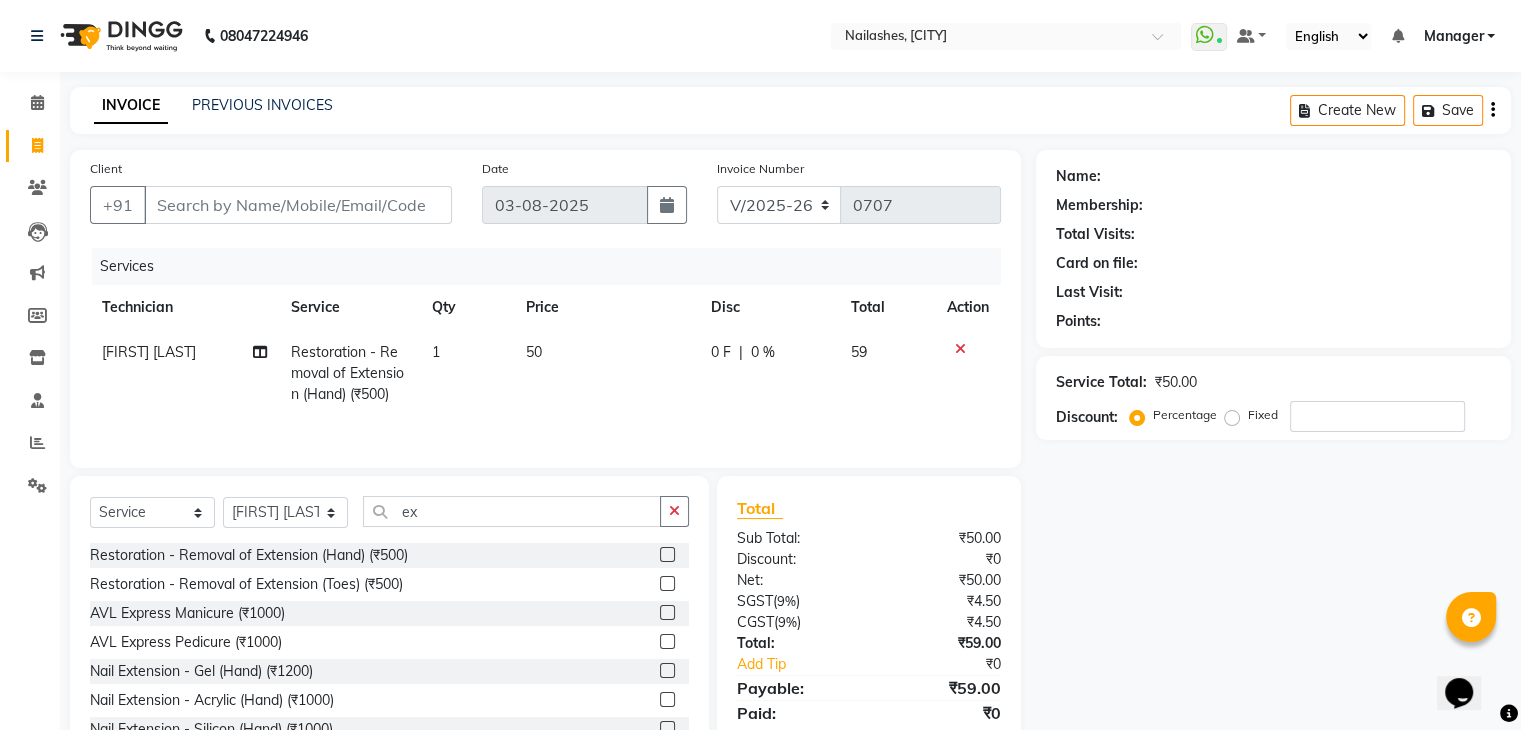 click on "1" 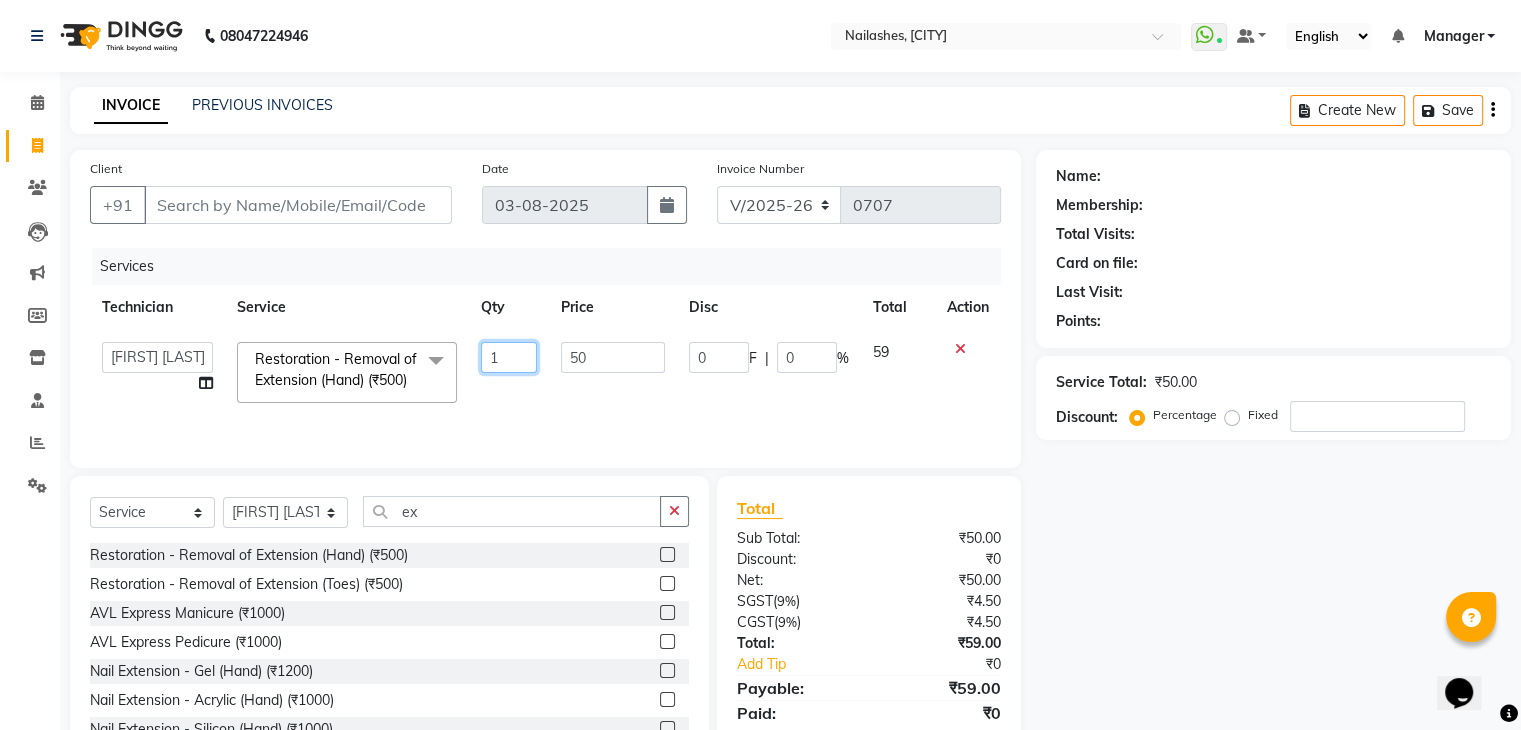 click on "1" 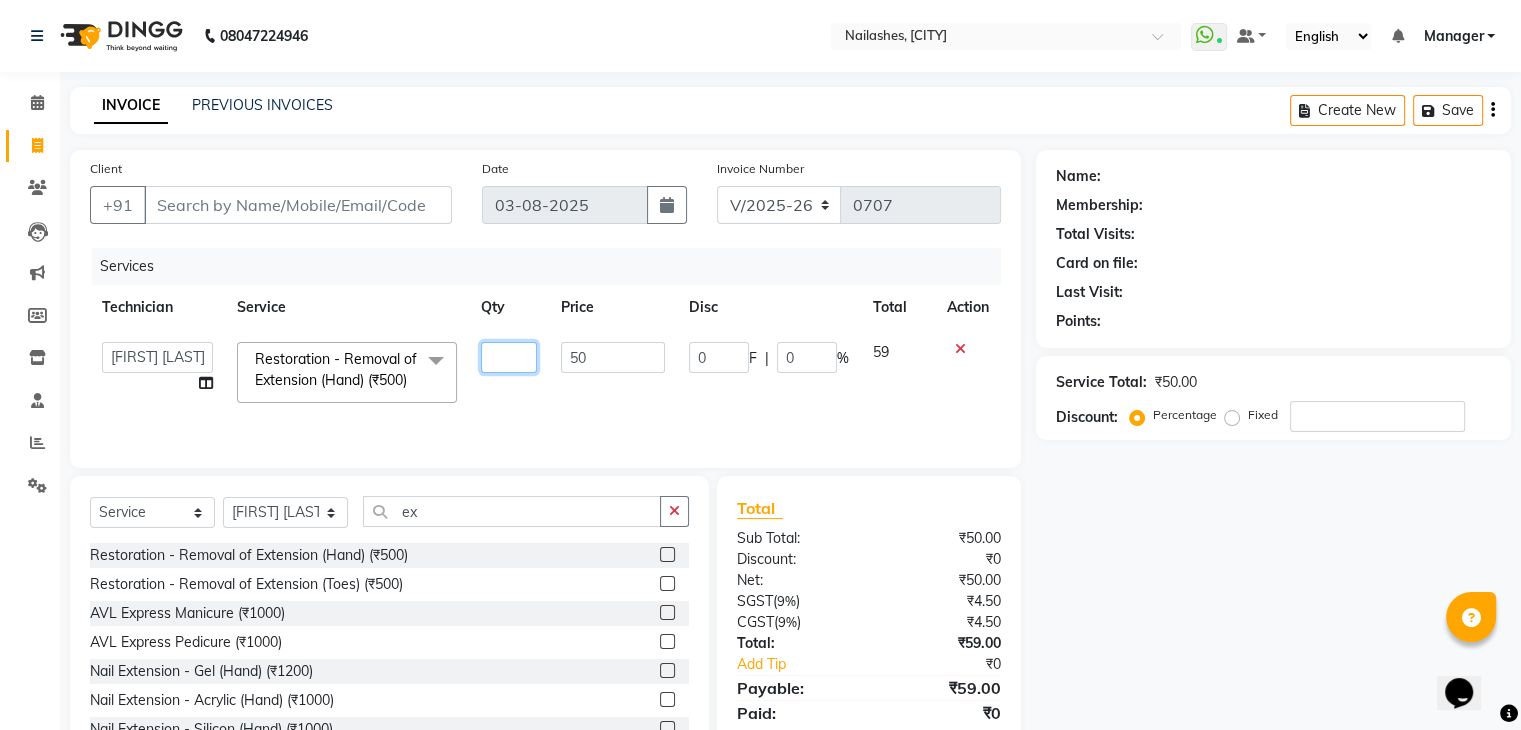 type on "5" 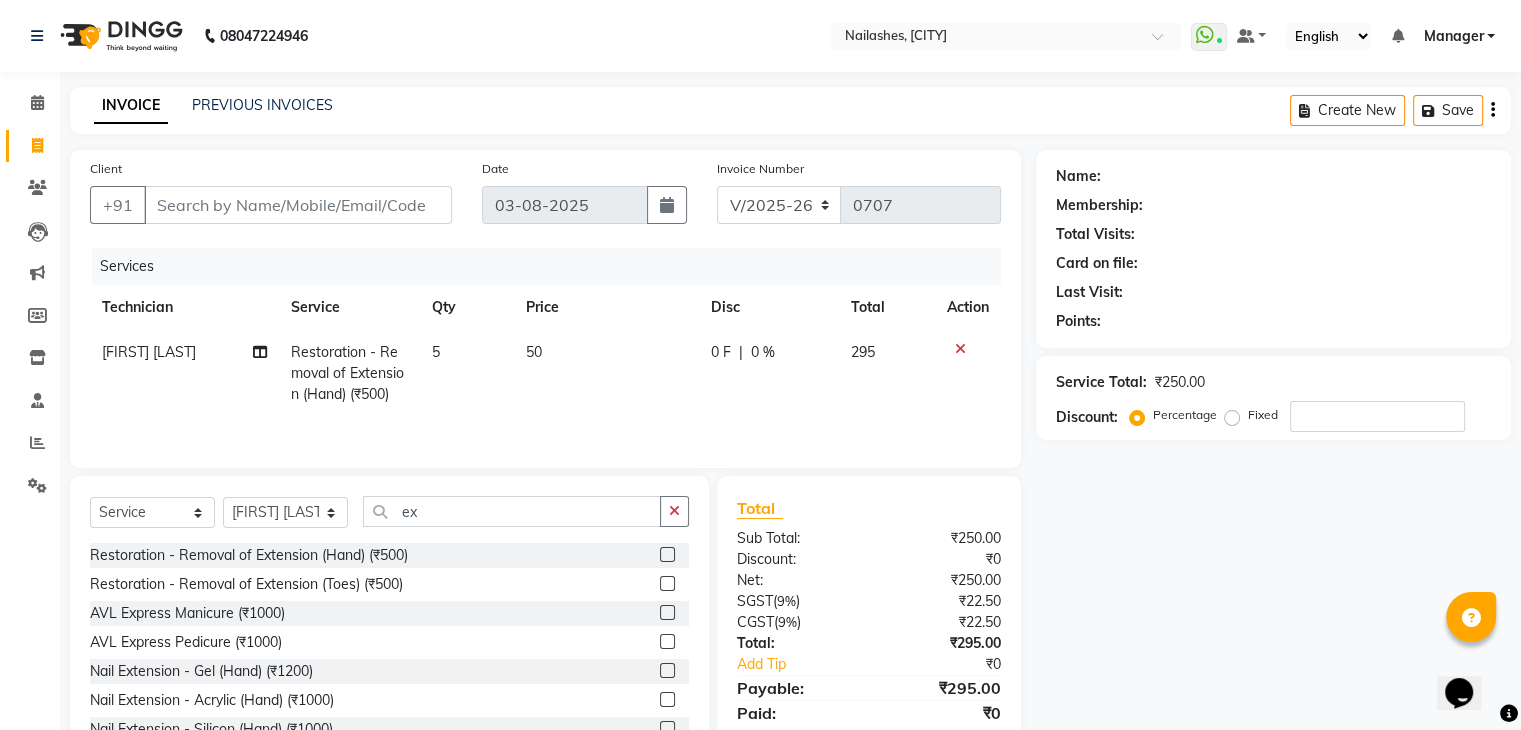 click on "[FIRST] [LAST] Restoration - Removal of Extension (Hand) (₹500) 5 50 0 F | 0 % 295" 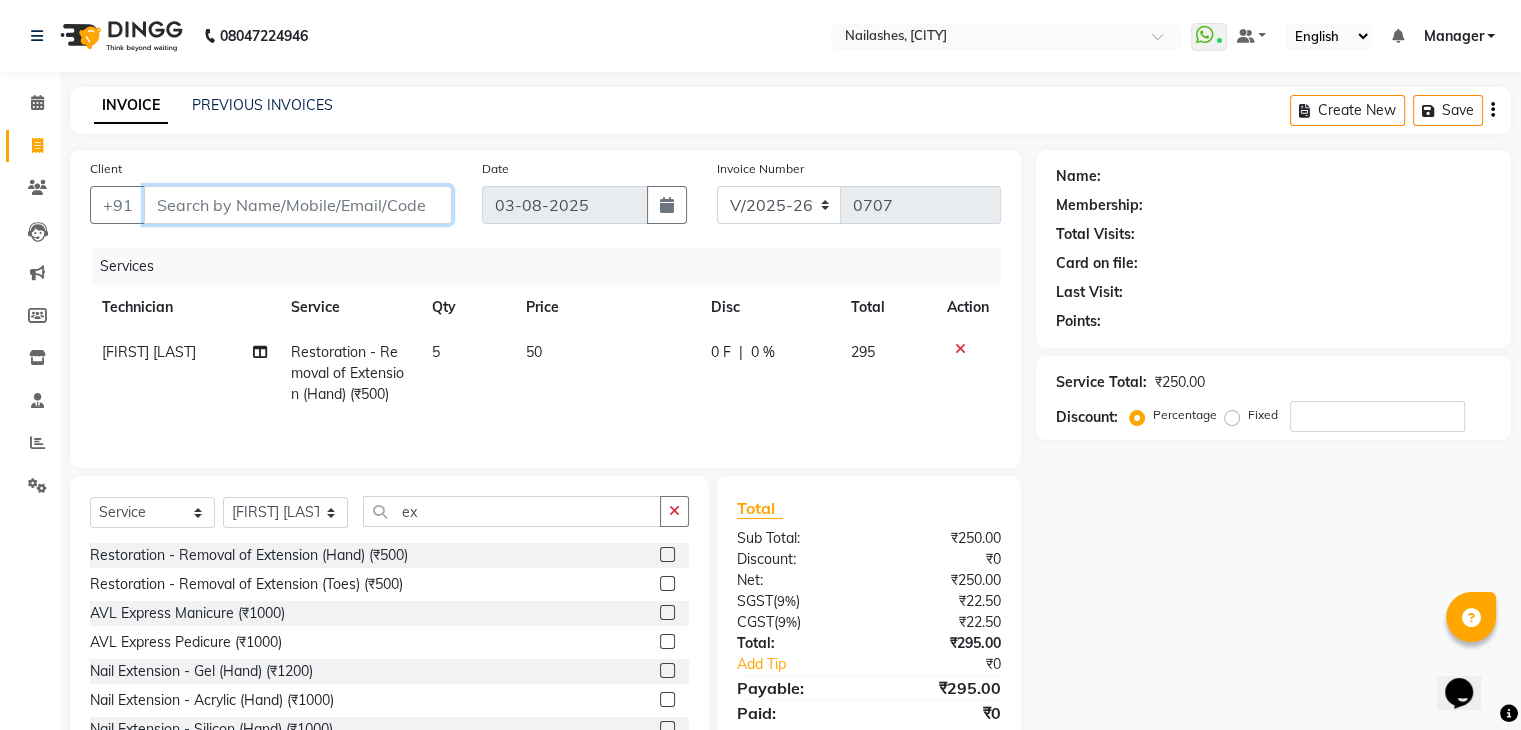 click on "Client" at bounding box center (298, 205) 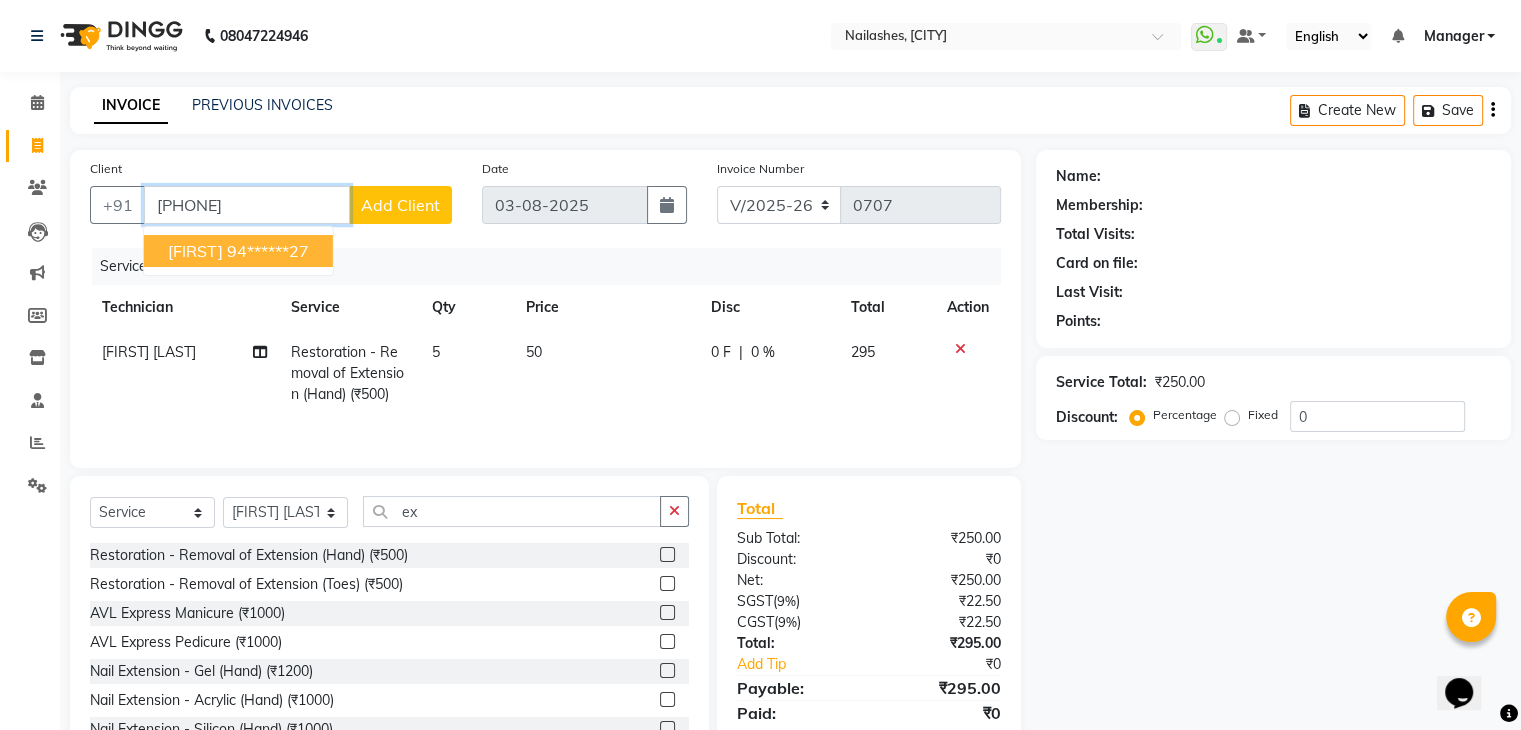 click on "94******27" at bounding box center (268, 251) 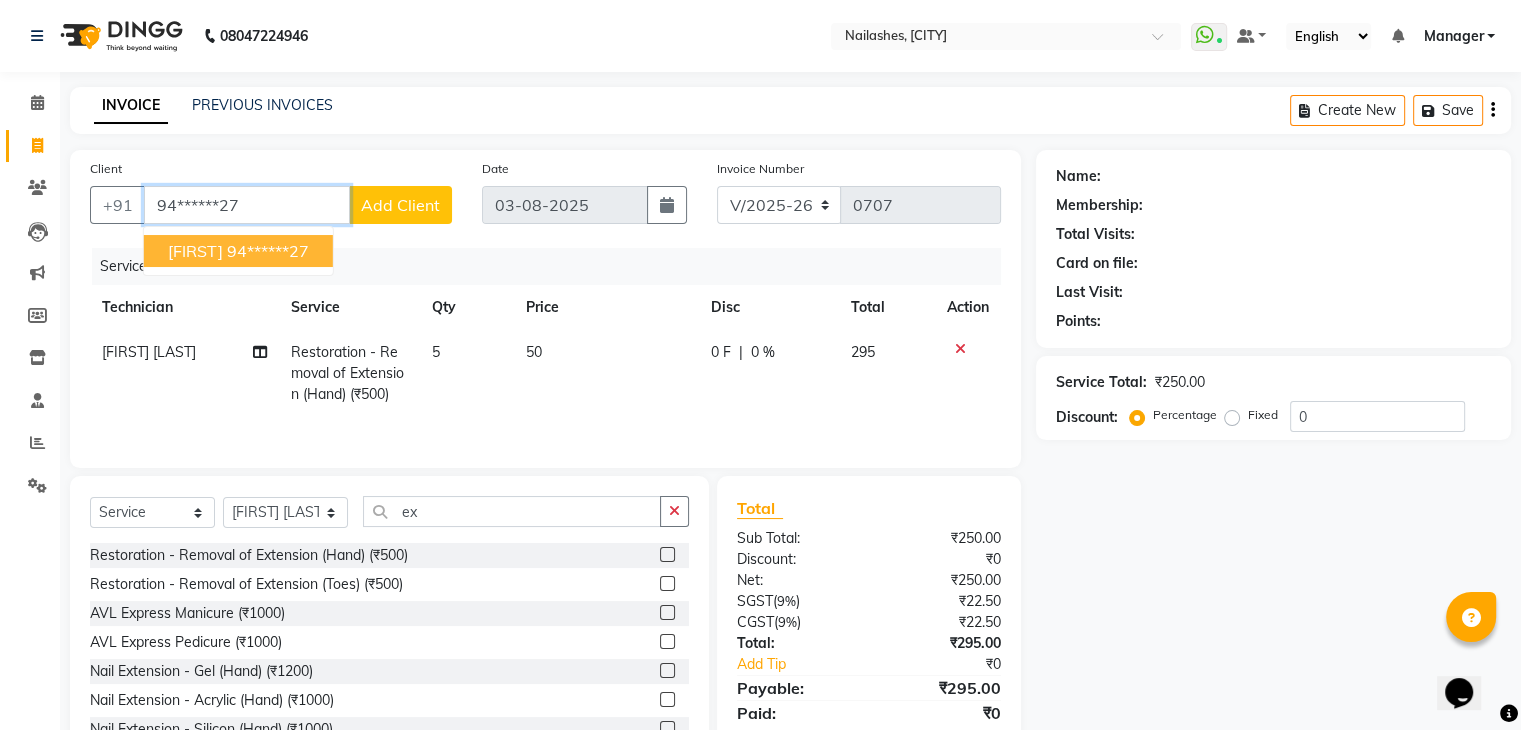 type on "94******27" 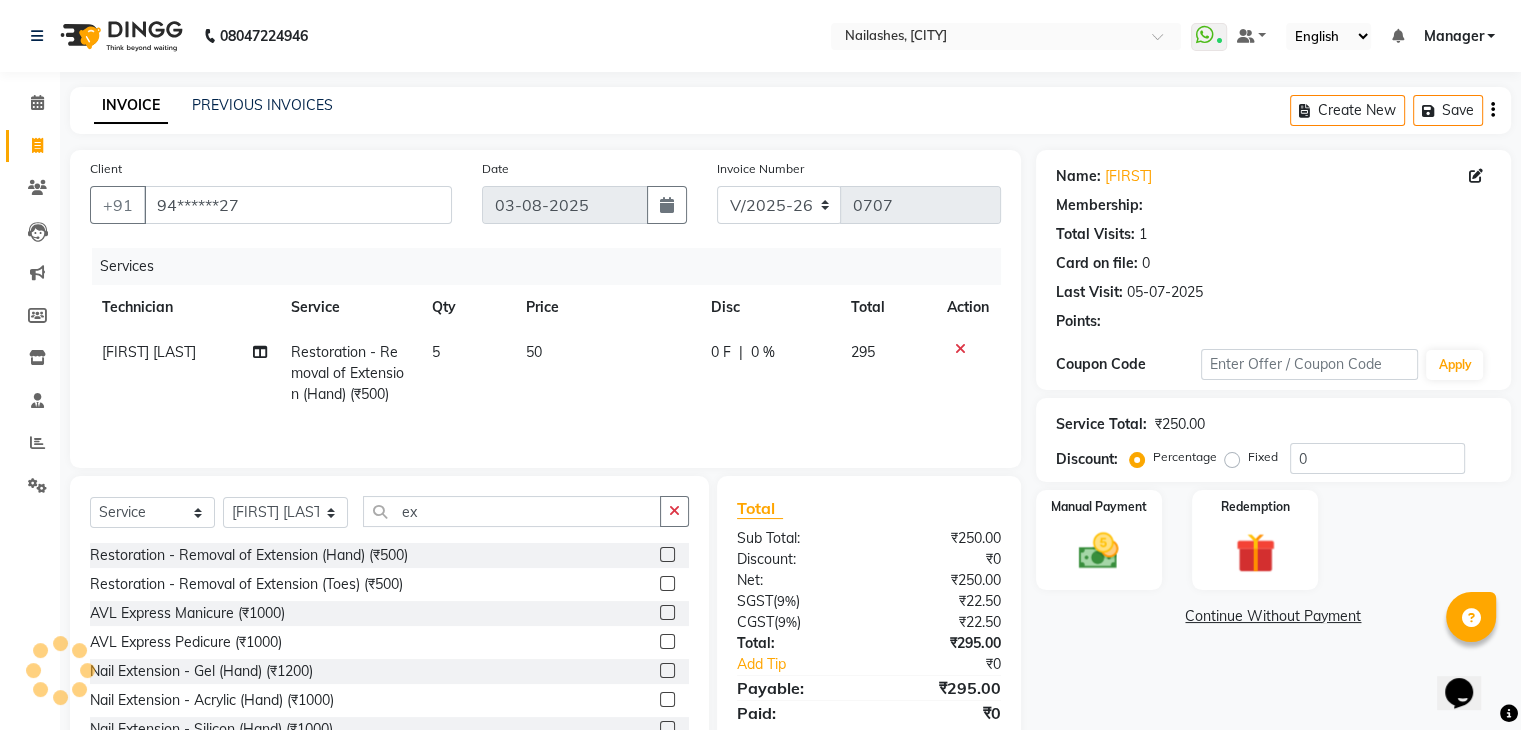 select on "1: Object" 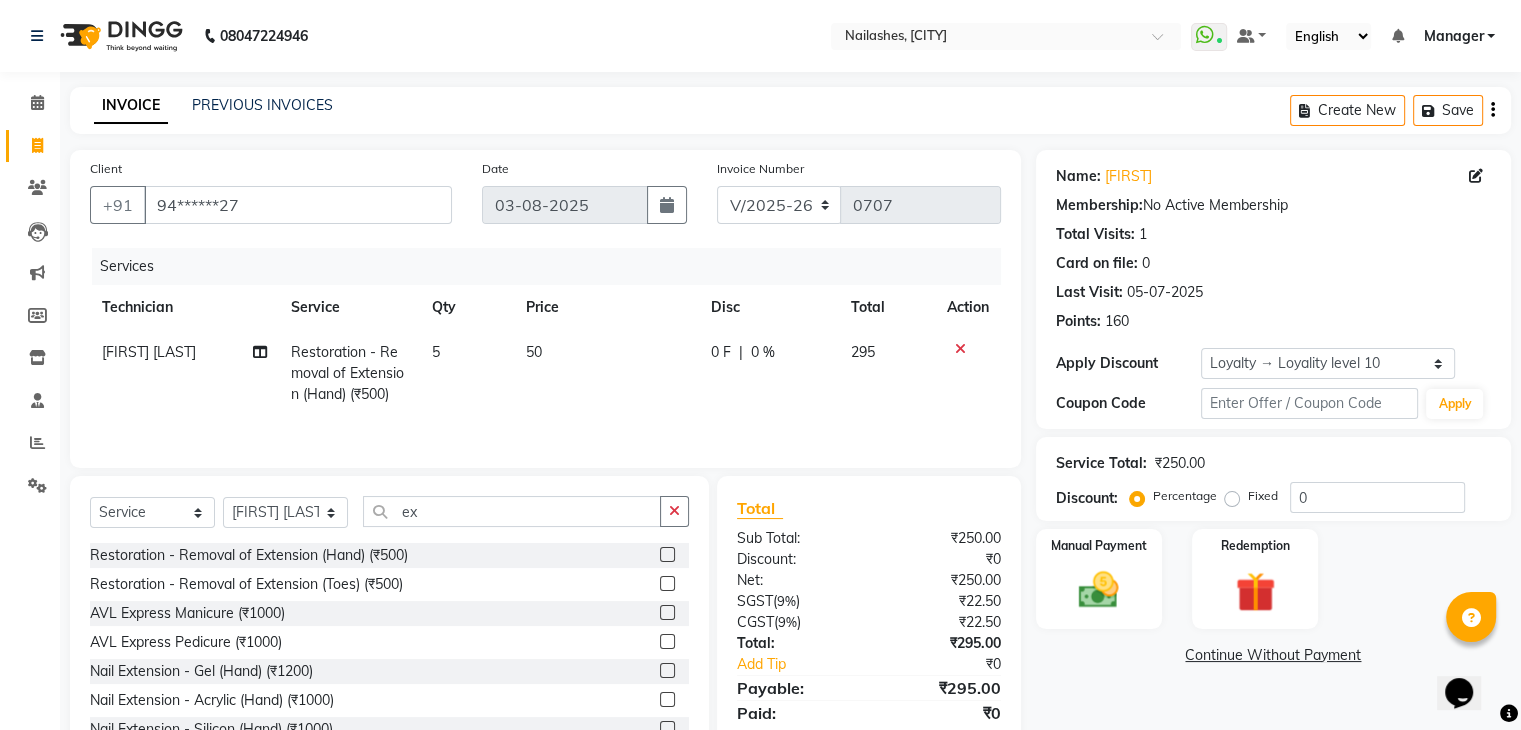 scroll, scrollTop: 72, scrollLeft: 0, axis: vertical 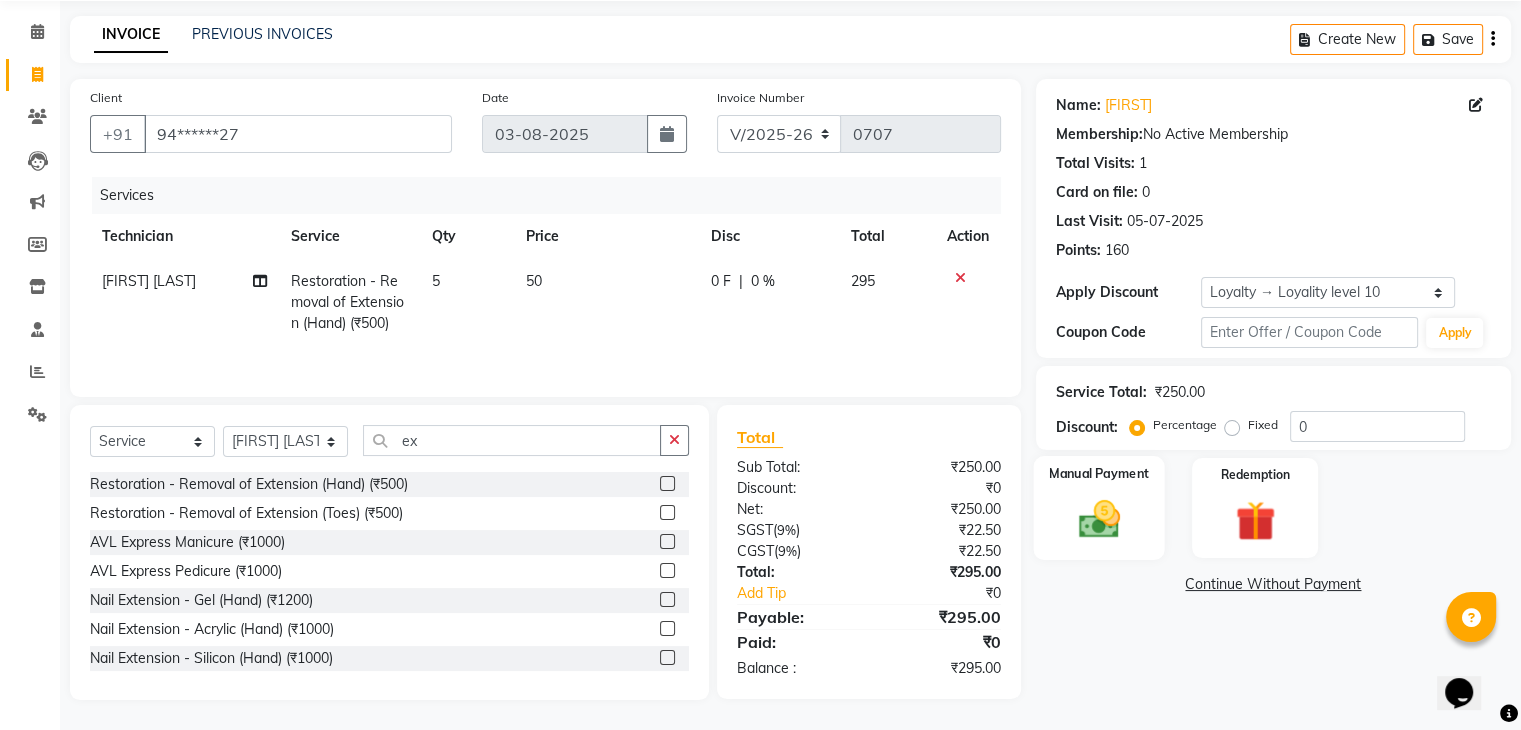click on "Manual Payment" 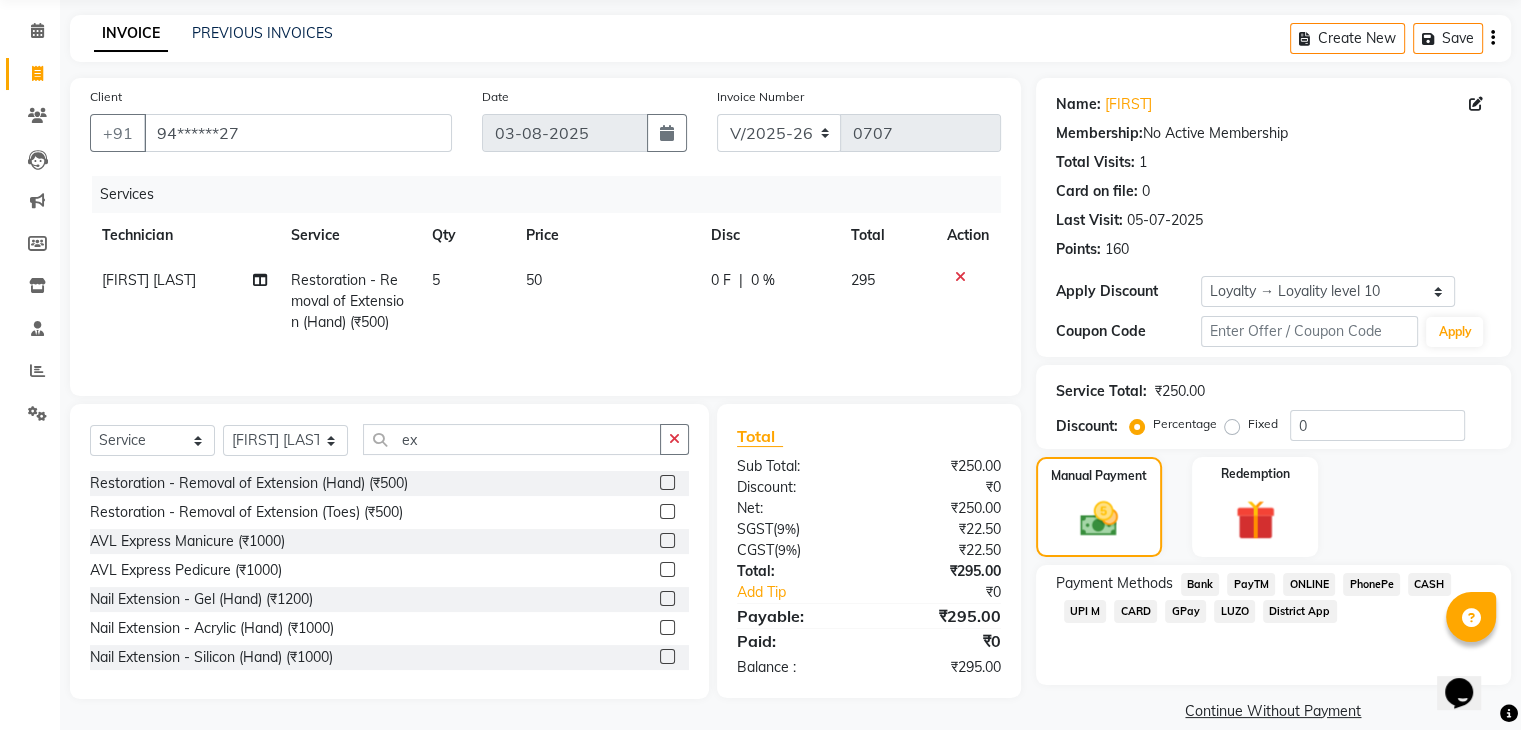 click on "UPI M" 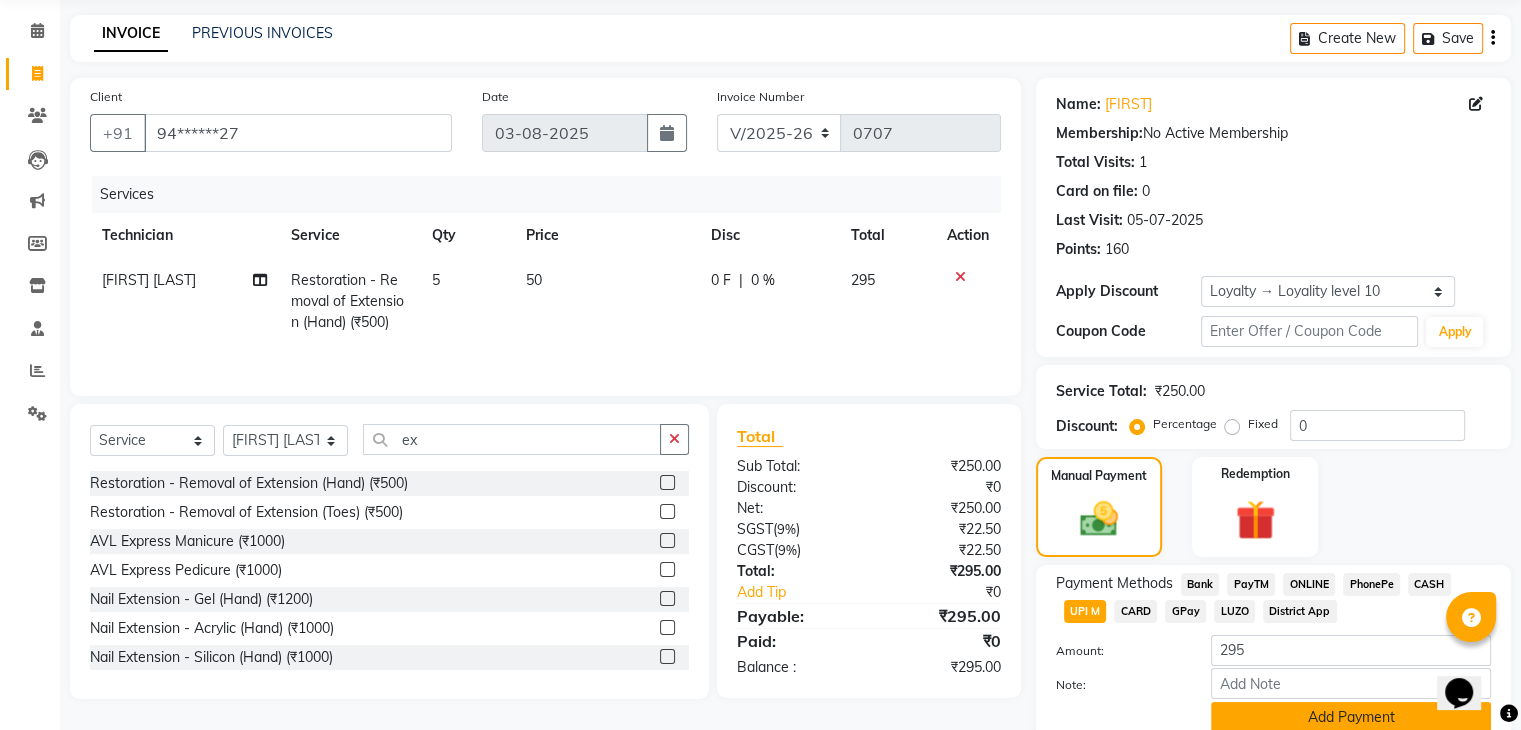 click on "Add Payment" 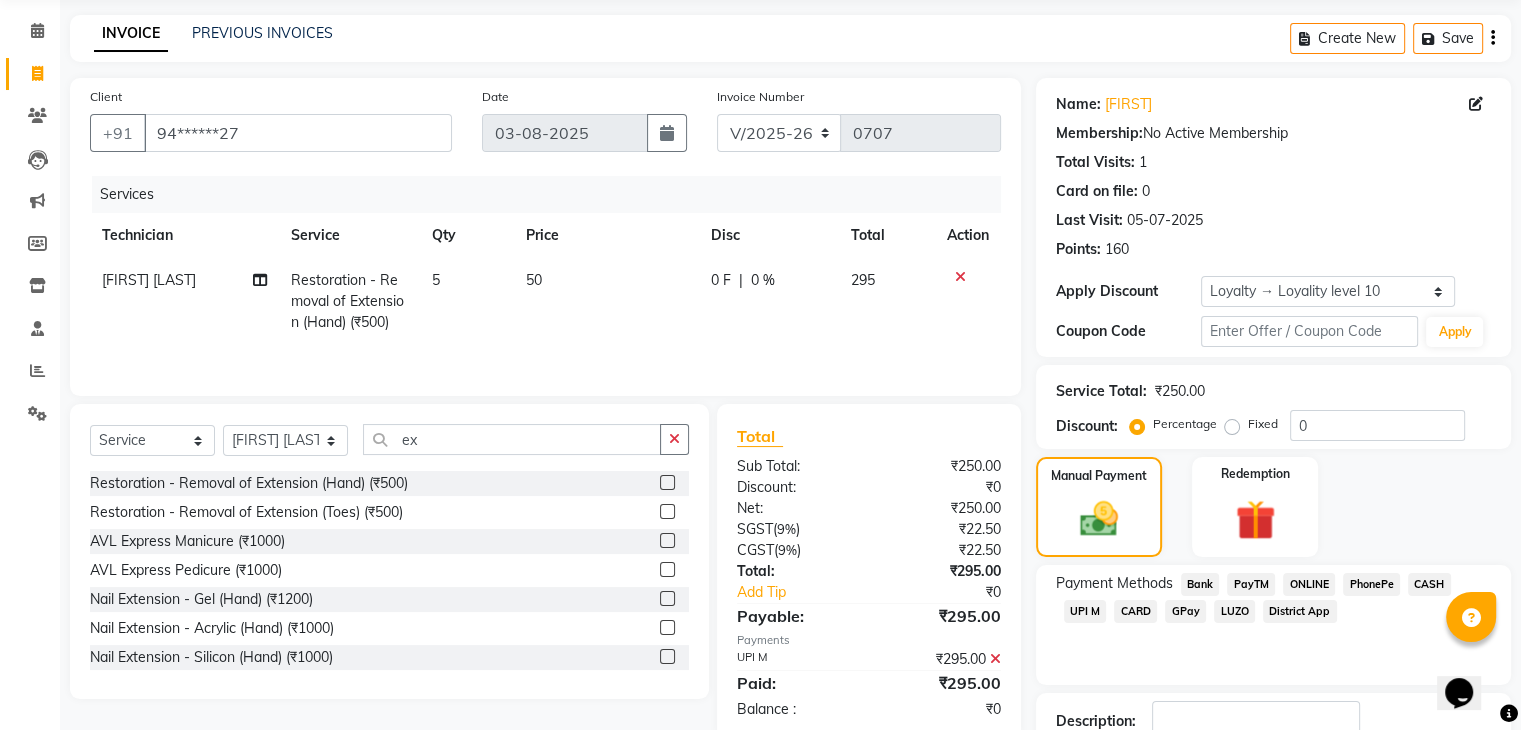 scroll, scrollTop: 213, scrollLeft: 0, axis: vertical 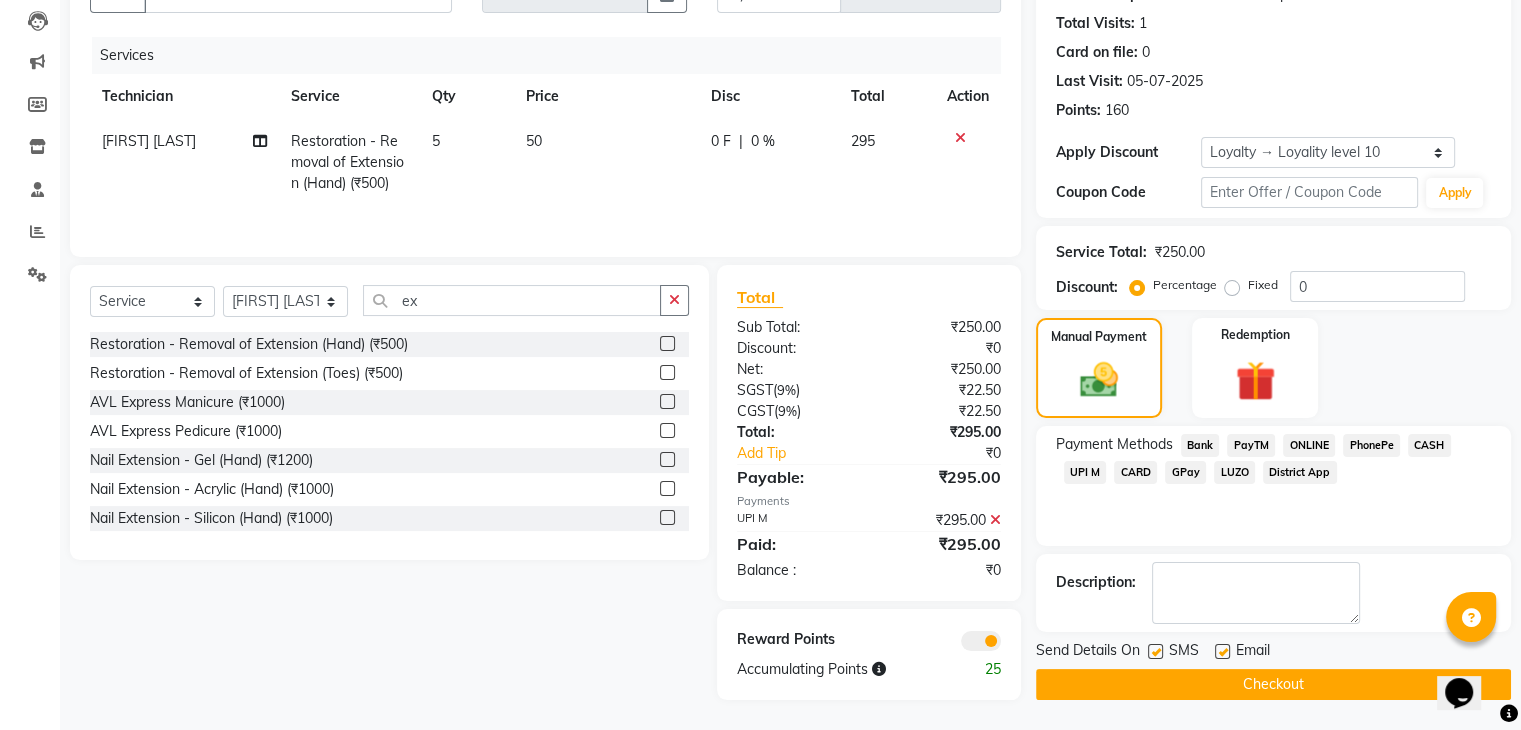 click on "Checkout" 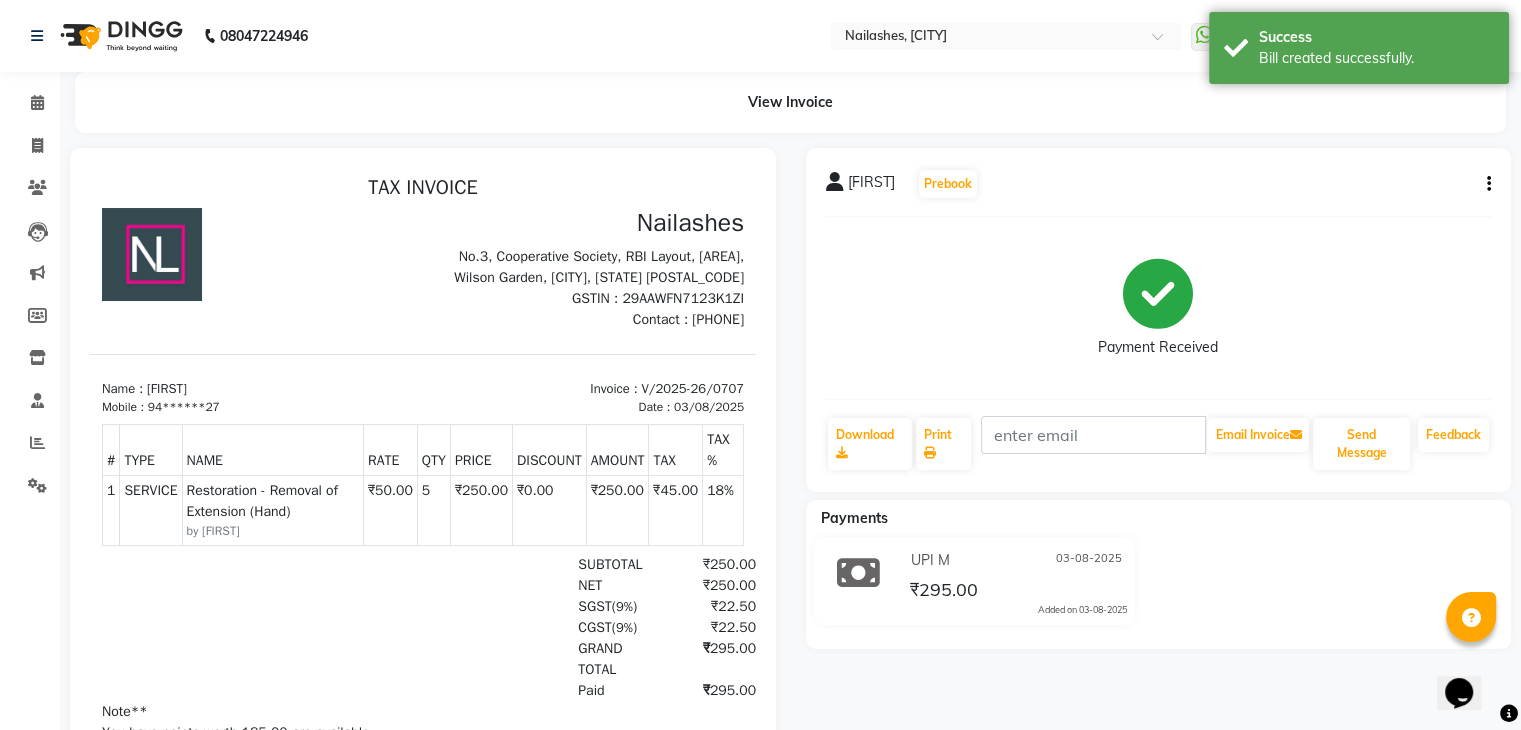 scroll, scrollTop: 0, scrollLeft: 0, axis: both 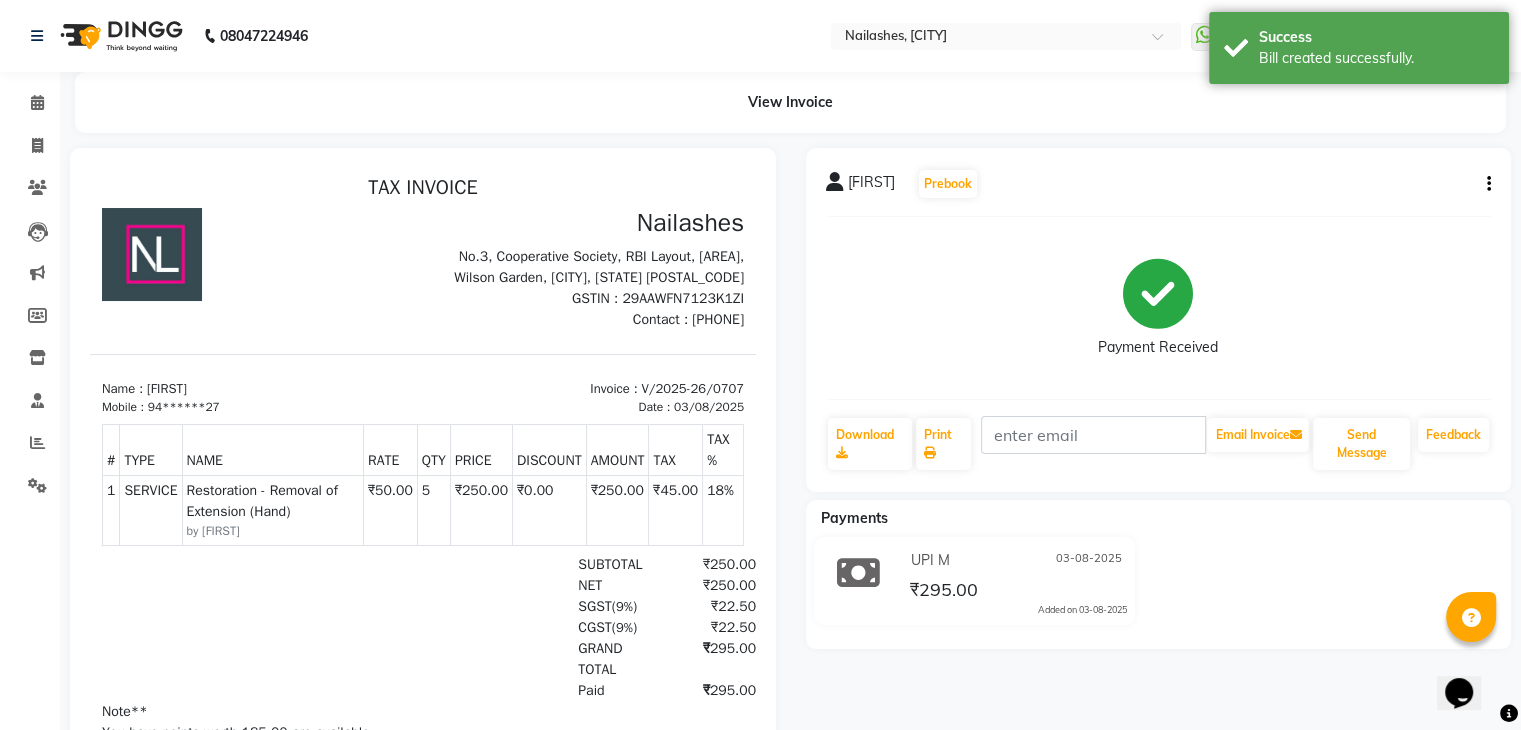 select on "service" 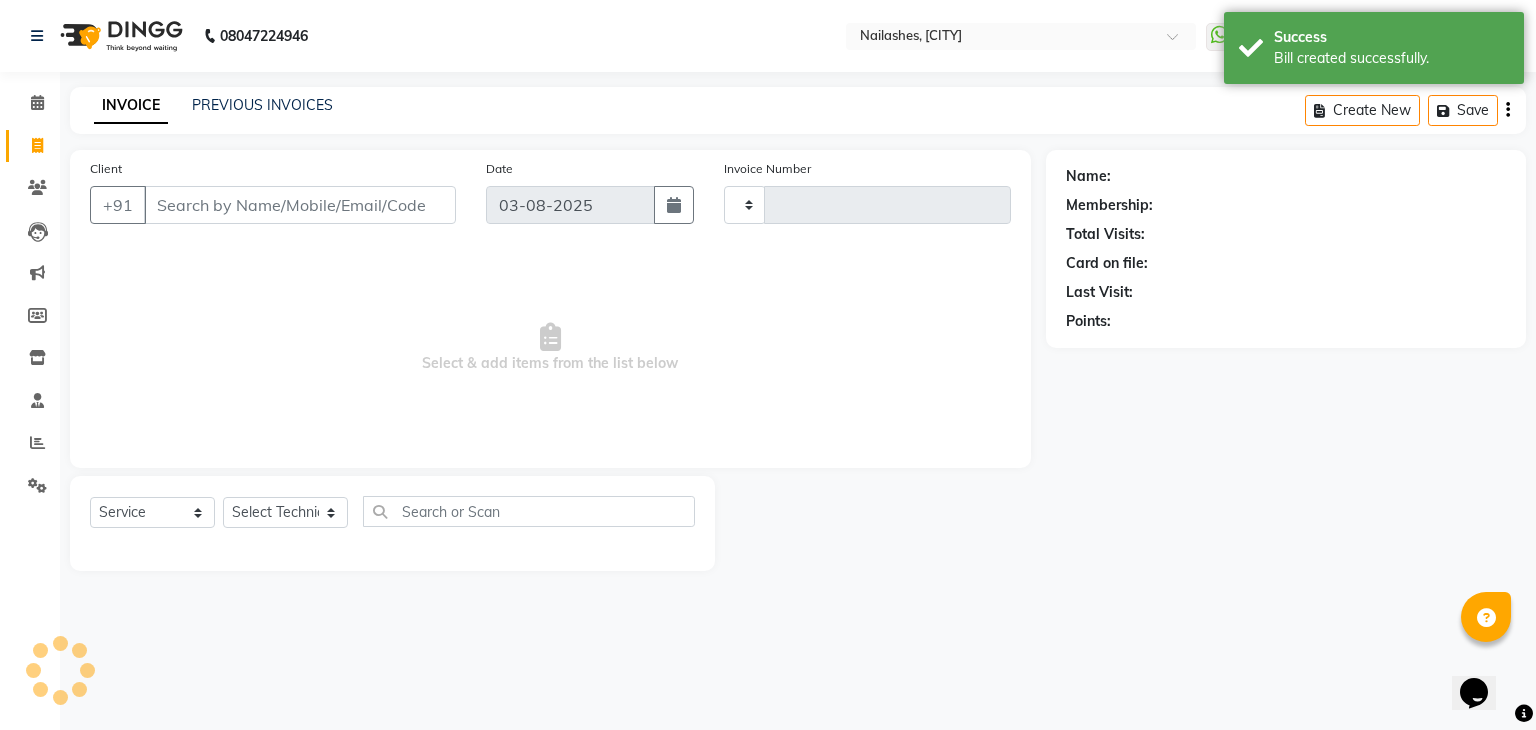 type on "0708" 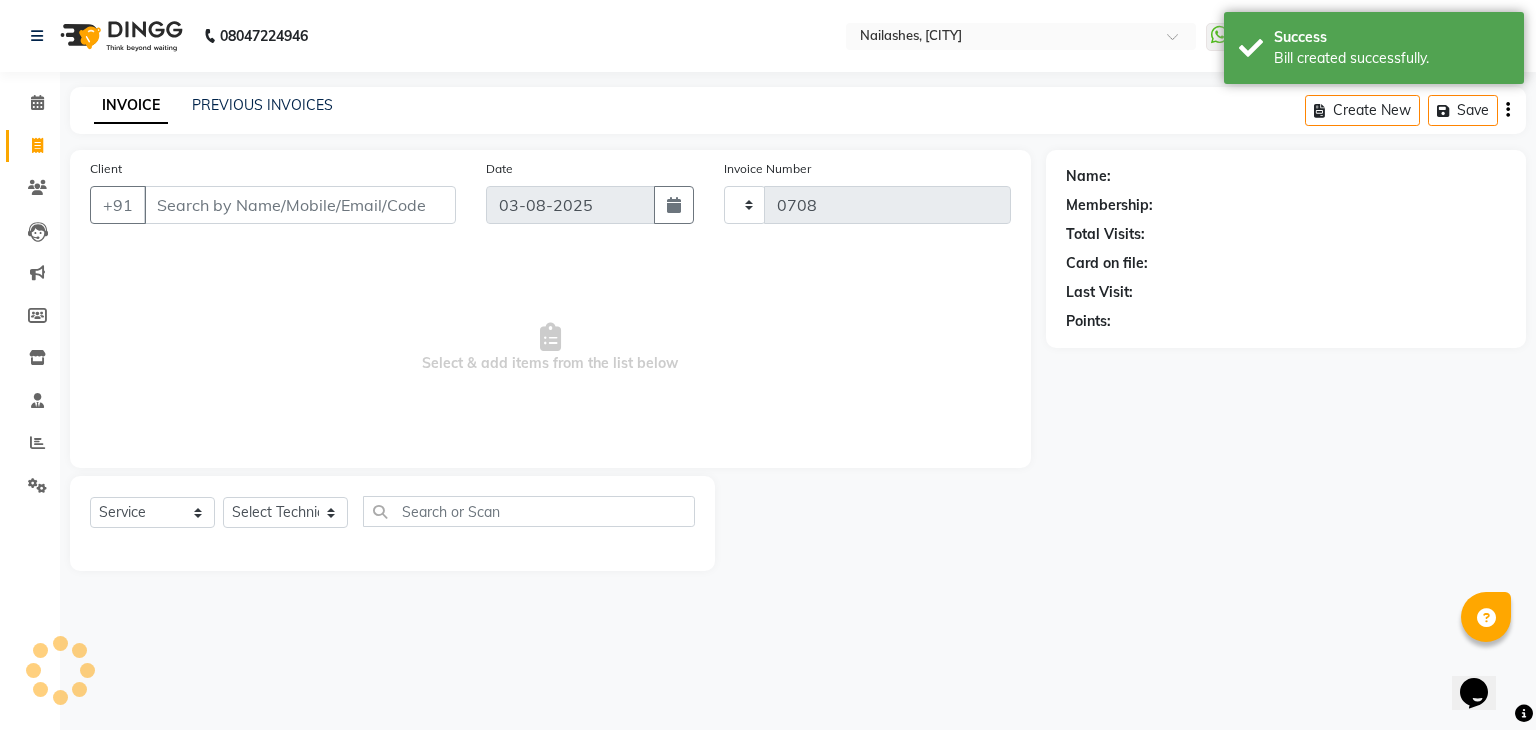 select on "6318" 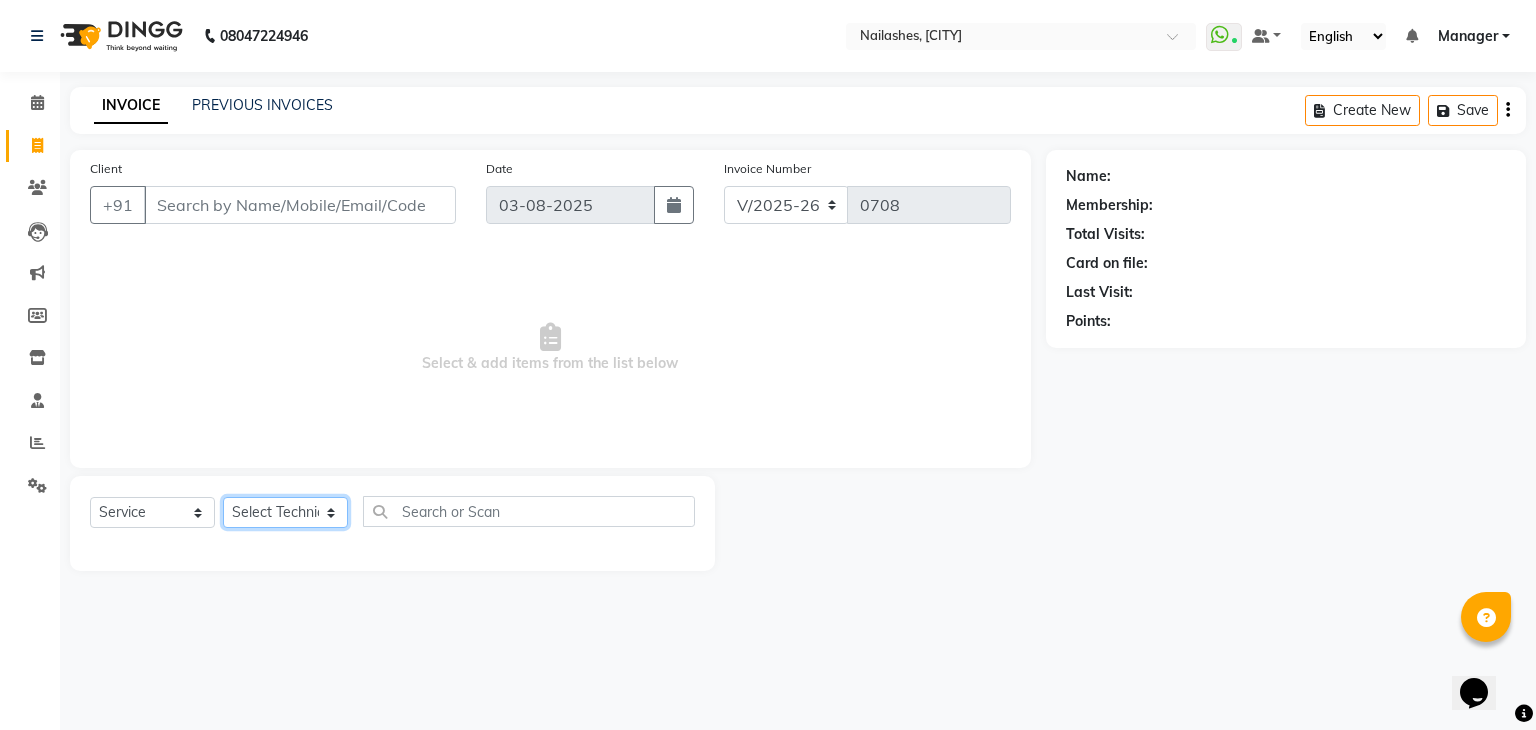 click on "Select Technician [FIRST] Manager Prince Rohit Sajan Salman Suma Suraj Vikas [FIRST] [FIRST]" 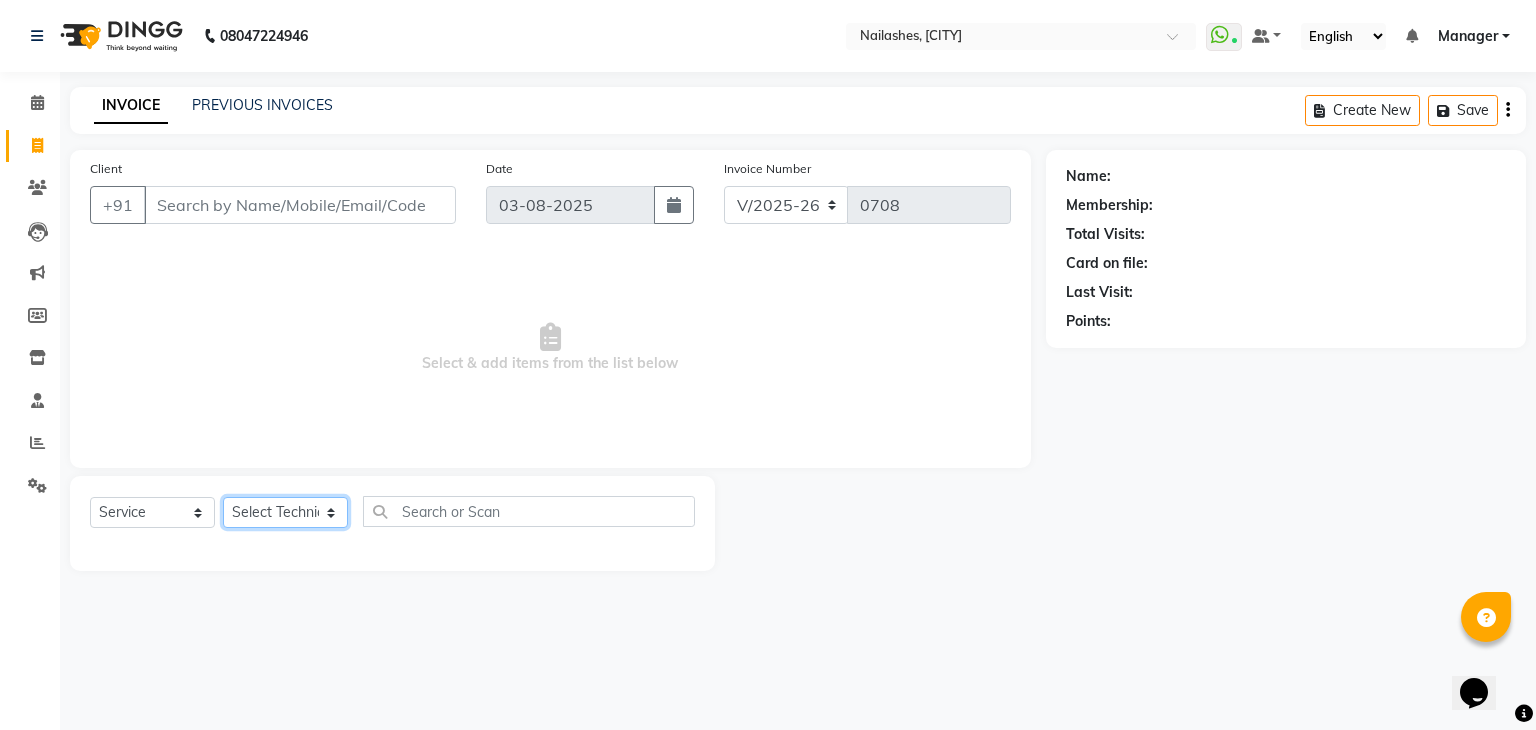 select on "[POSTAL_CODE]" 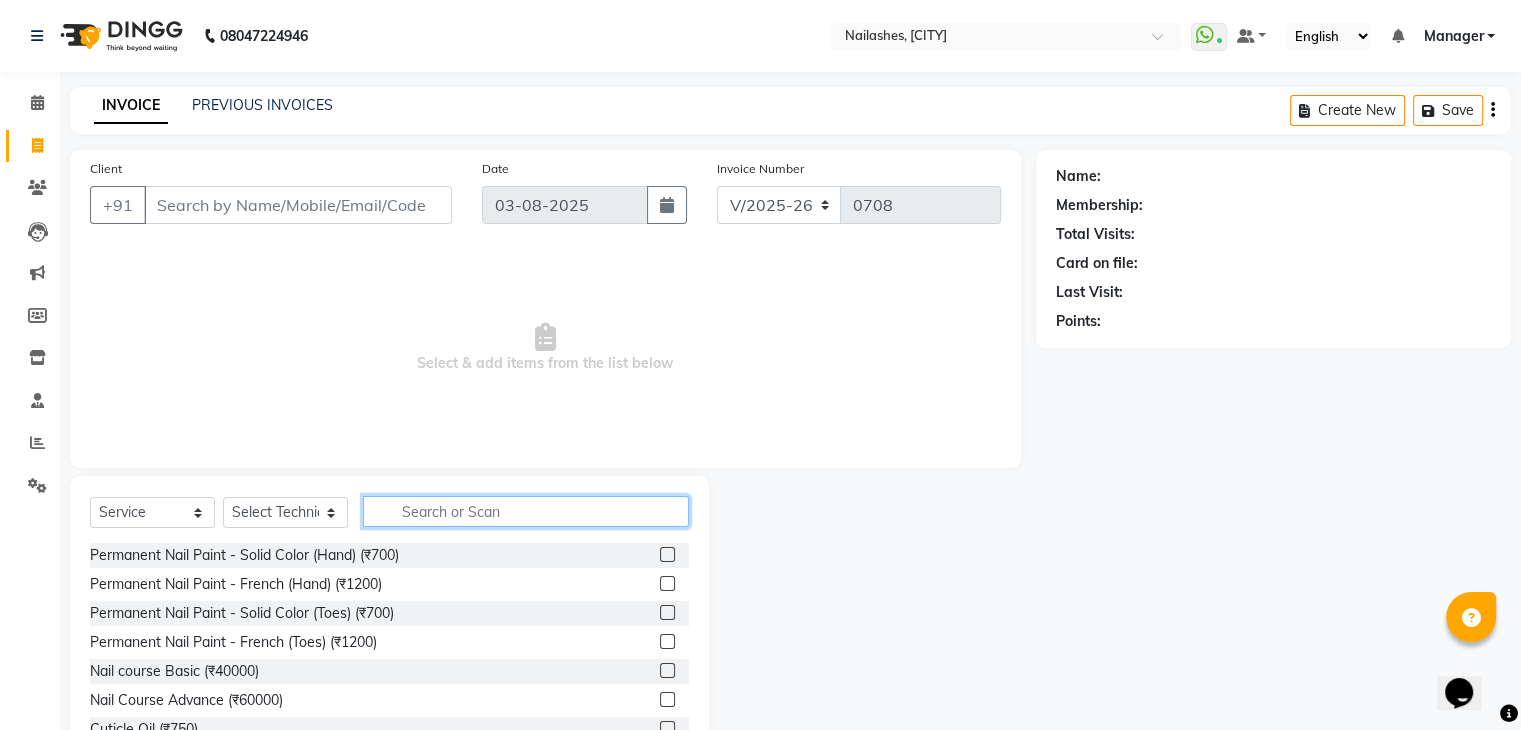 click 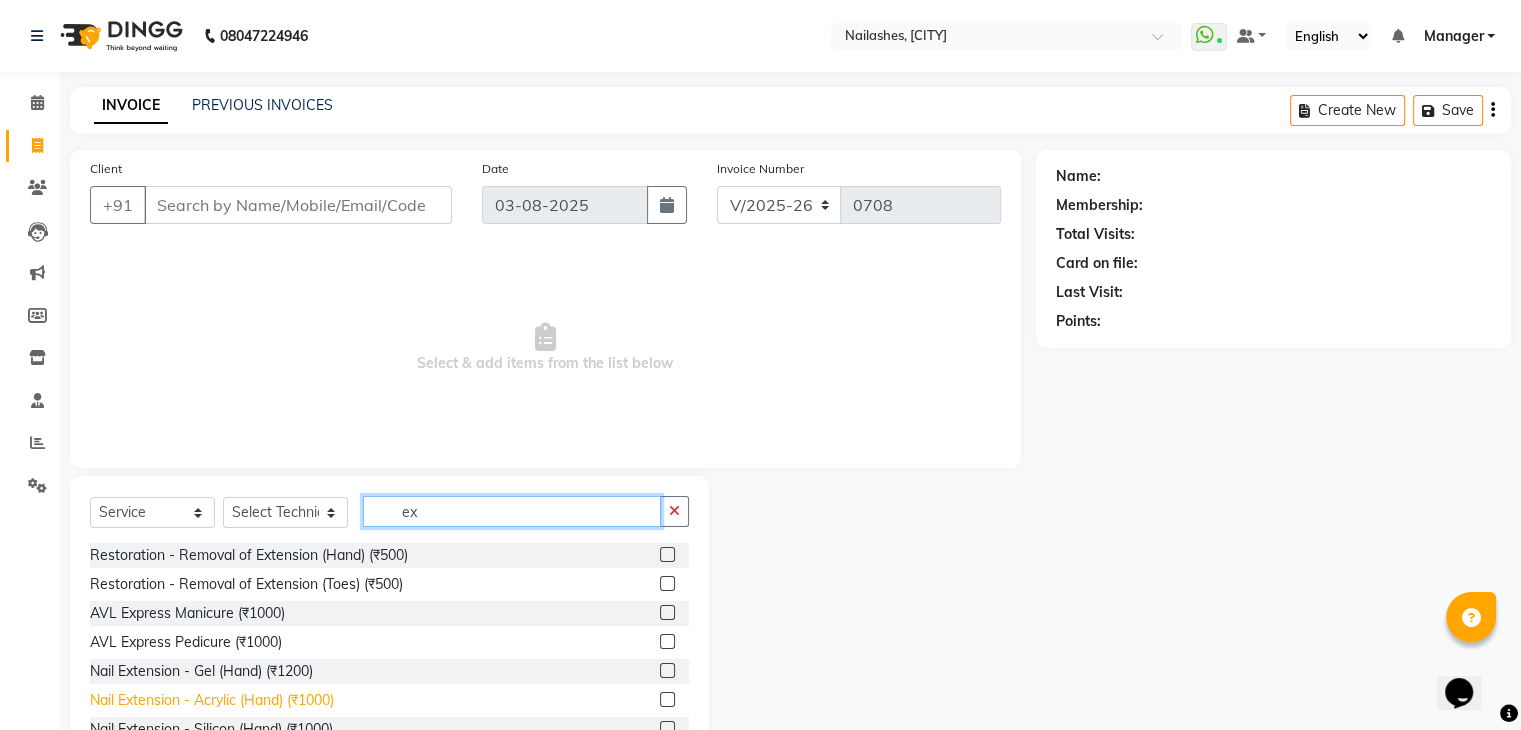 type on "ex" 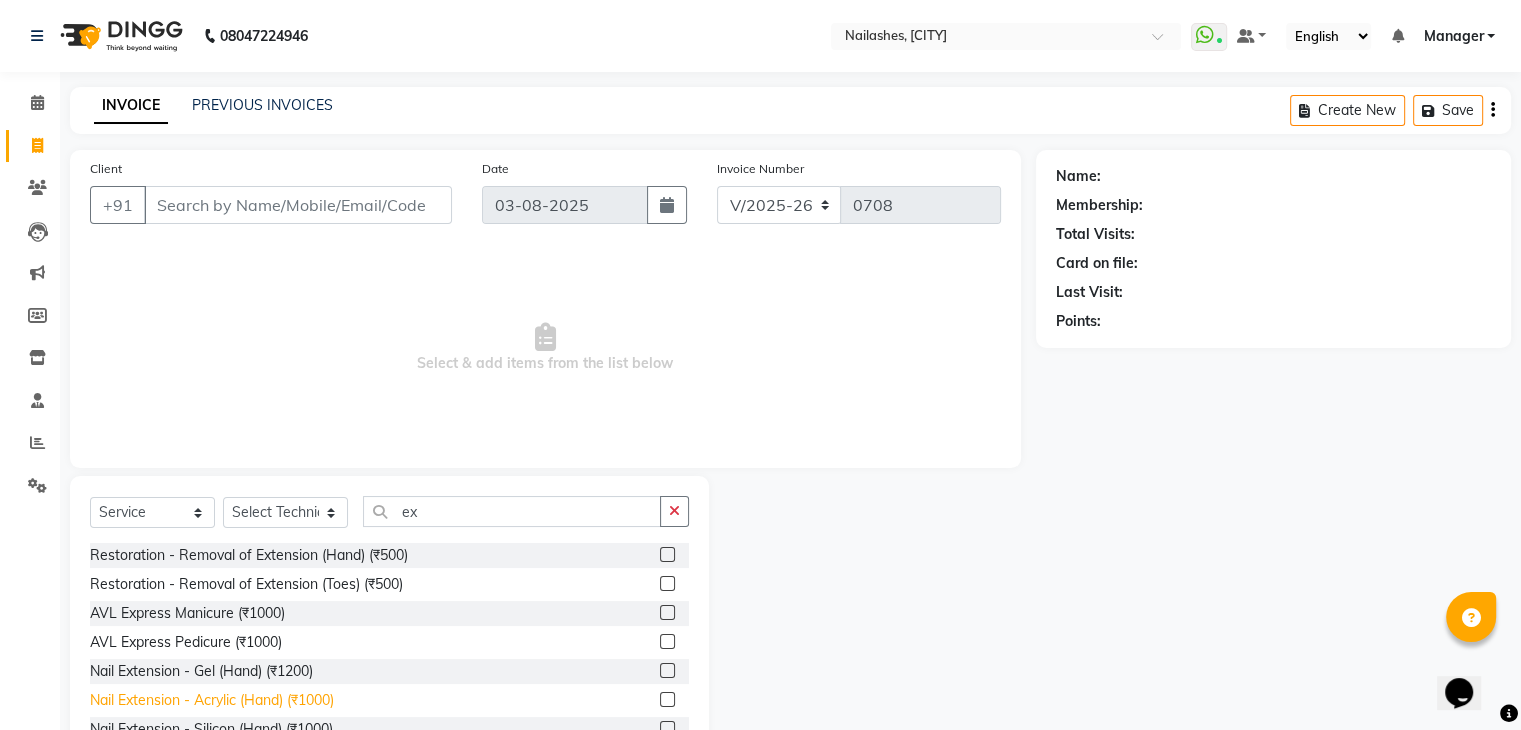 click on "Nail Extension - Acrylic (Hand) (₹1000)" 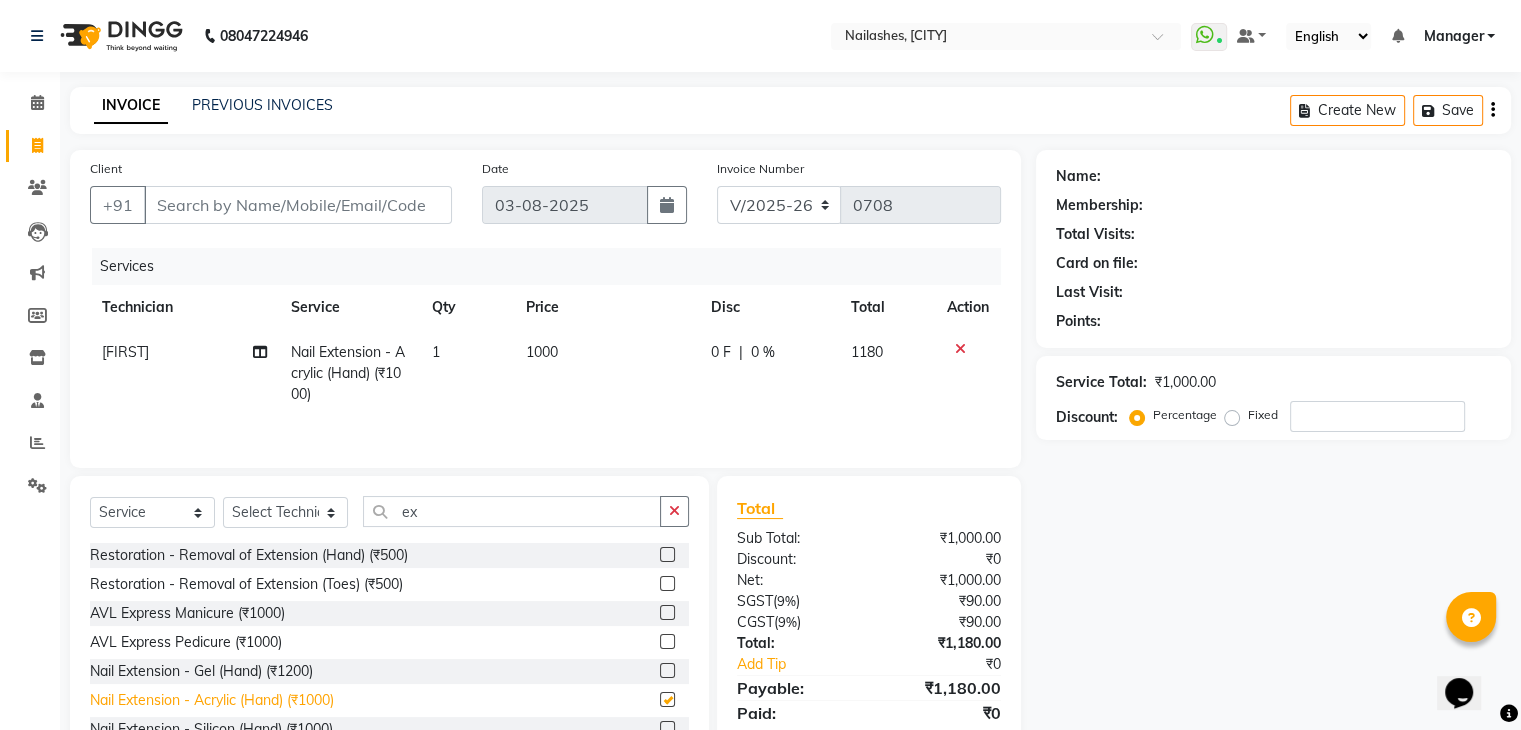 checkbox on "false" 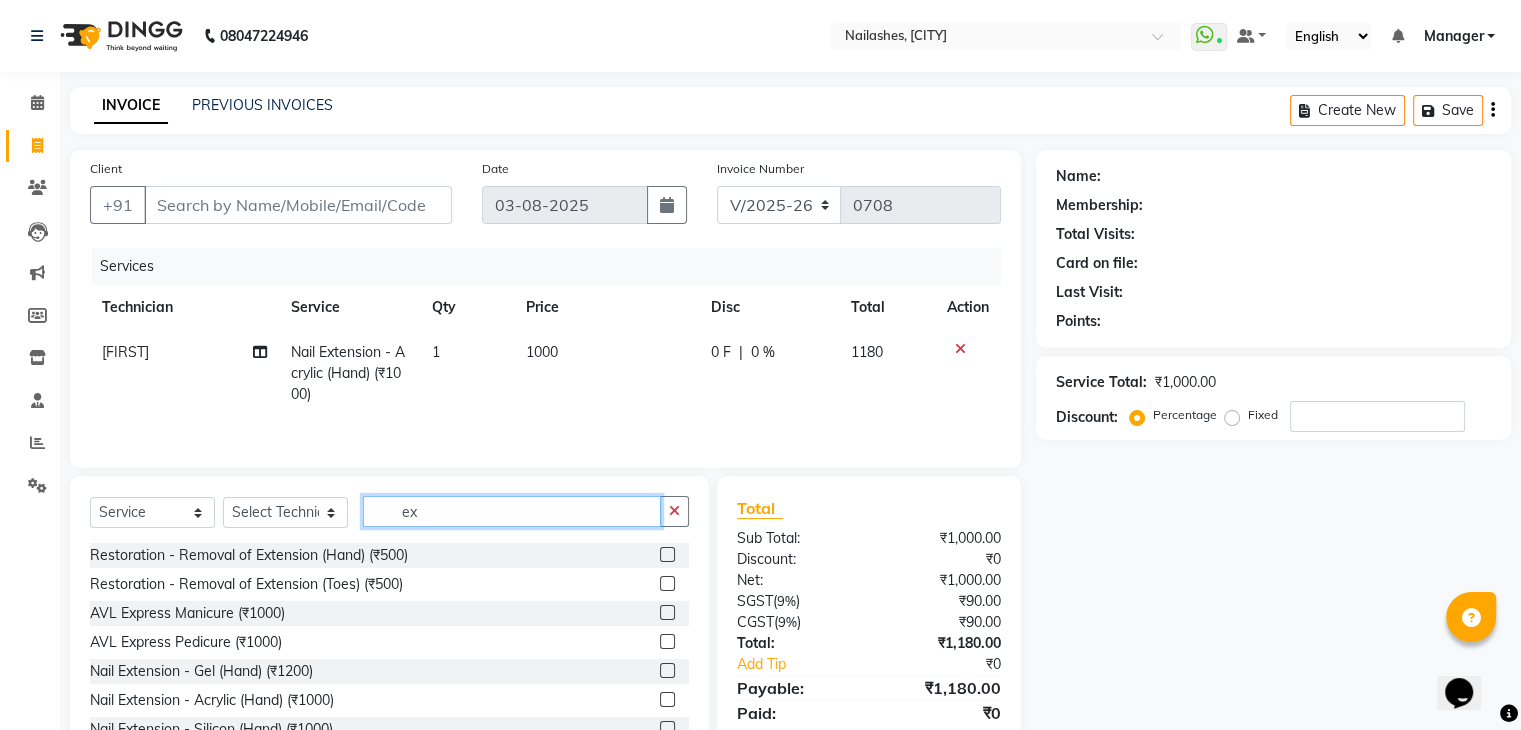 click on "ex" 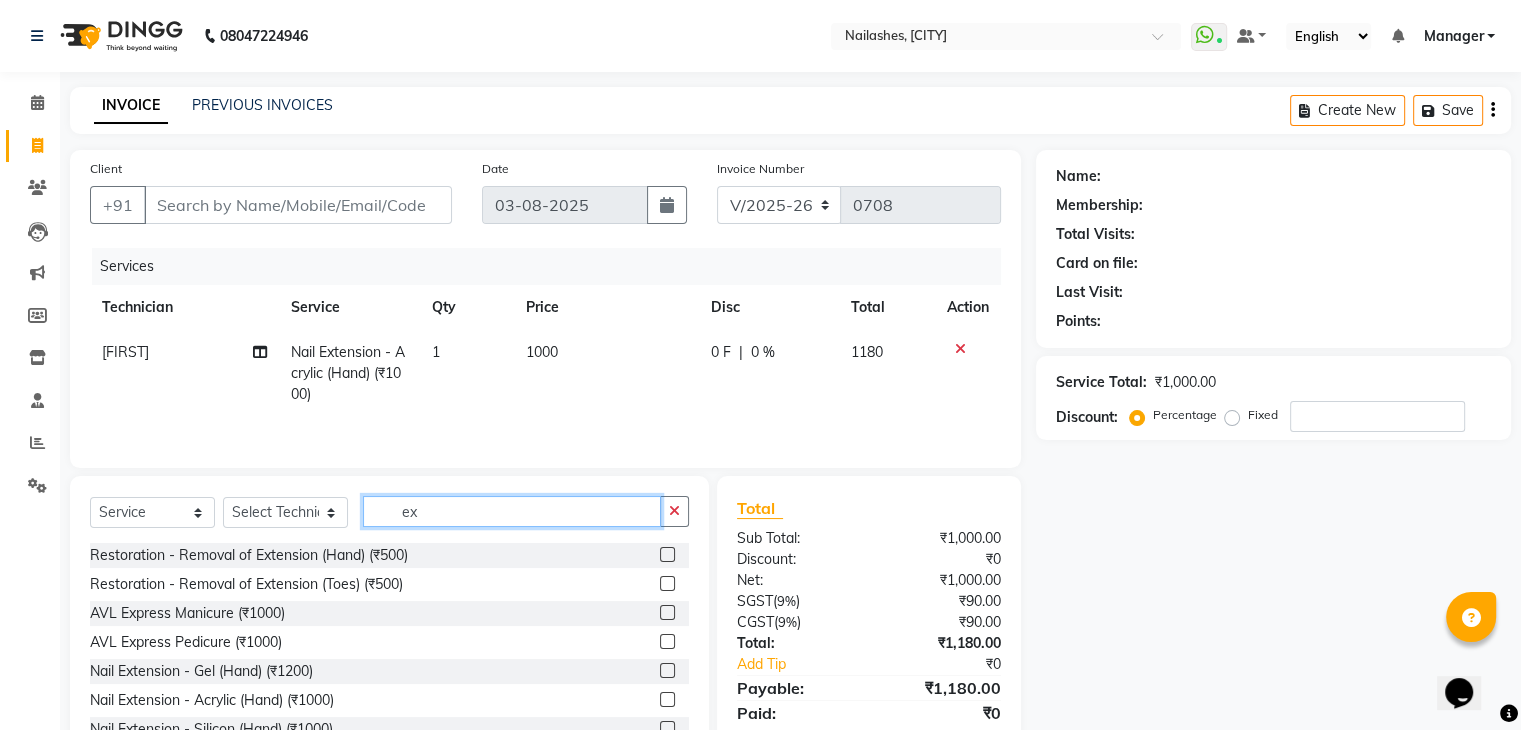 type on "e" 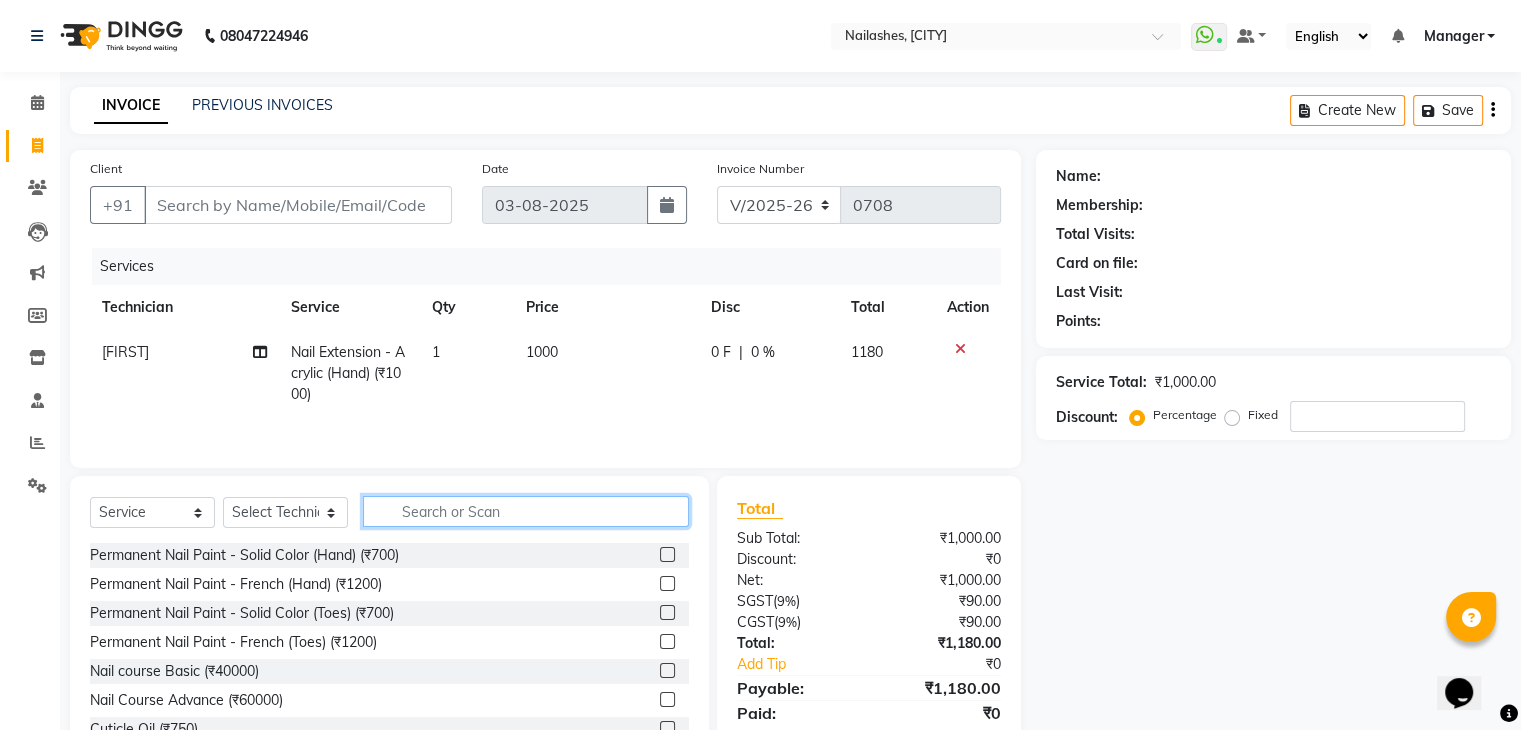 type 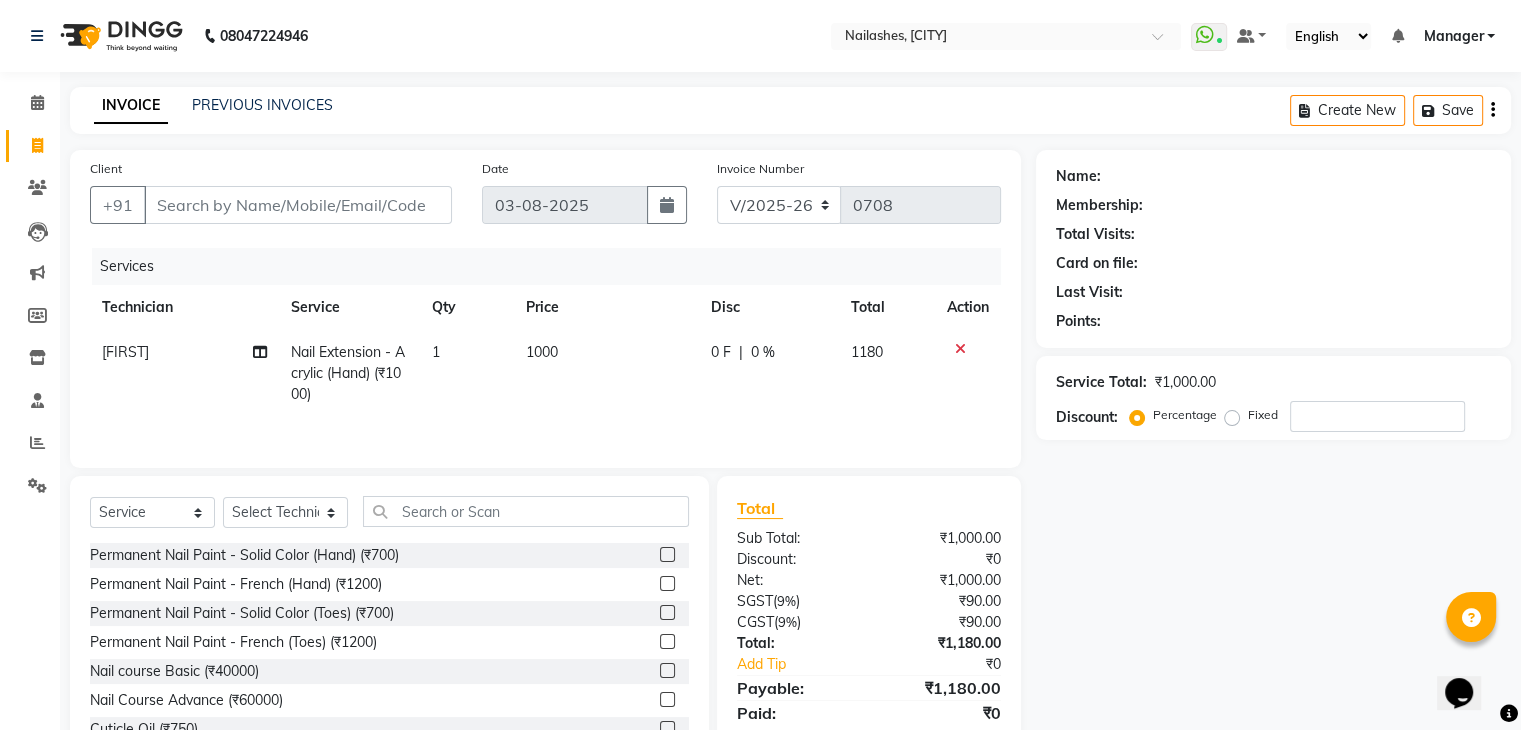 click 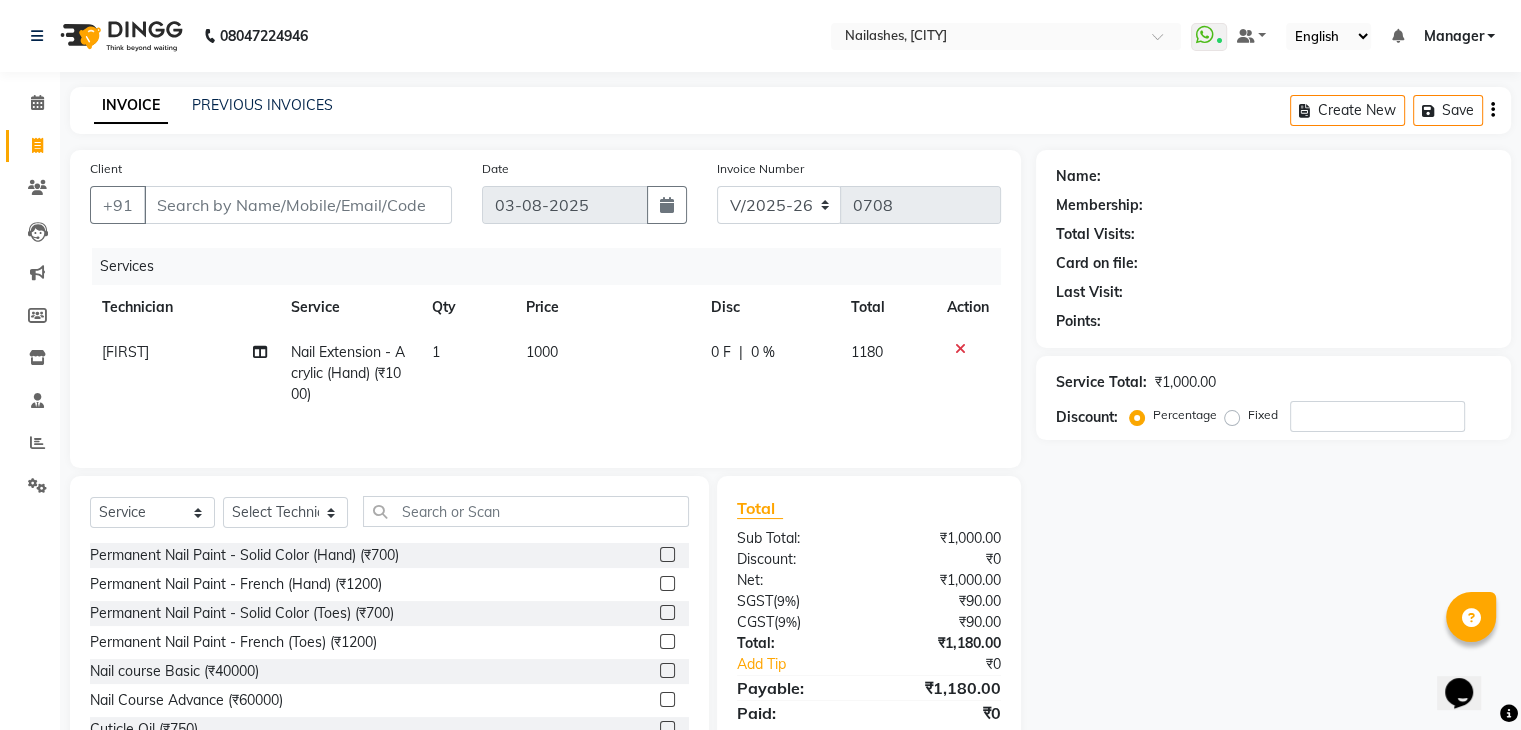 click at bounding box center (666, 555) 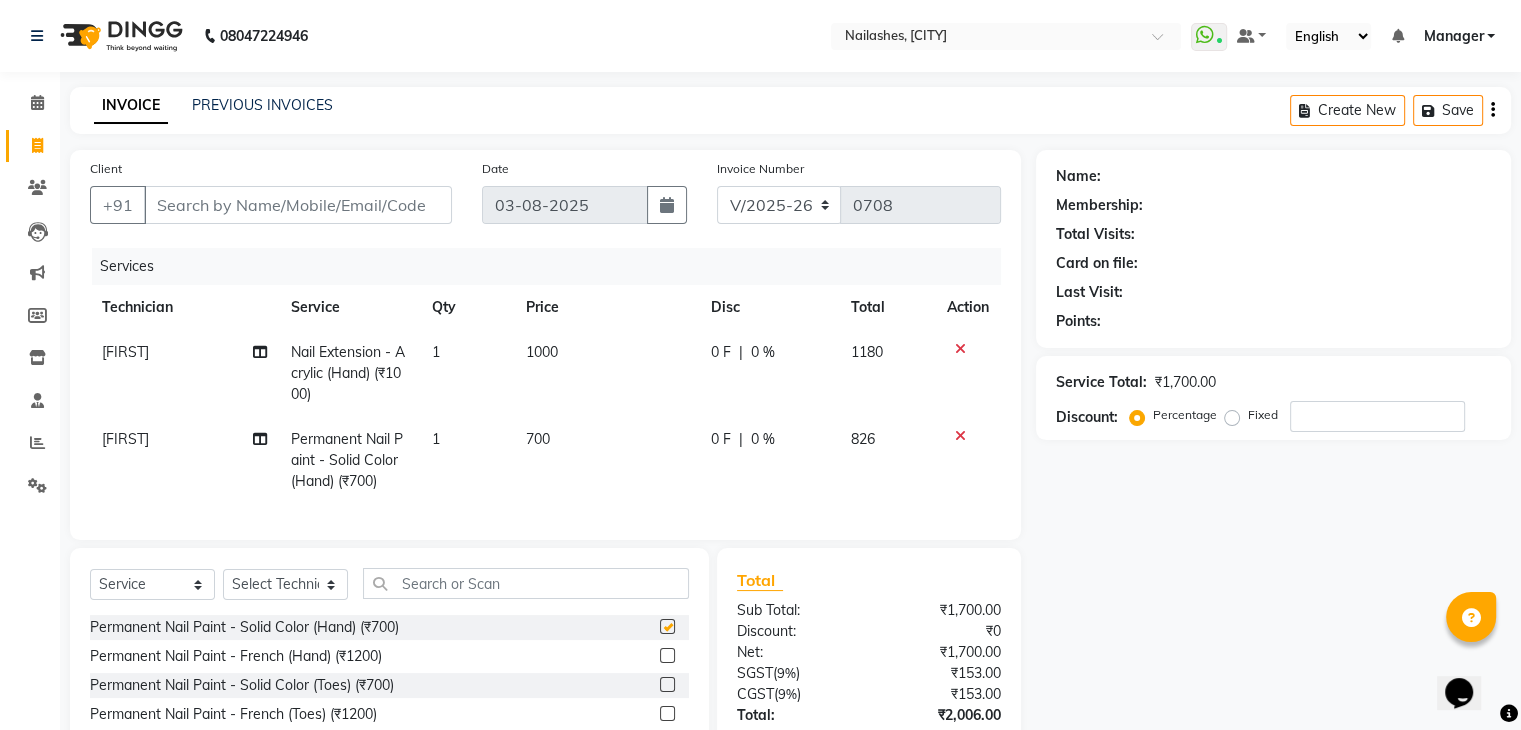checkbox on "false" 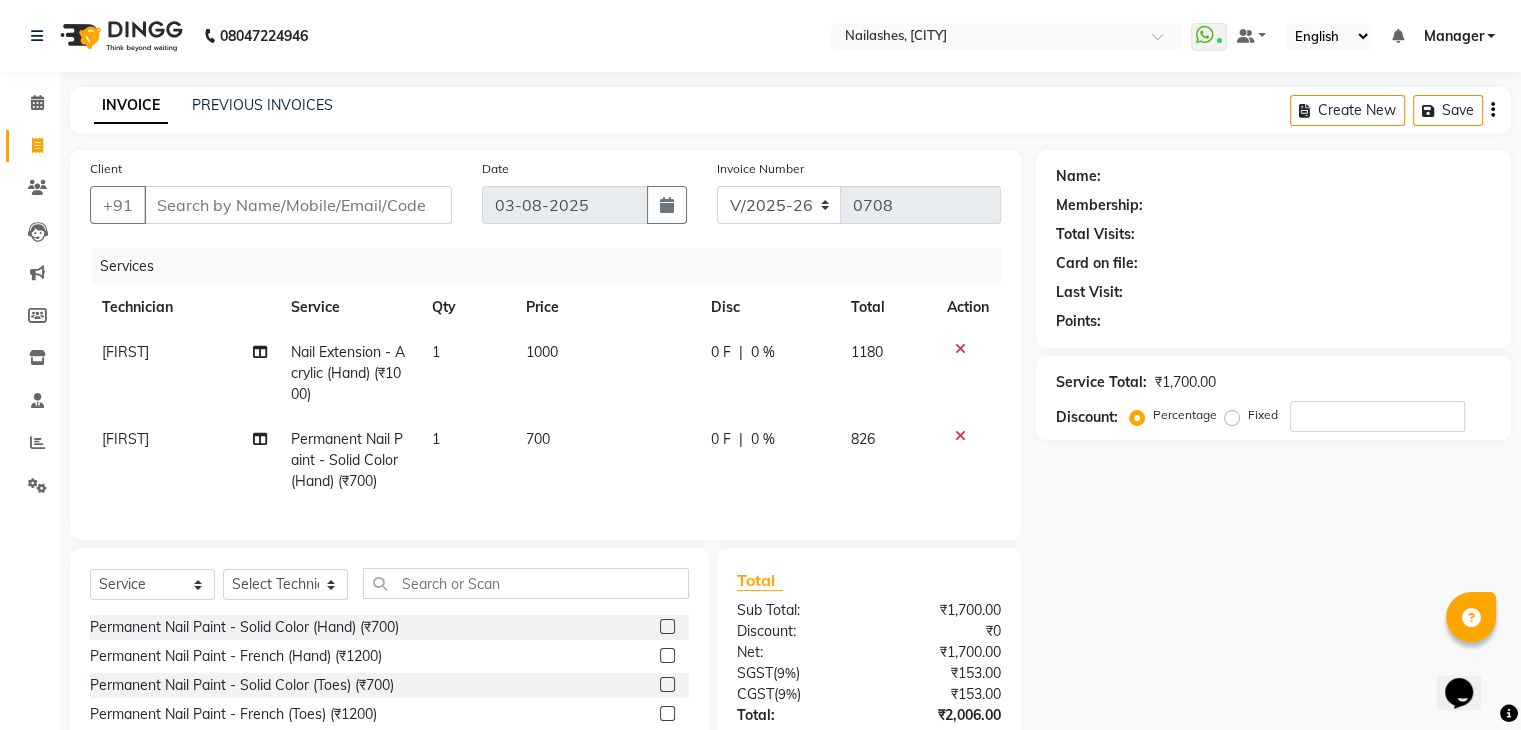 scroll, scrollTop: 159, scrollLeft: 0, axis: vertical 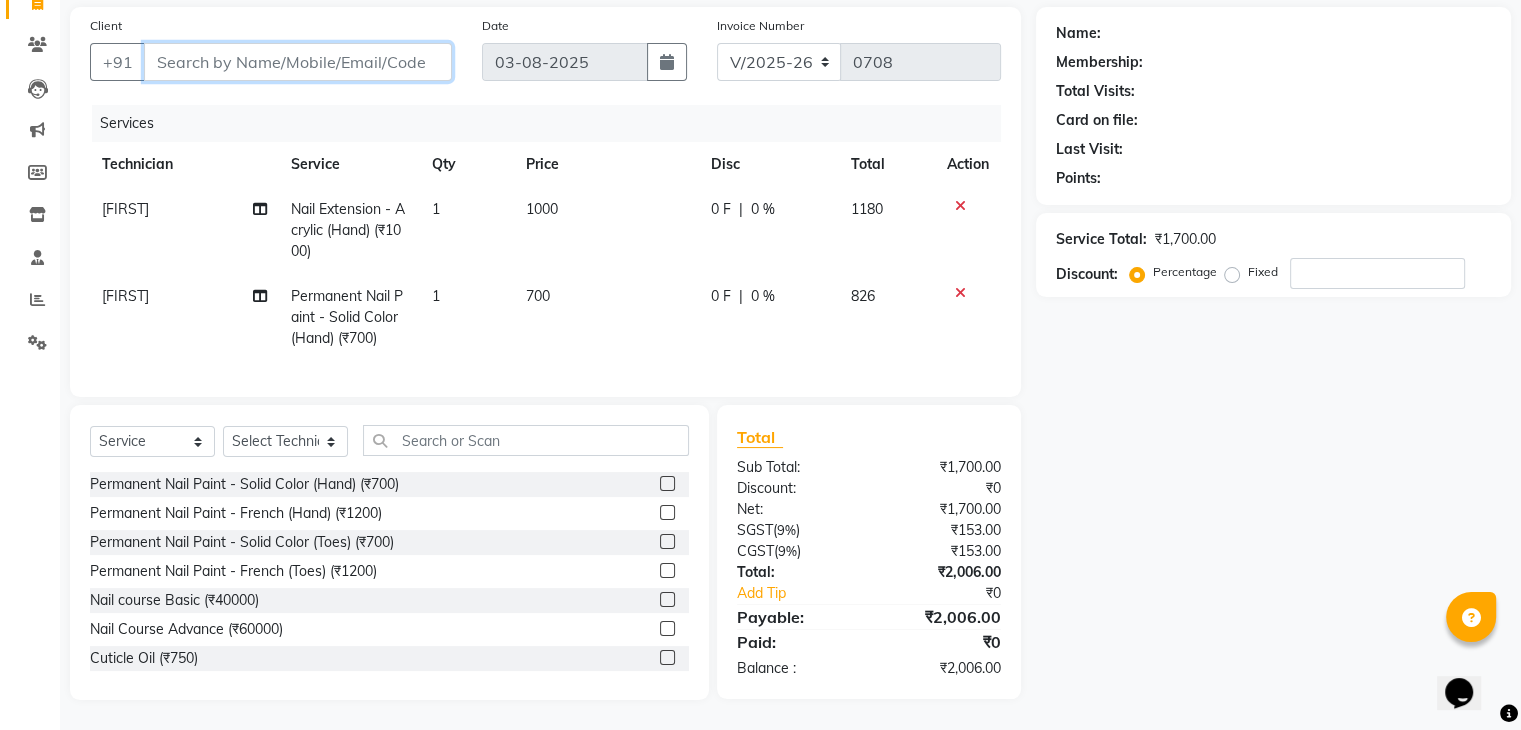 click on "Client" at bounding box center [298, 62] 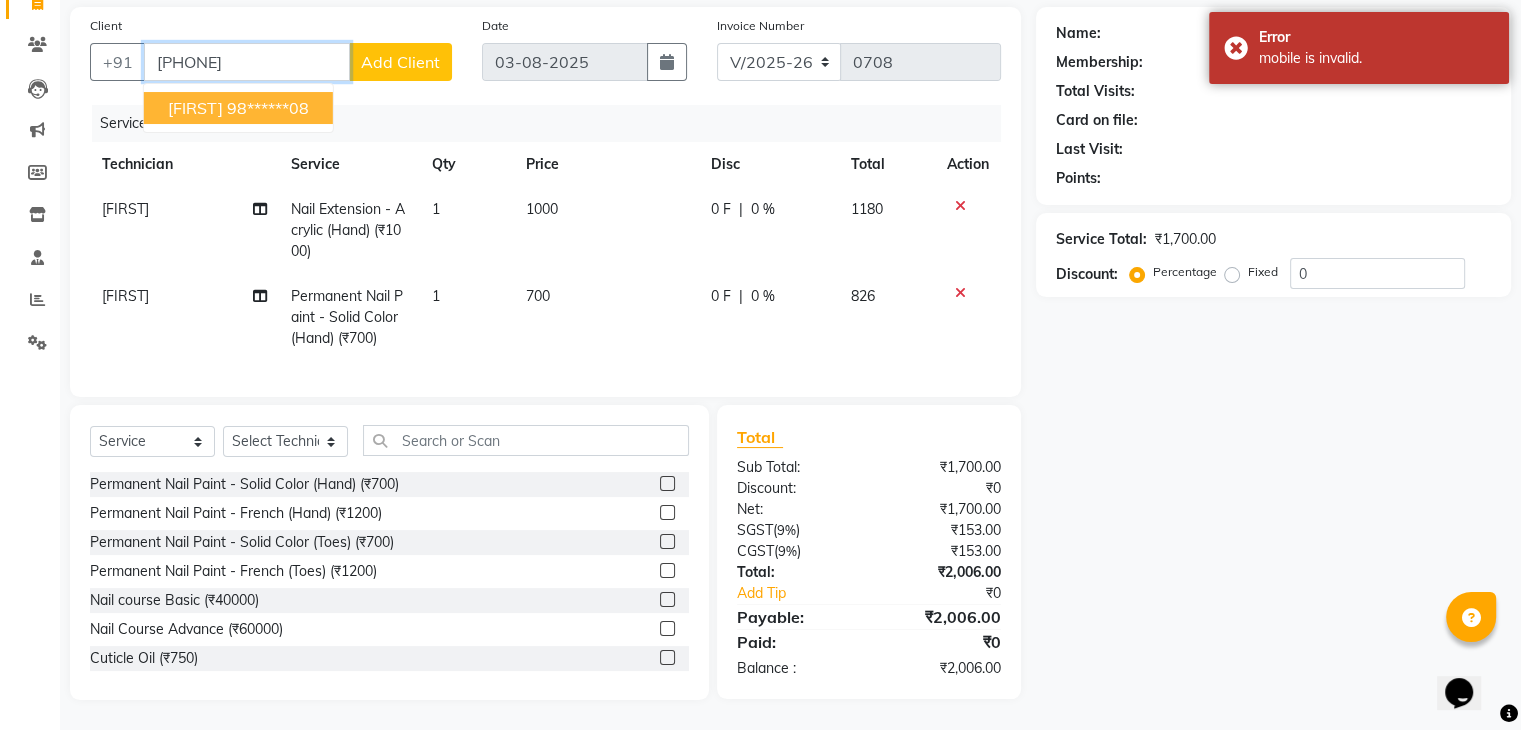 type on "[PHONE]" 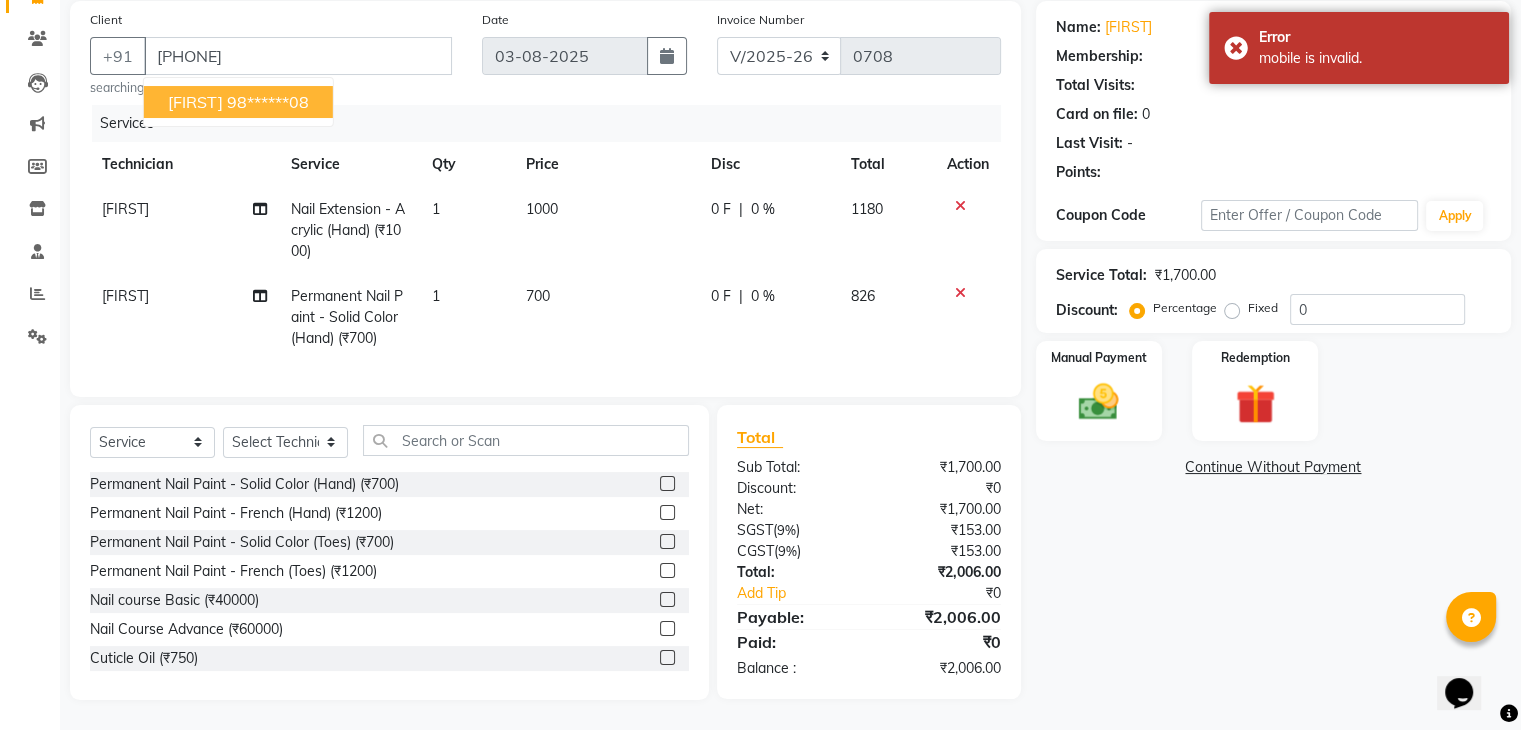 select on "1: Object" 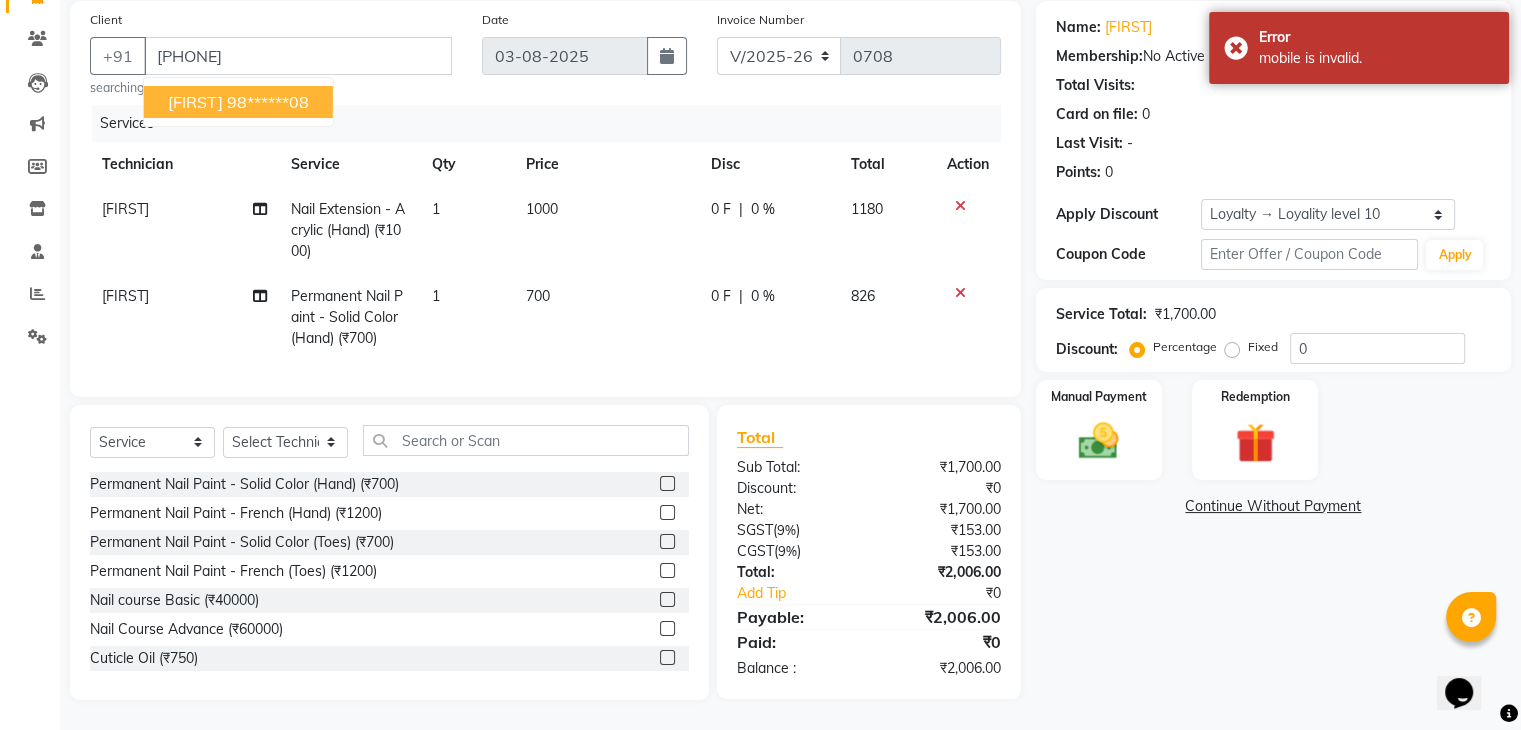 click on "[FIRST]" at bounding box center [195, 102] 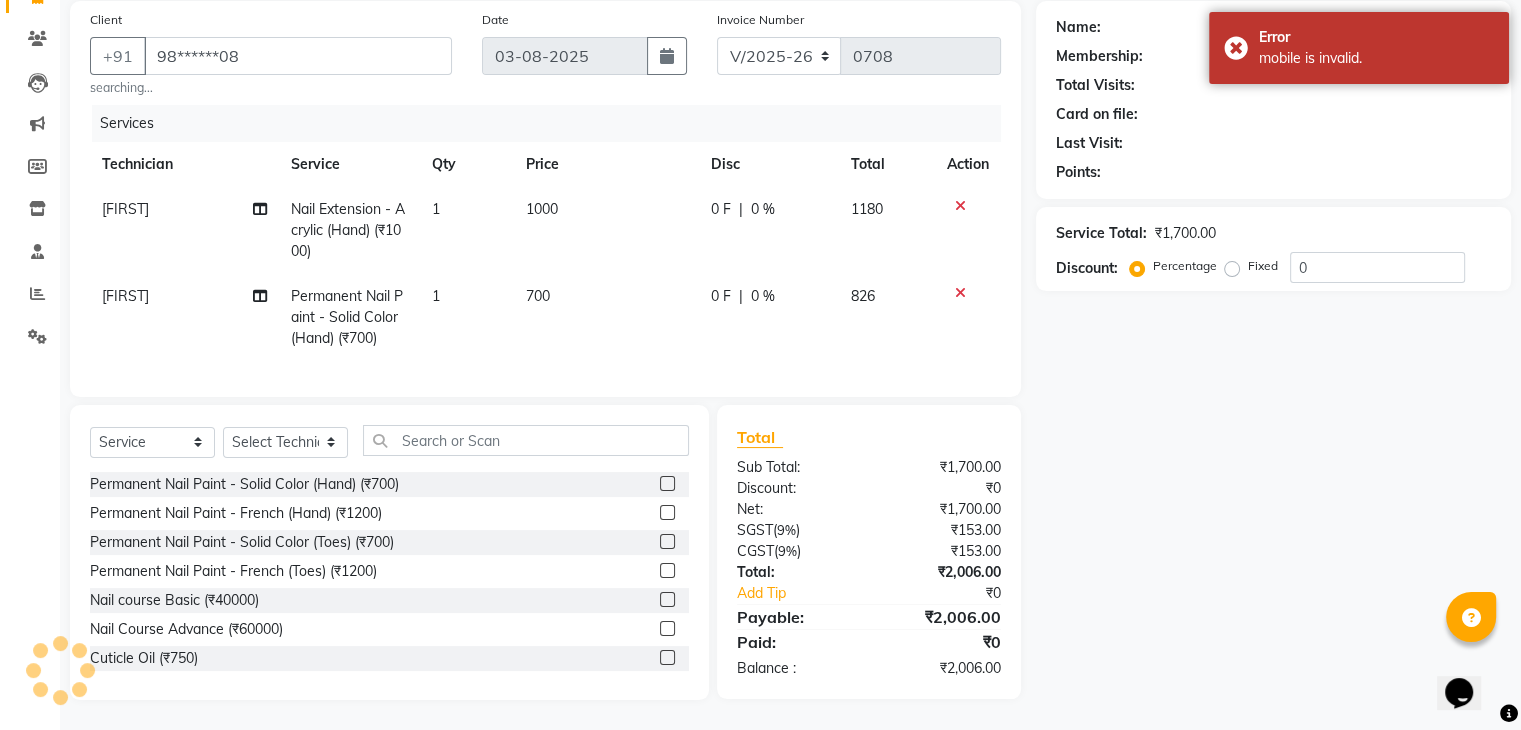 select on "1: Object" 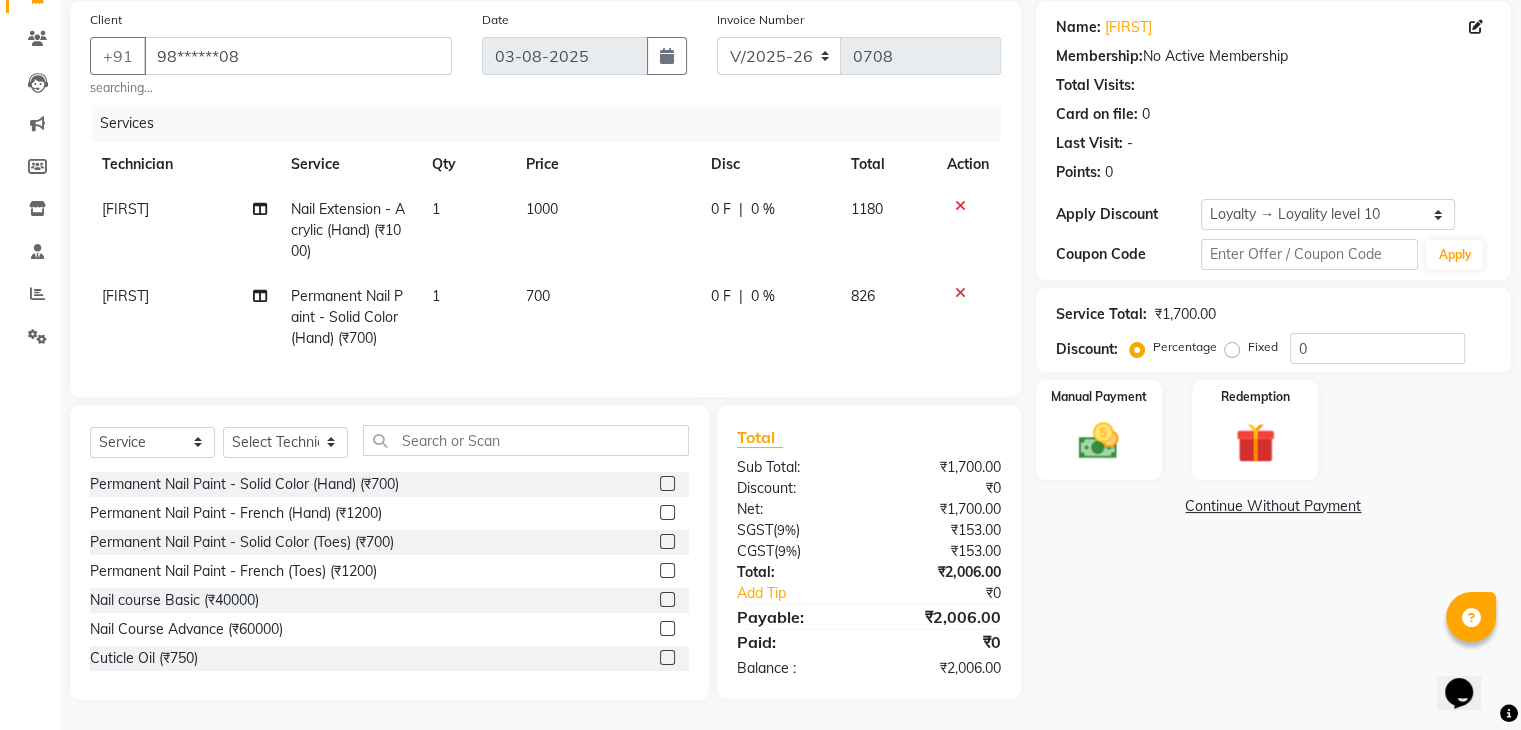 scroll, scrollTop: 165, scrollLeft: 0, axis: vertical 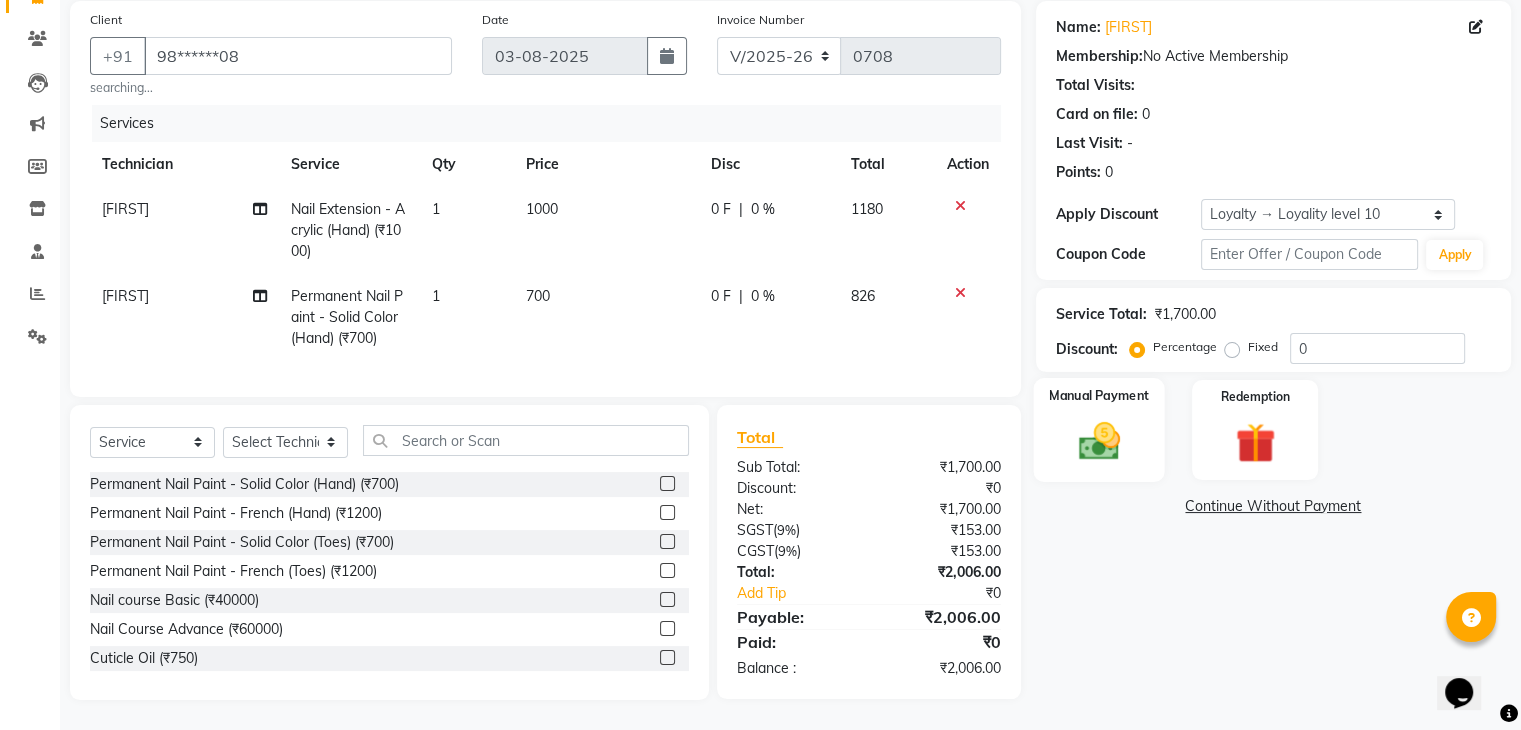 click 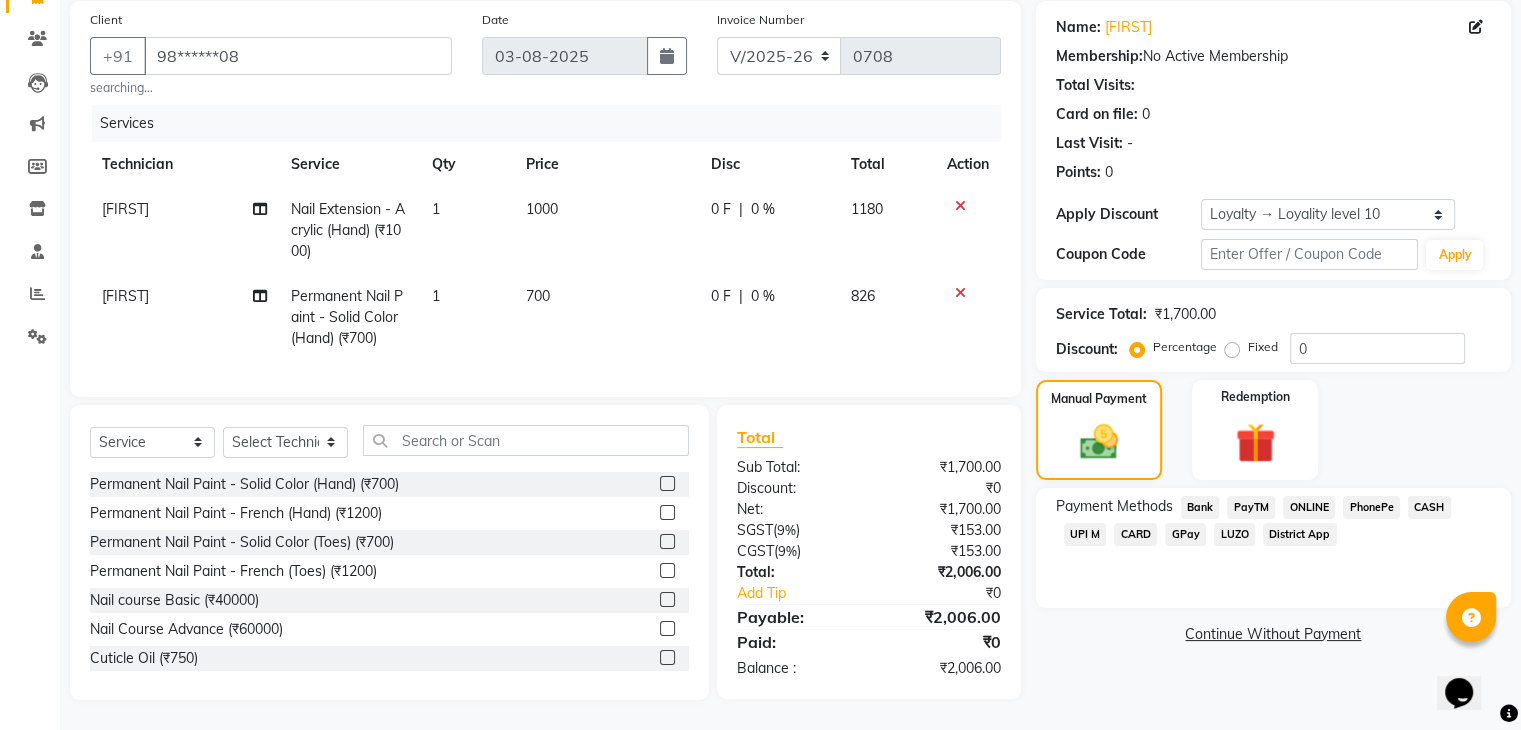 click on "UPI M" 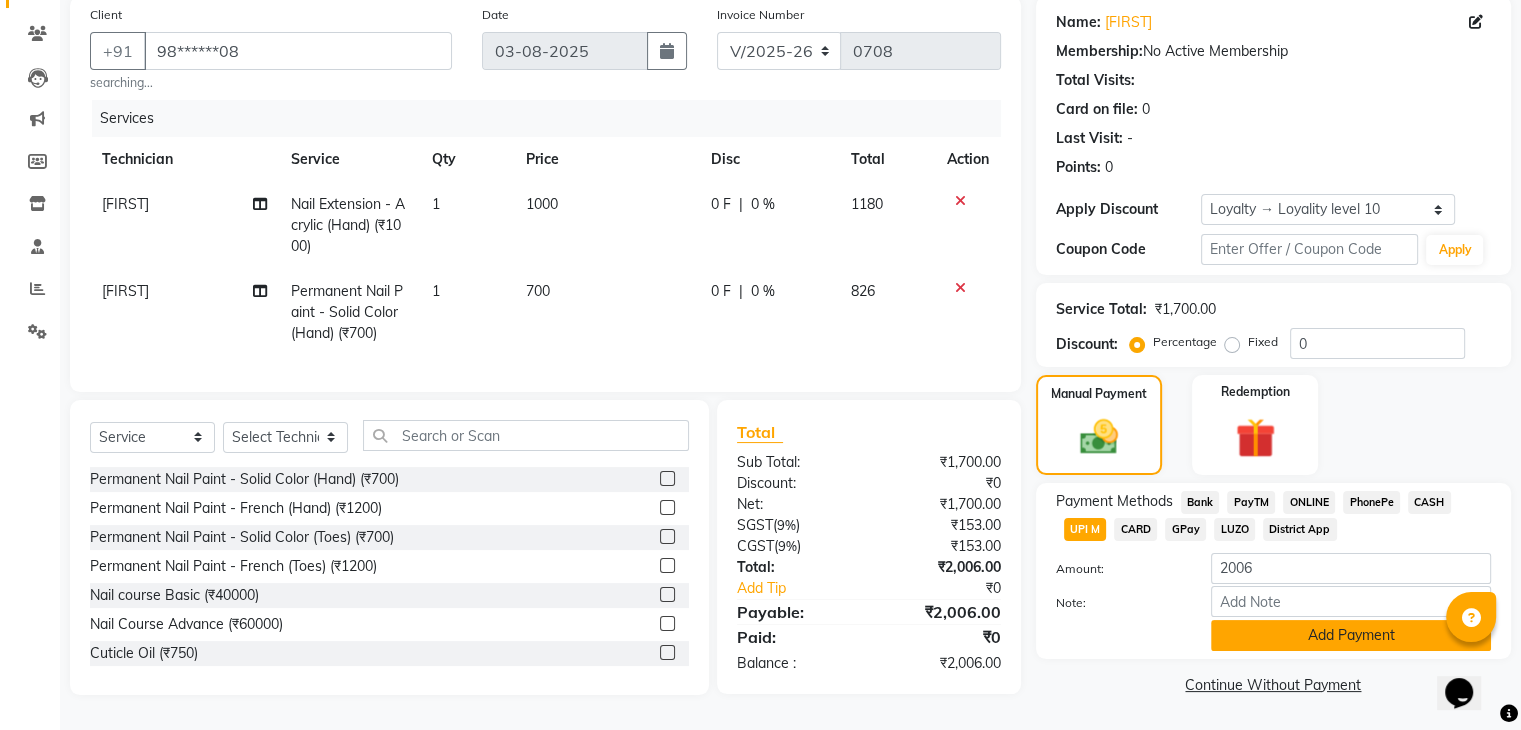 click on "Add Payment" 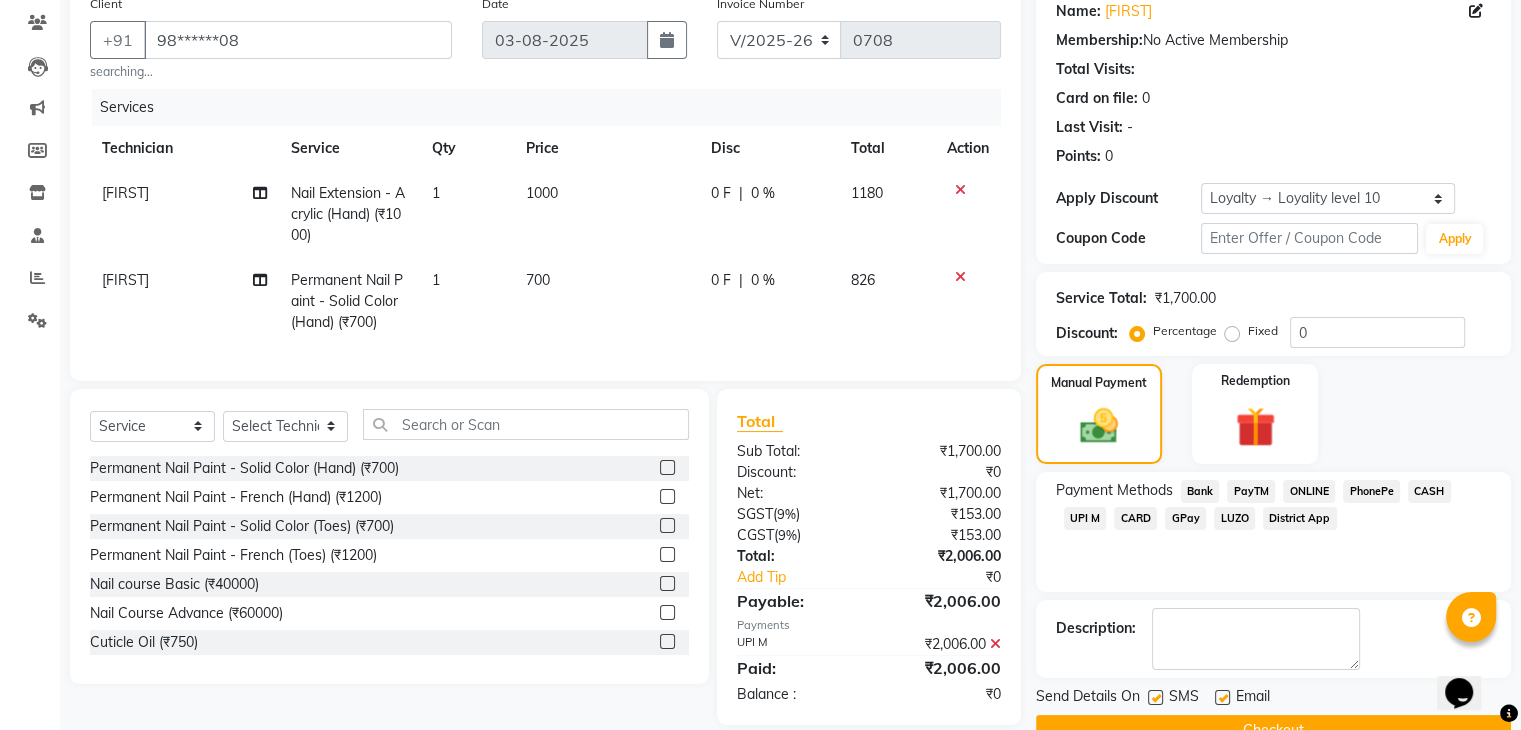scroll, scrollTop: 306, scrollLeft: 0, axis: vertical 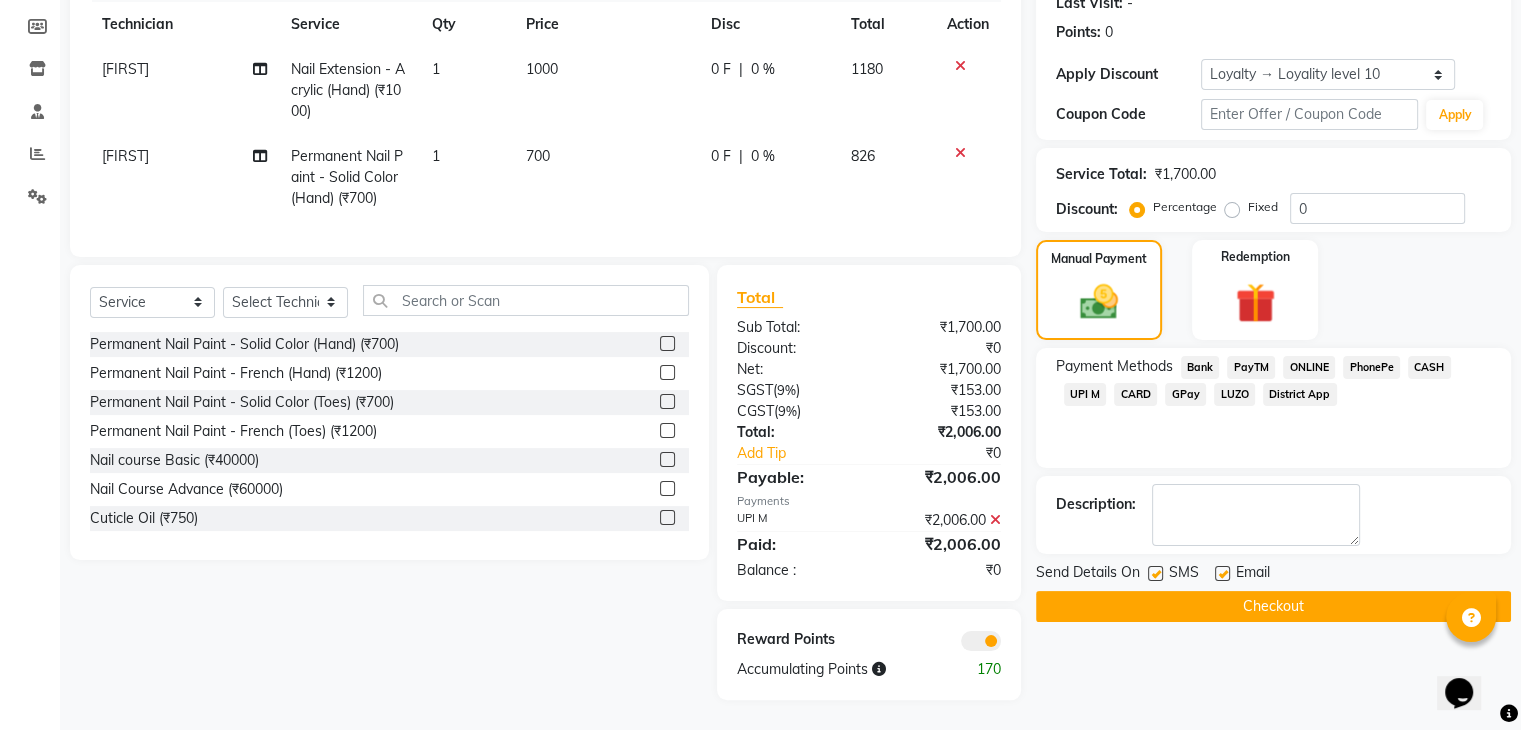 click on "Checkout" 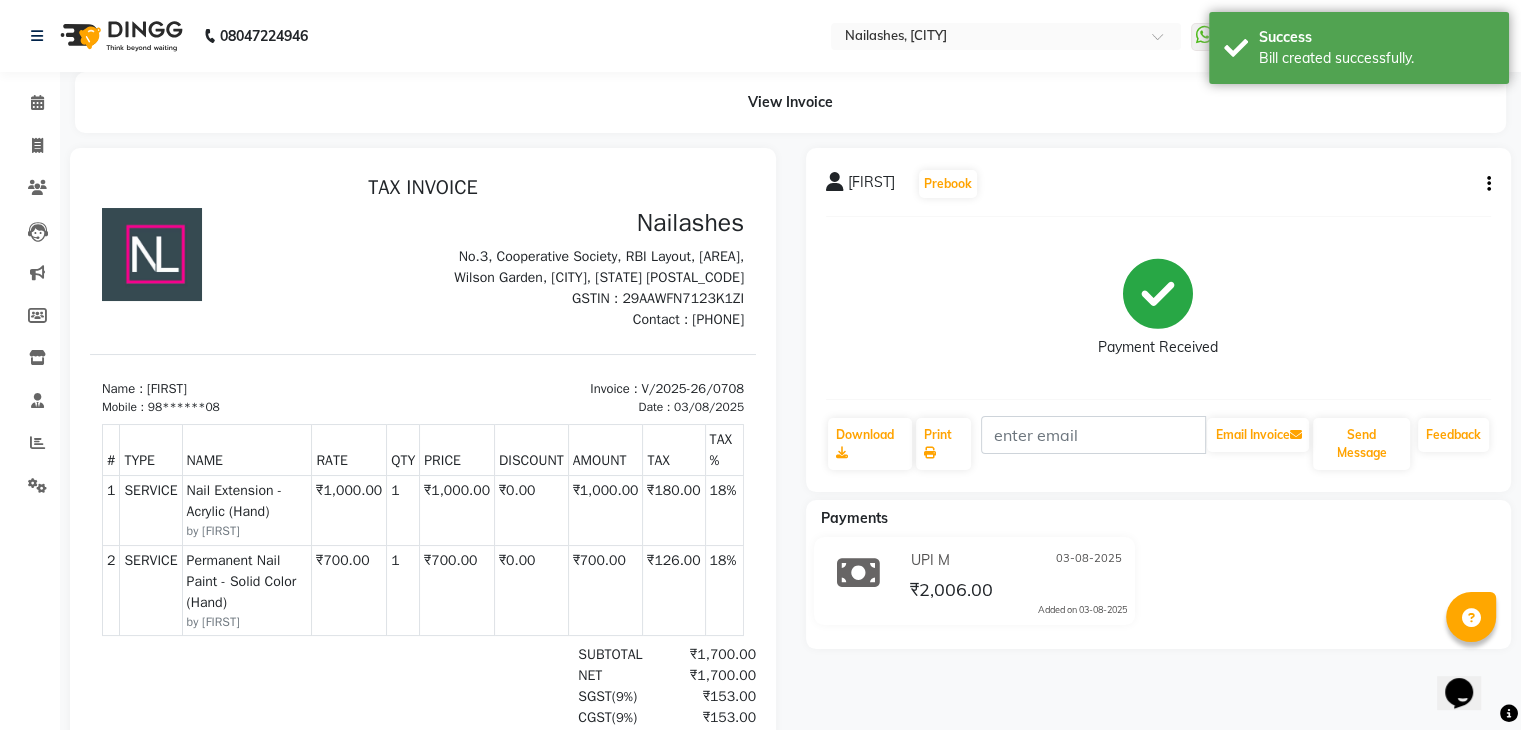 scroll, scrollTop: 0, scrollLeft: 0, axis: both 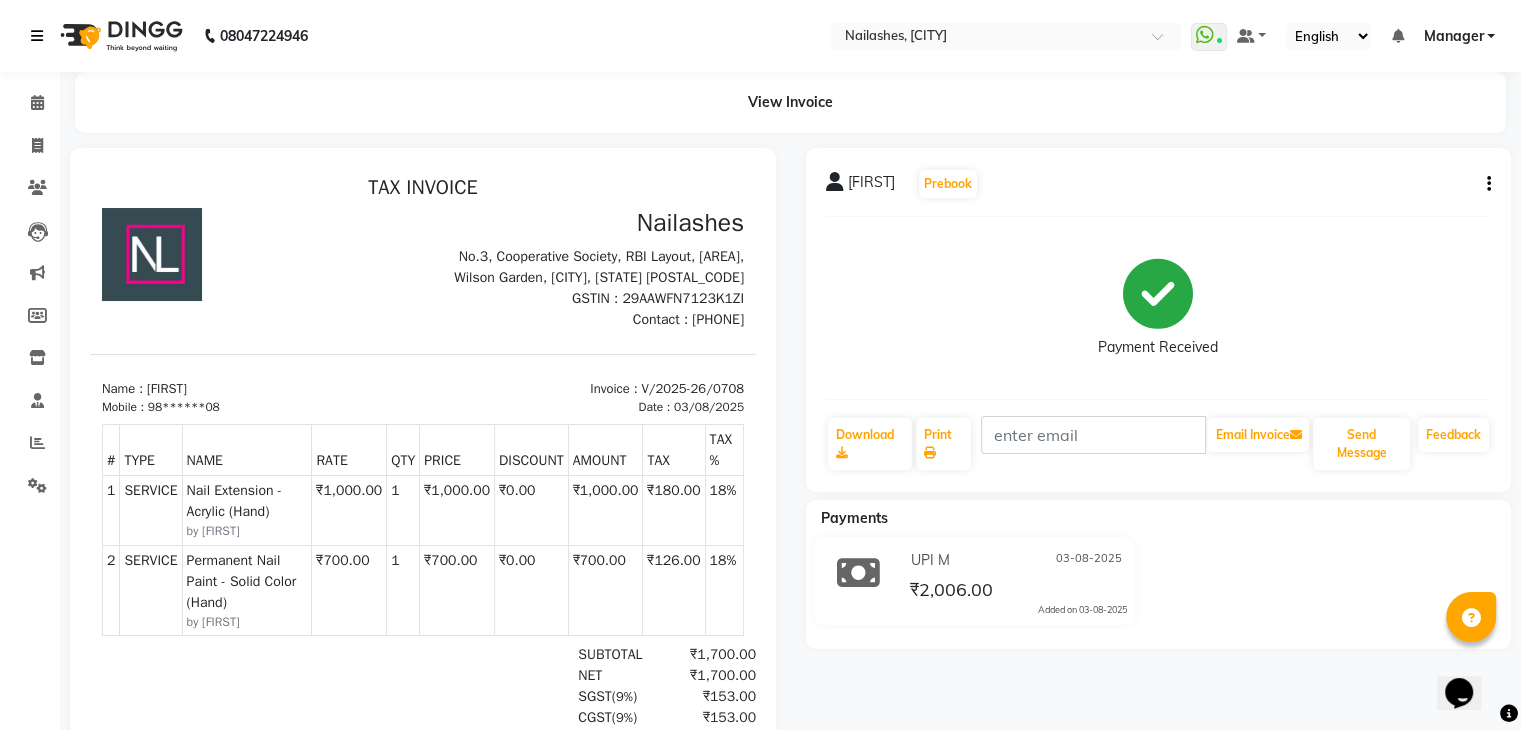 click at bounding box center [37, 36] 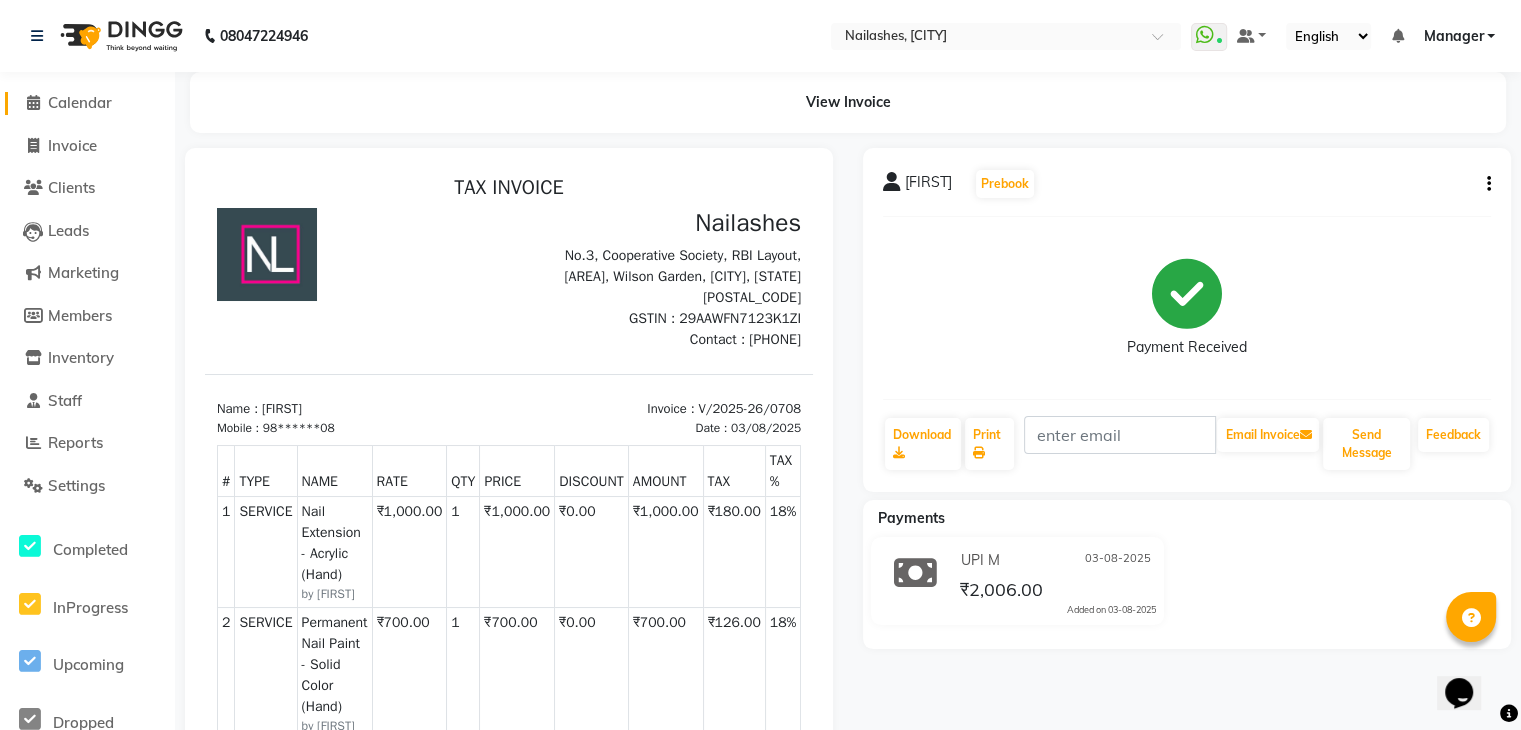 click on "Calendar" 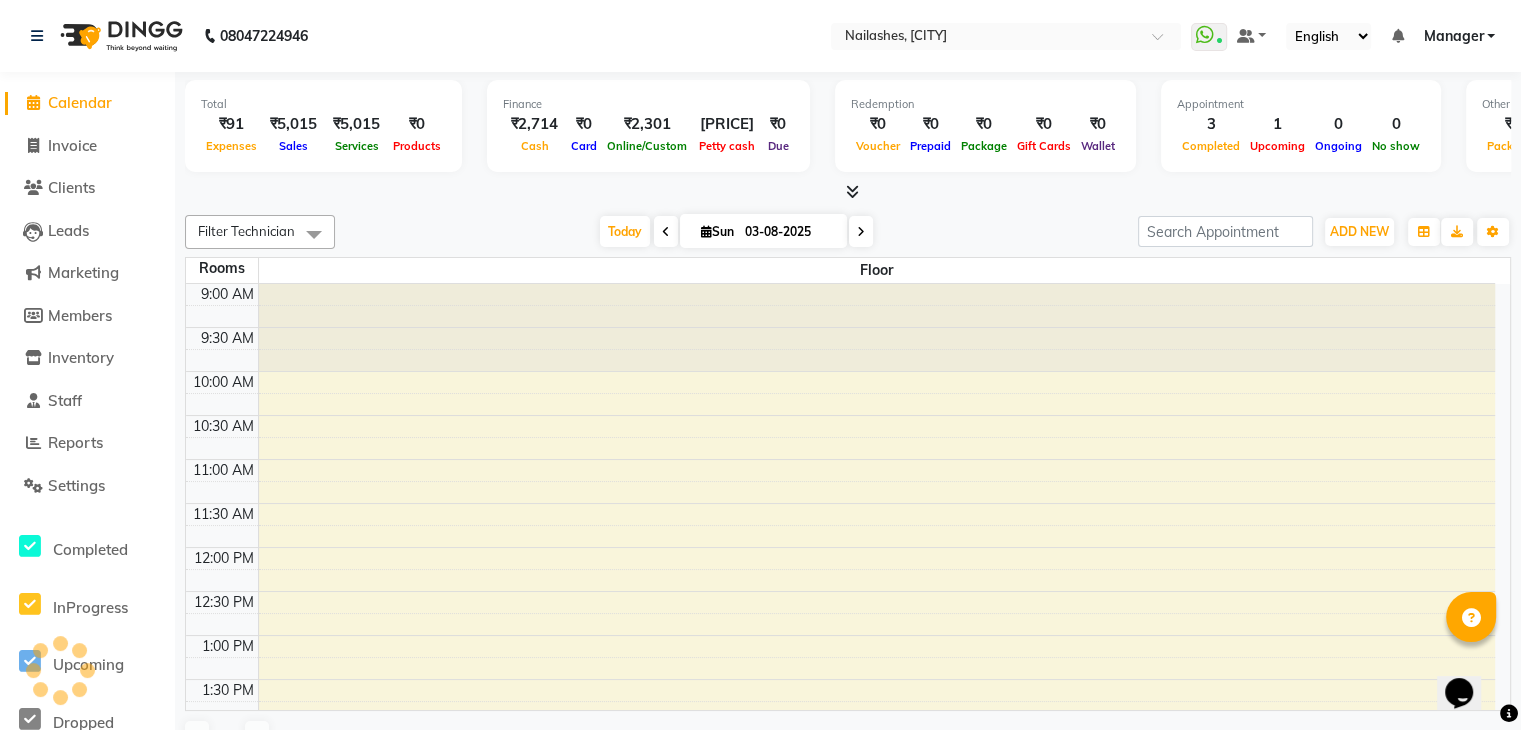 scroll, scrollTop: 0, scrollLeft: 0, axis: both 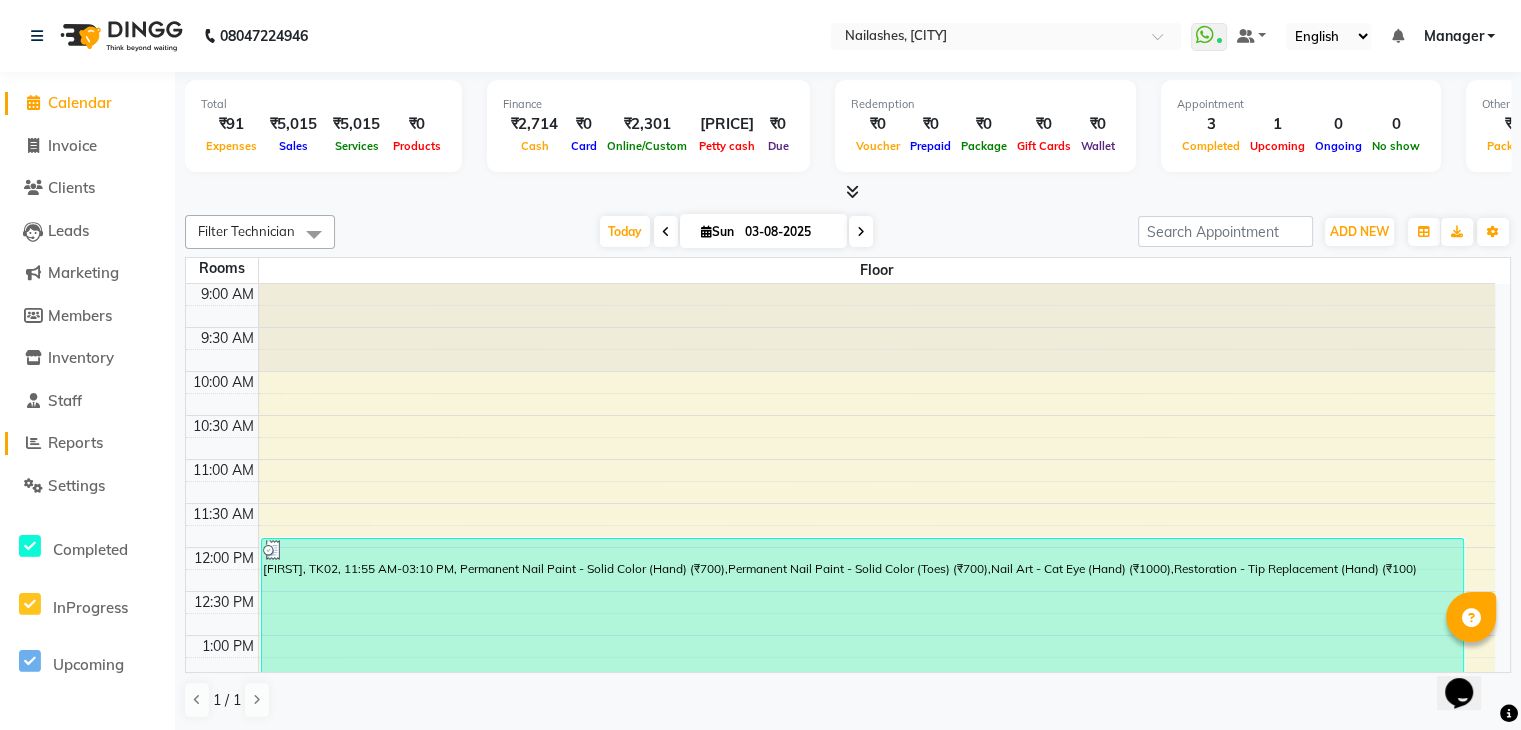 click 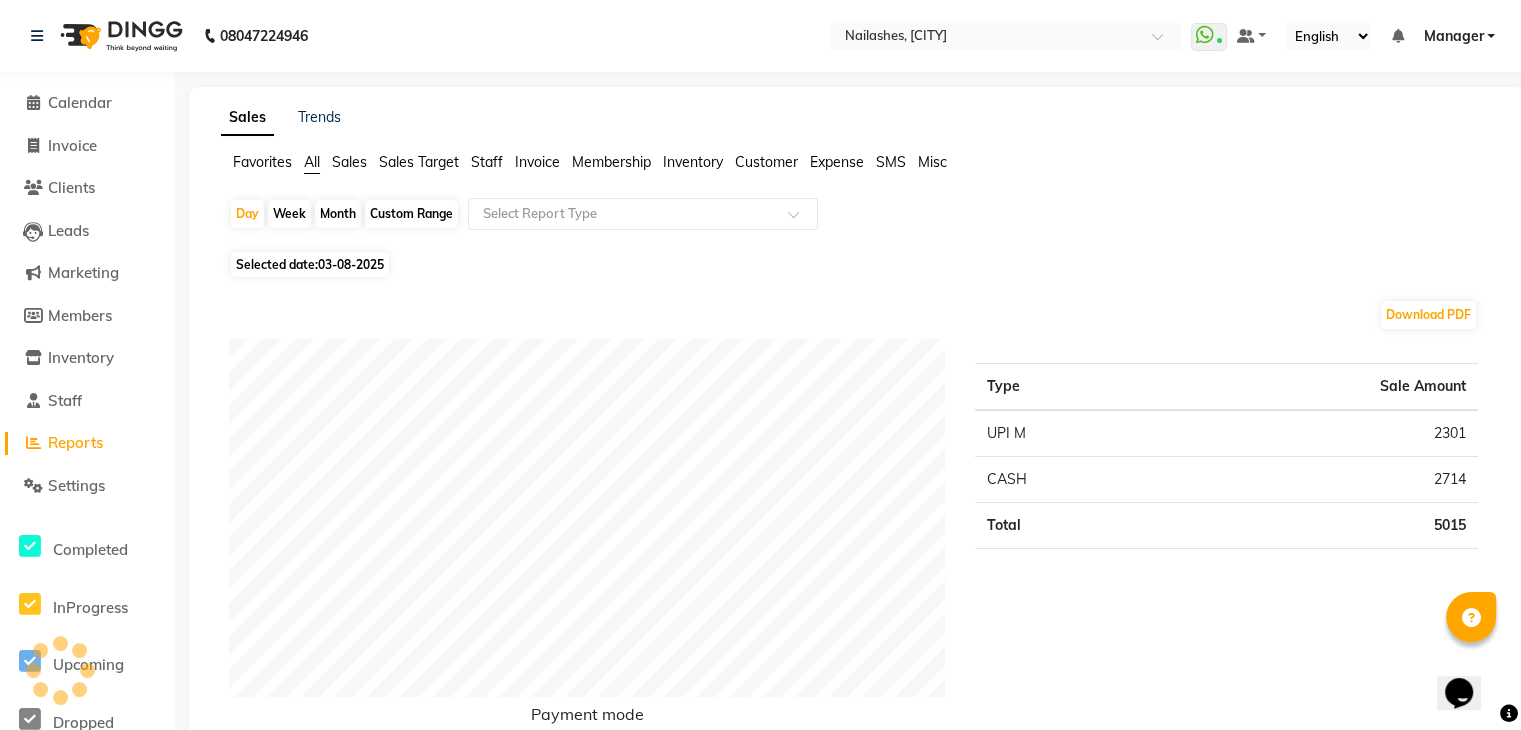 click on "Staff" 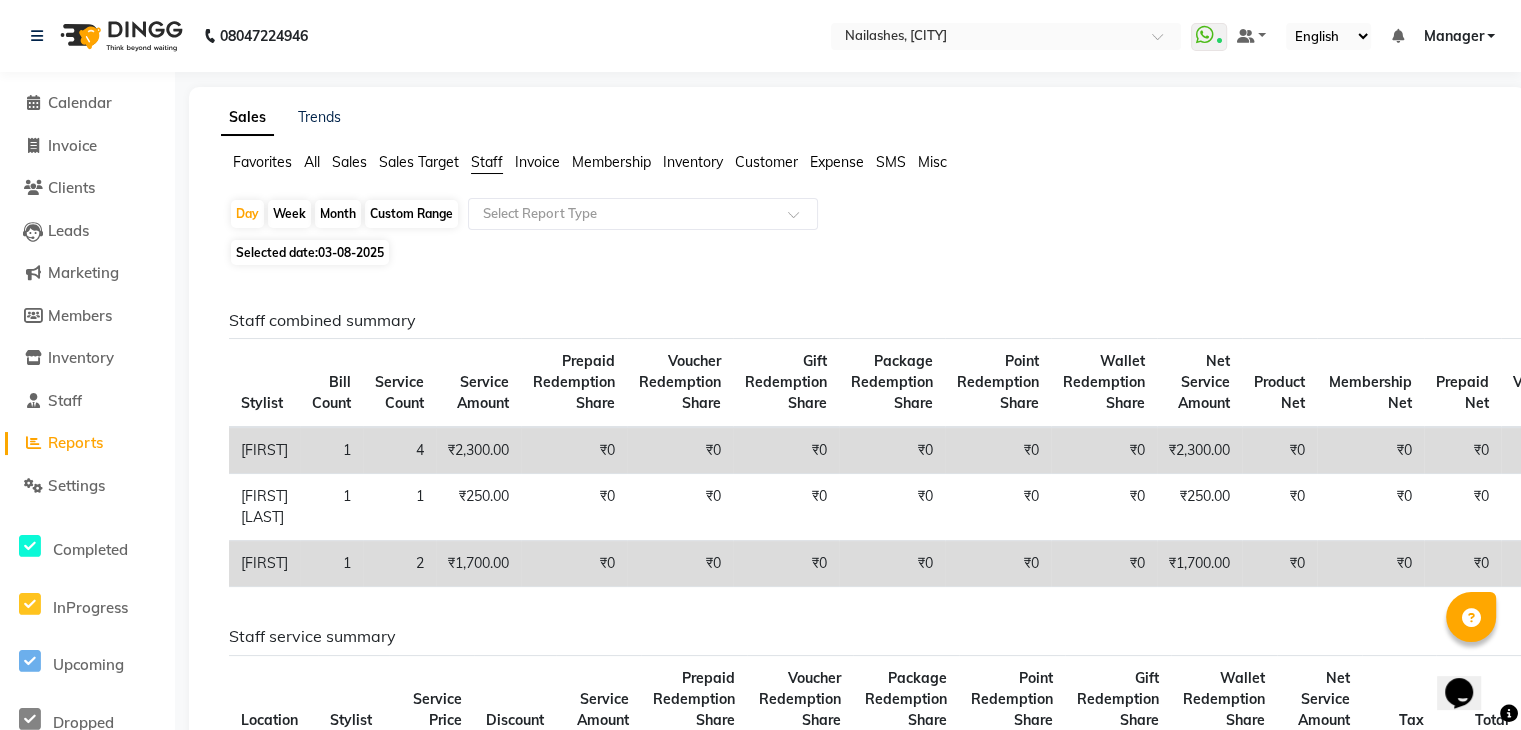 click on "Selected date:  03-08-2025" 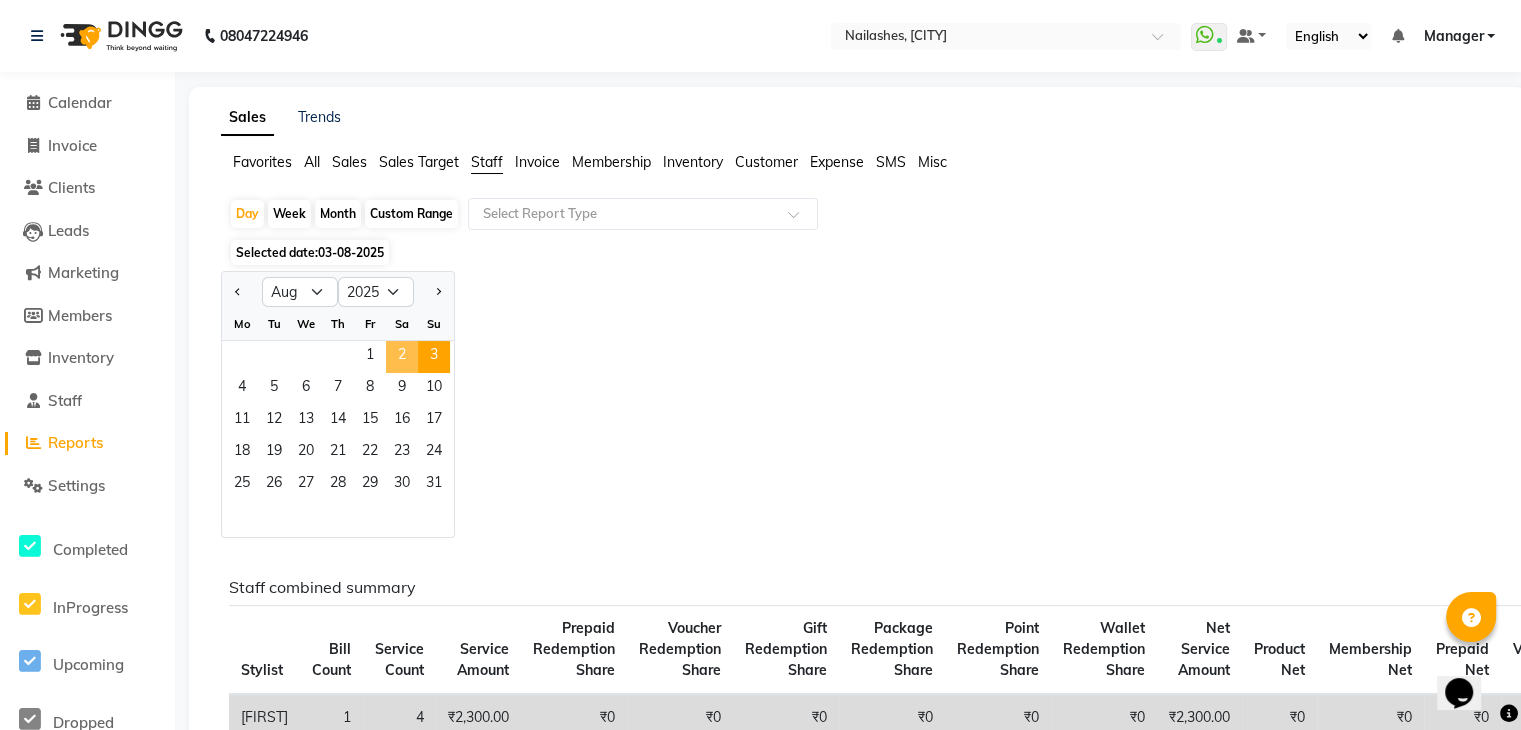click on "2" 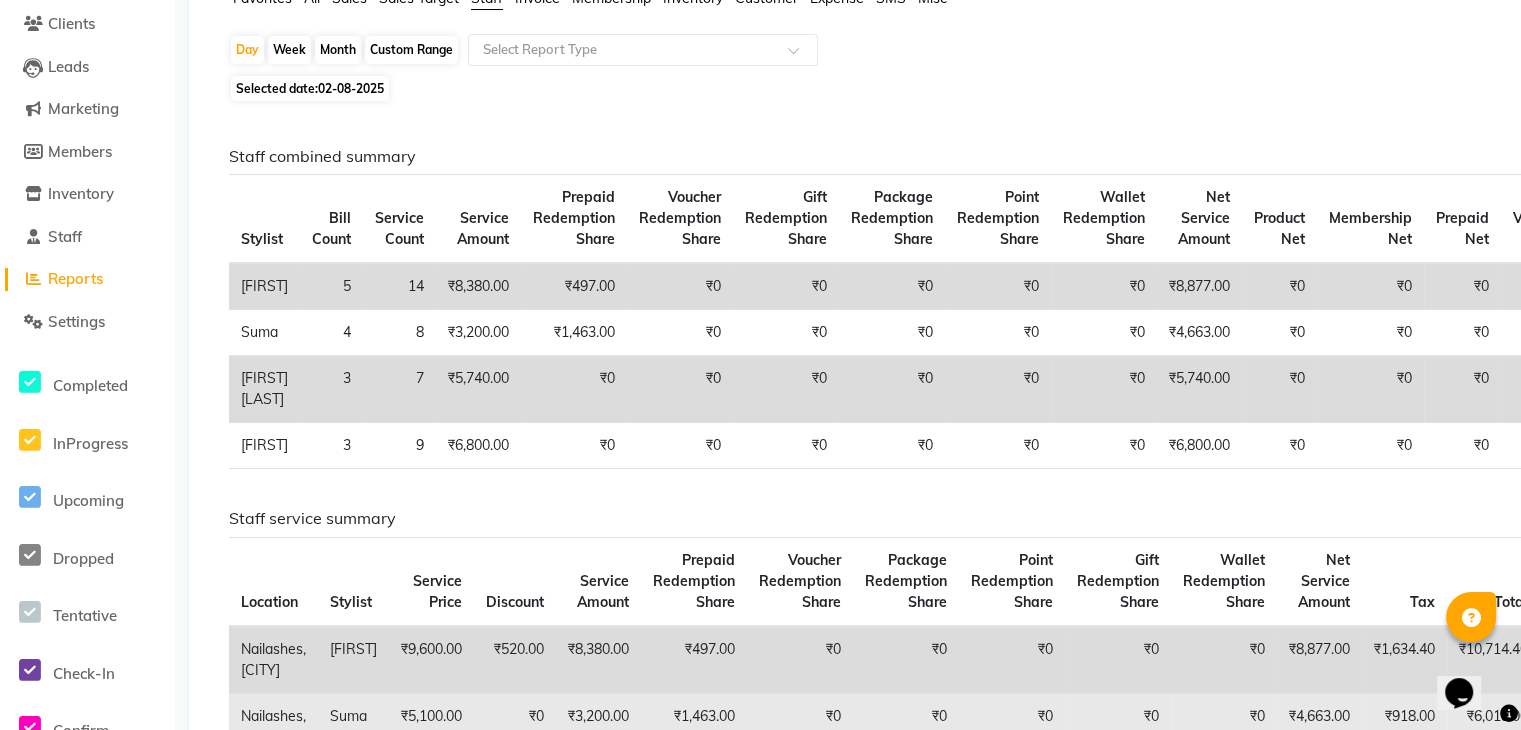 scroll, scrollTop: 163, scrollLeft: 0, axis: vertical 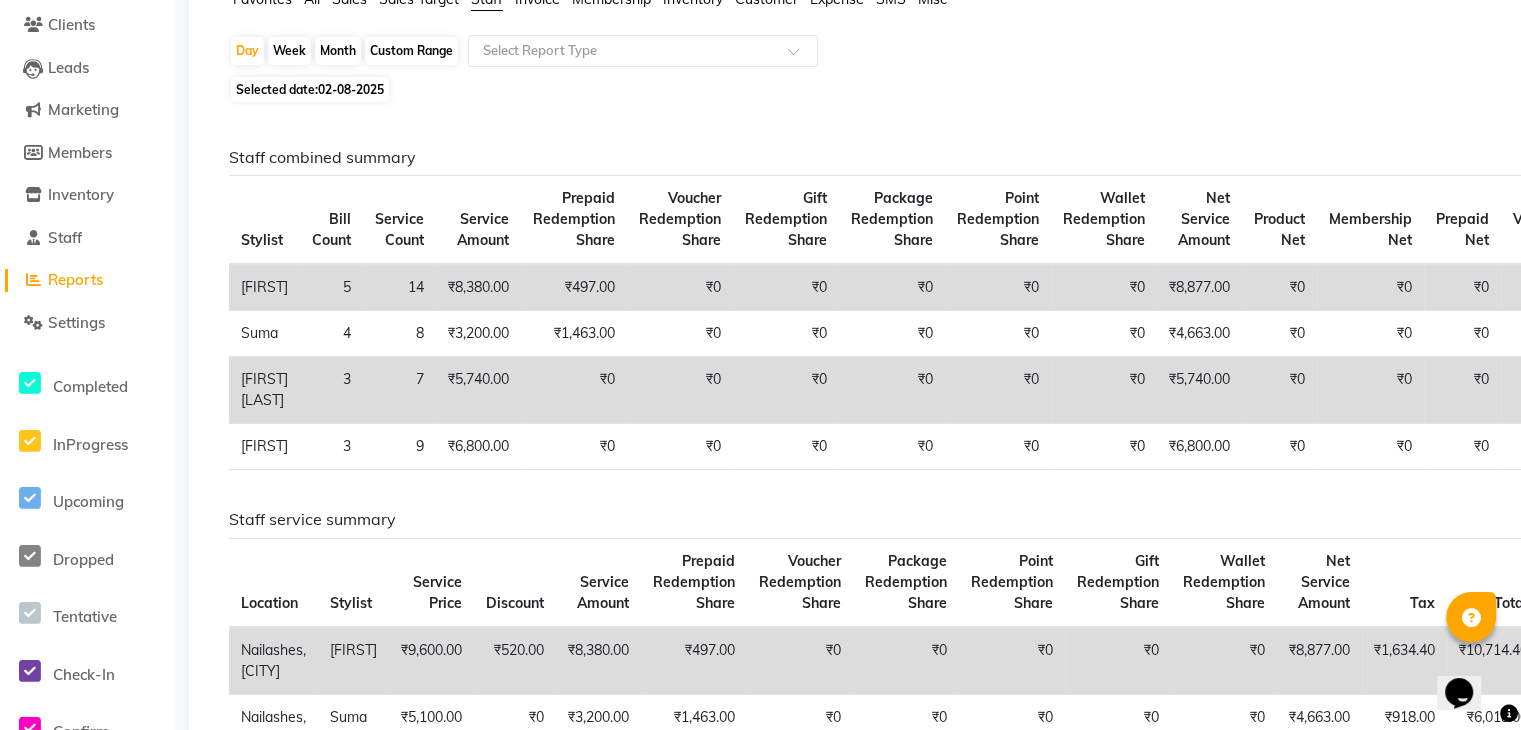 click on "Selected date:  02-08-2025" 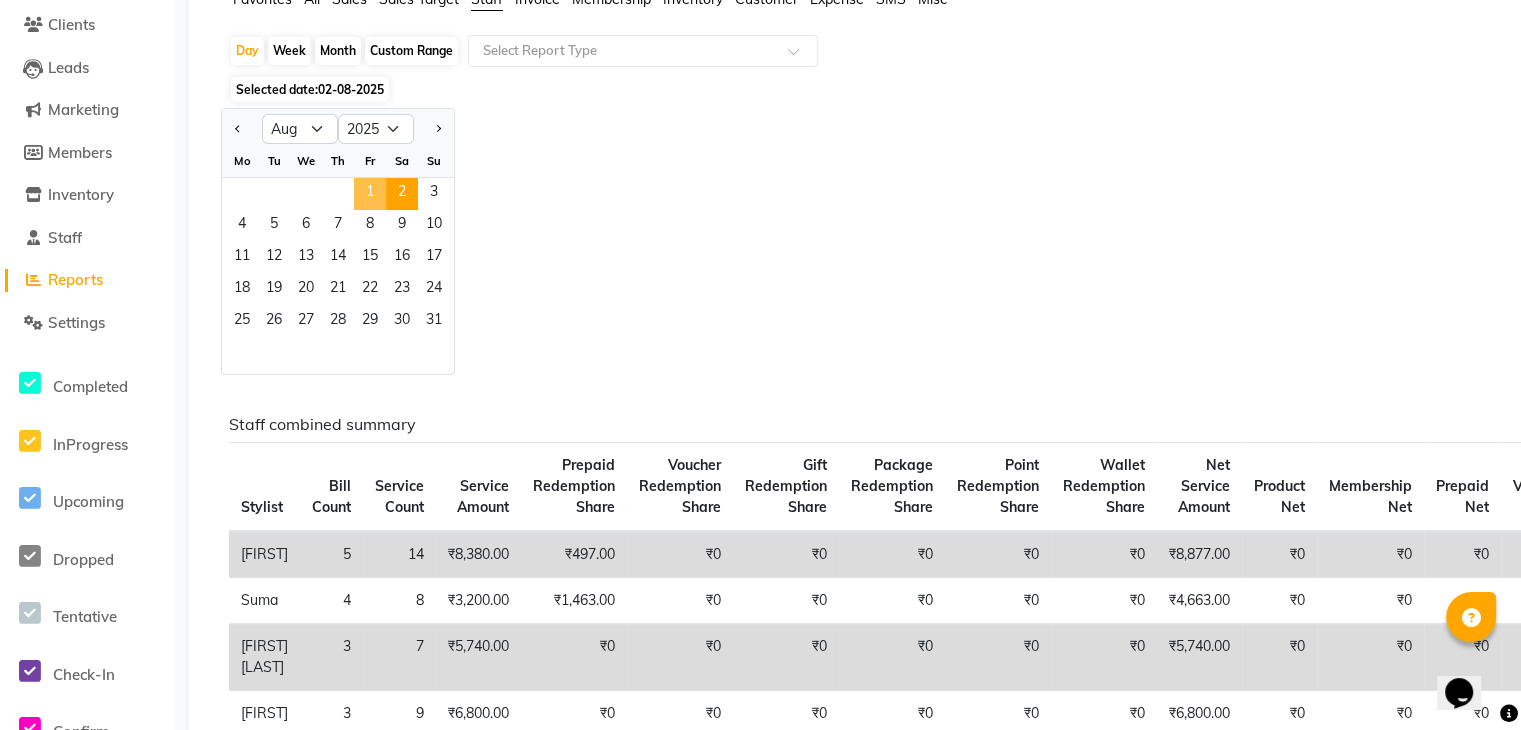 click on "1" 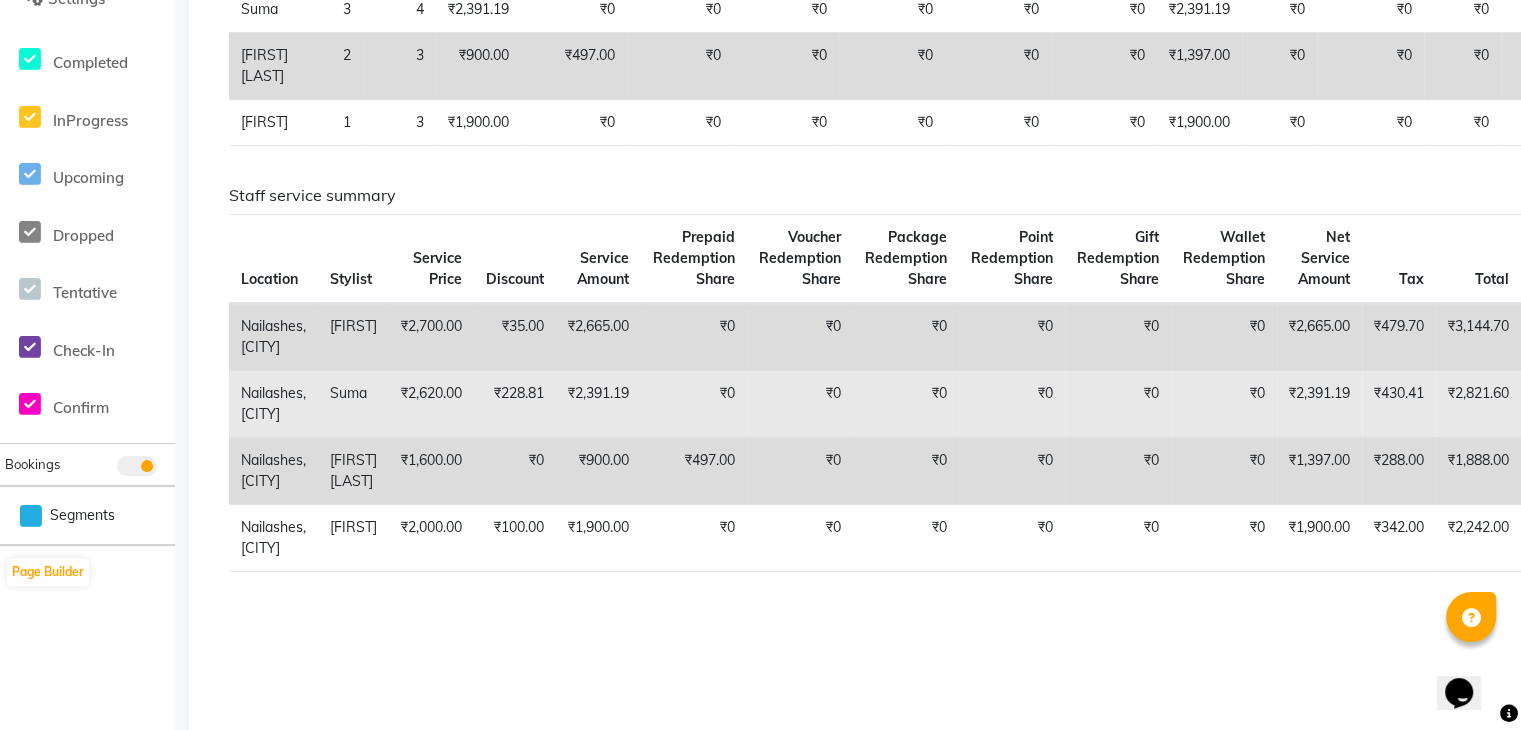 scroll, scrollTop: 0, scrollLeft: 0, axis: both 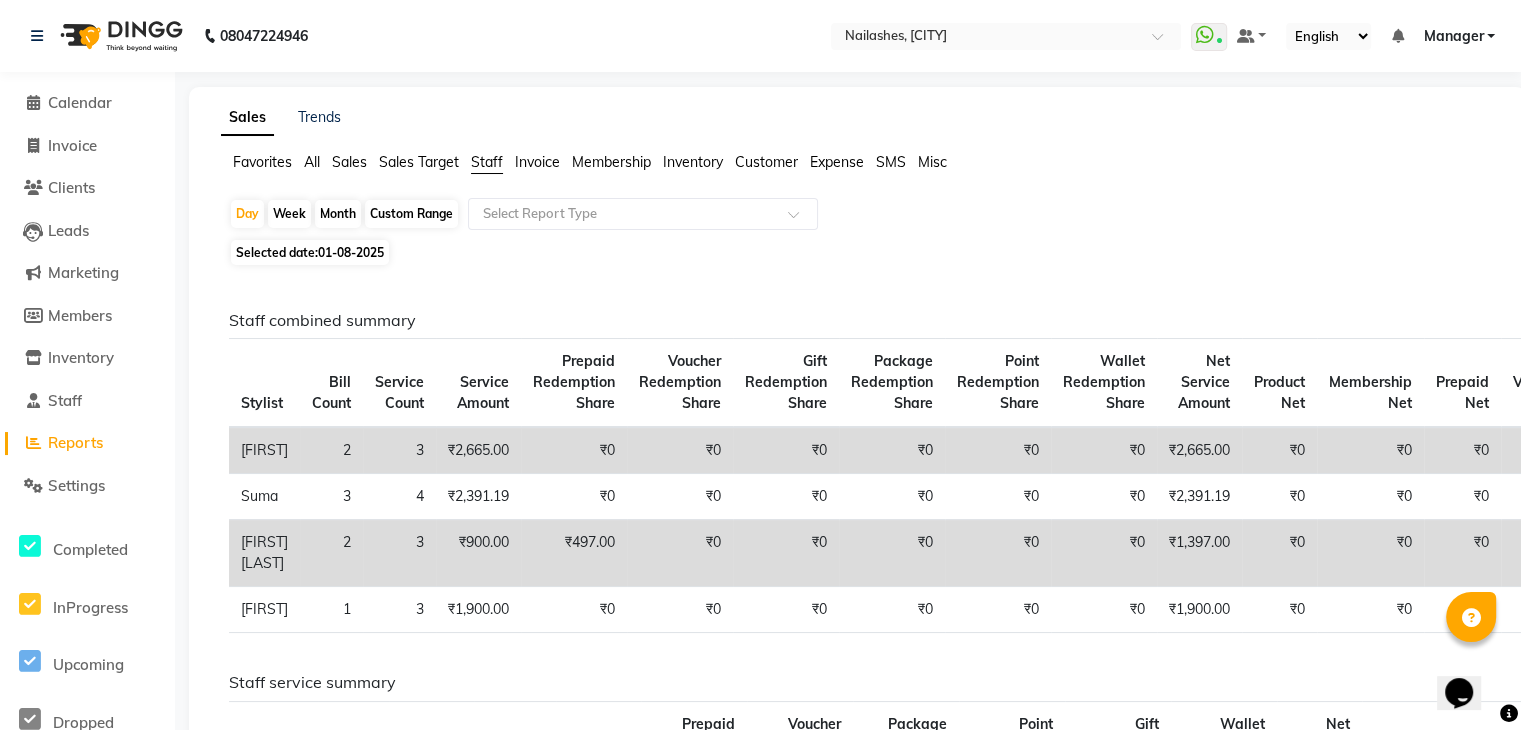 click on "Selected date:  01-08-2025" 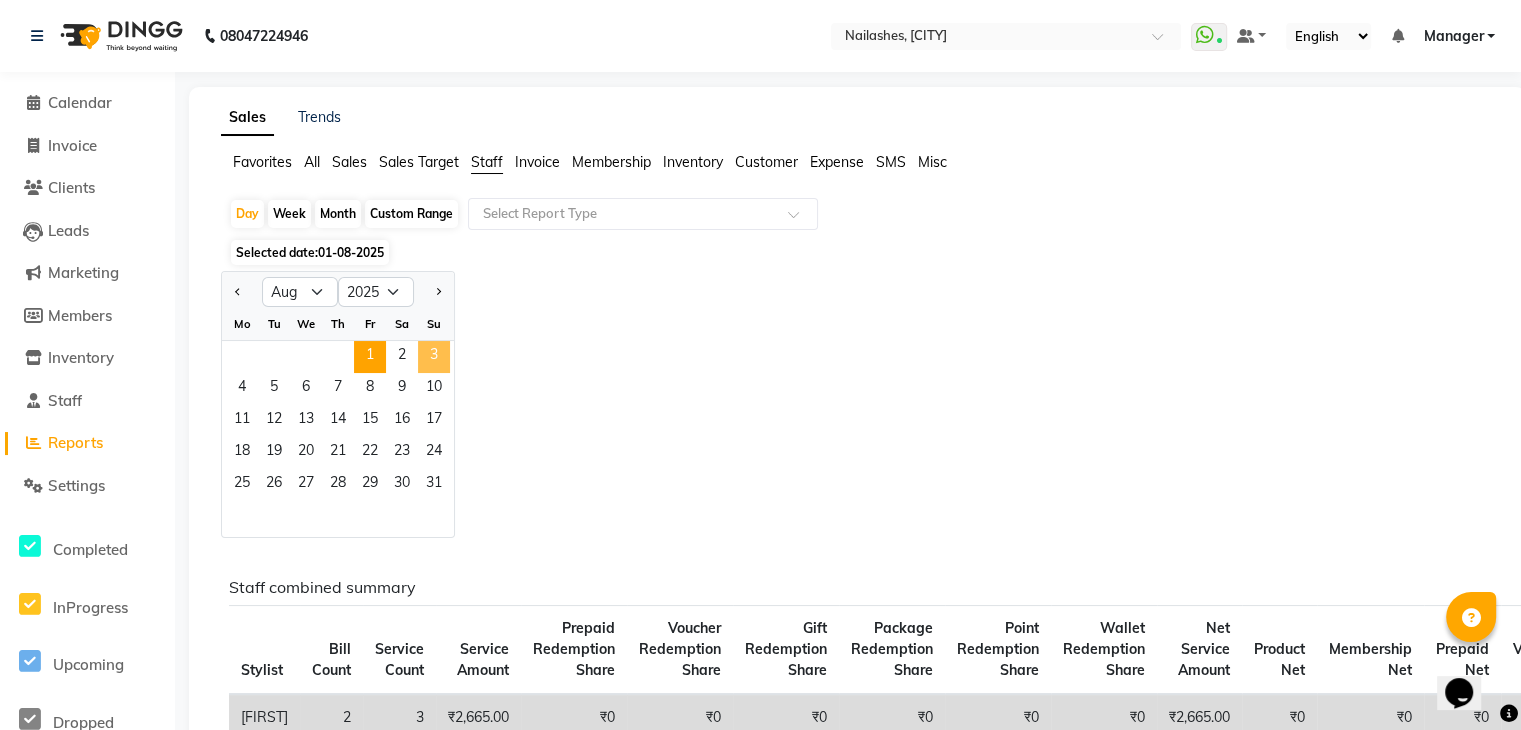 click on "3" 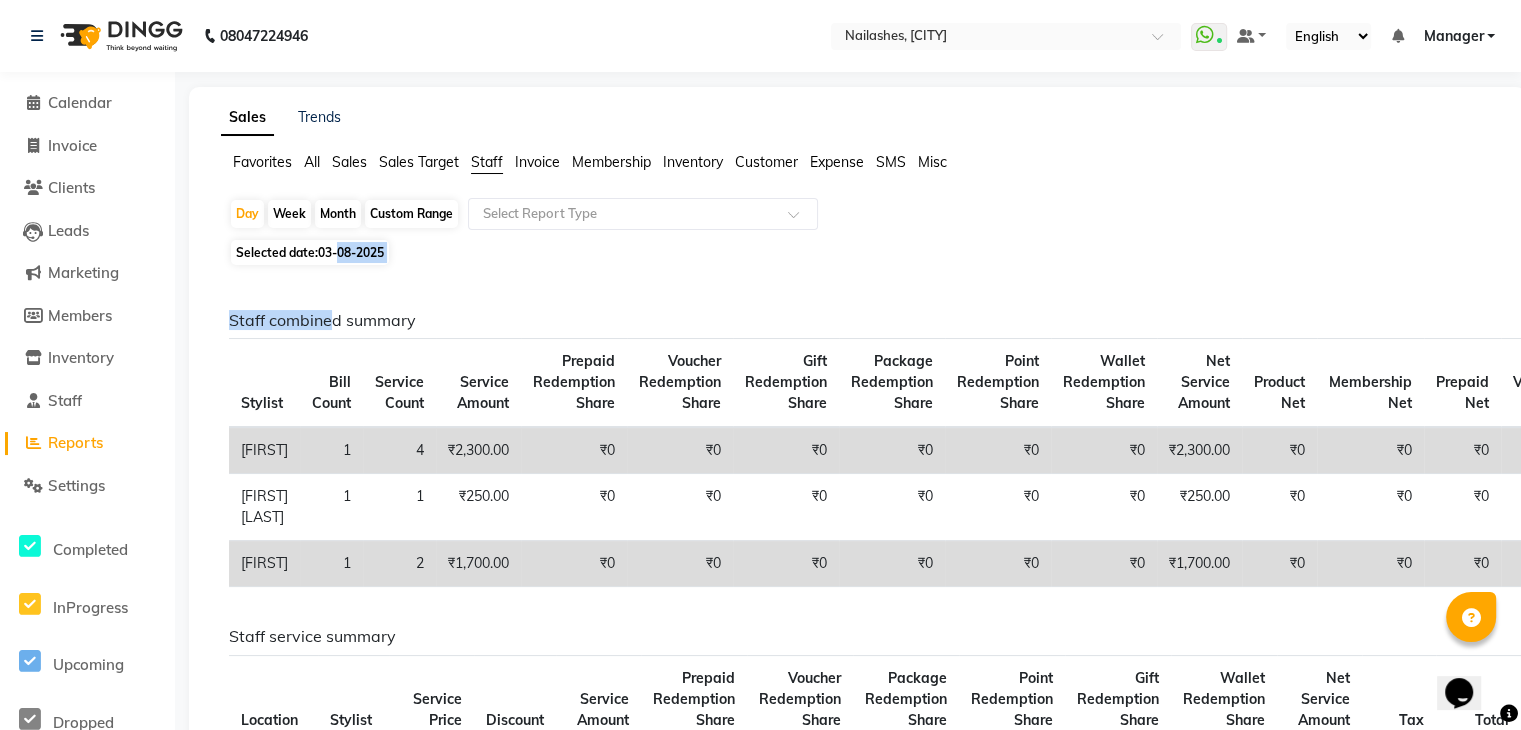 drag, startPoint x: 340, startPoint y: 253, endPoint x: 331, endPoint y: 267, distance: 16.643316 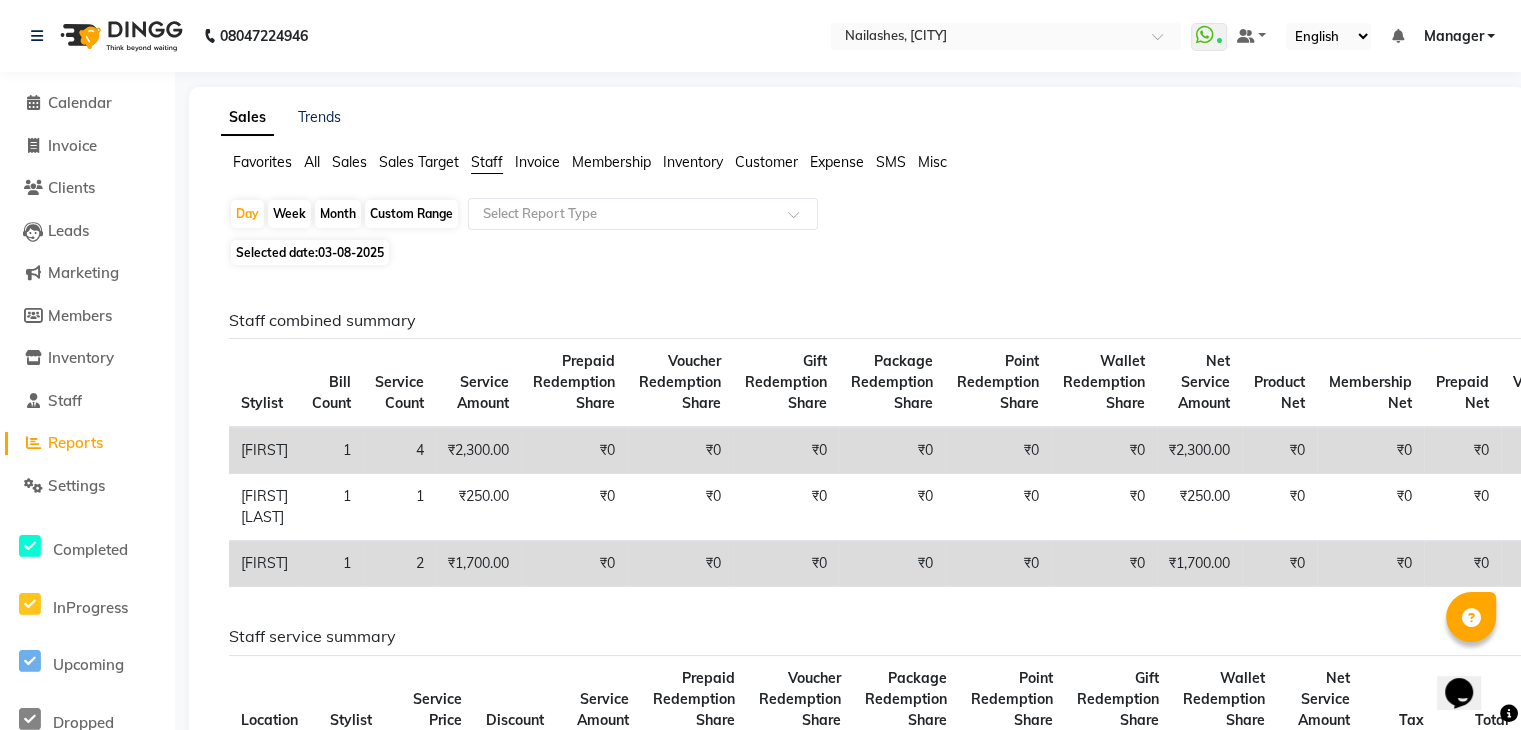 click on "03-08-2025" 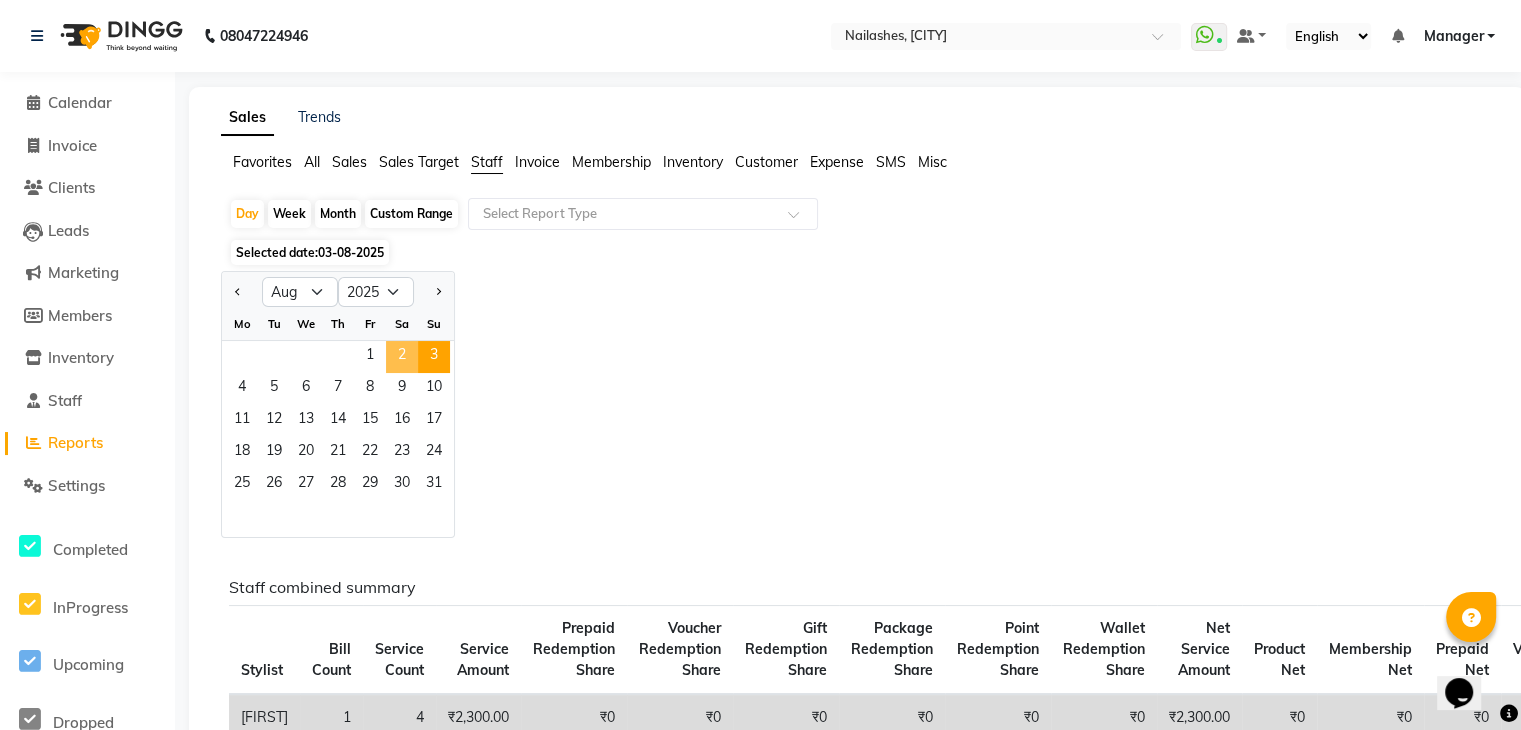 click on "2" 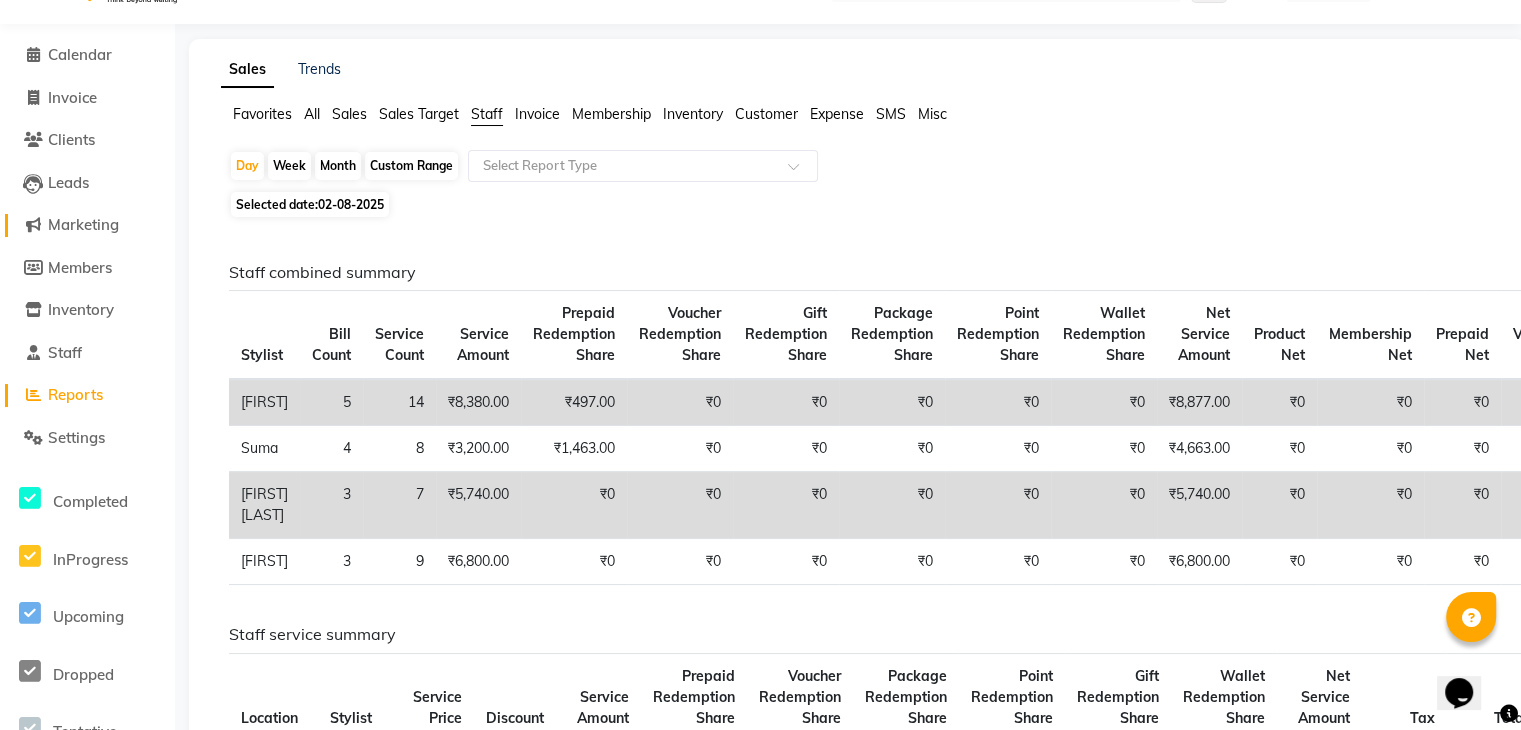 scroll, scrollTop: 0, scrollLeft: 0, axis: both 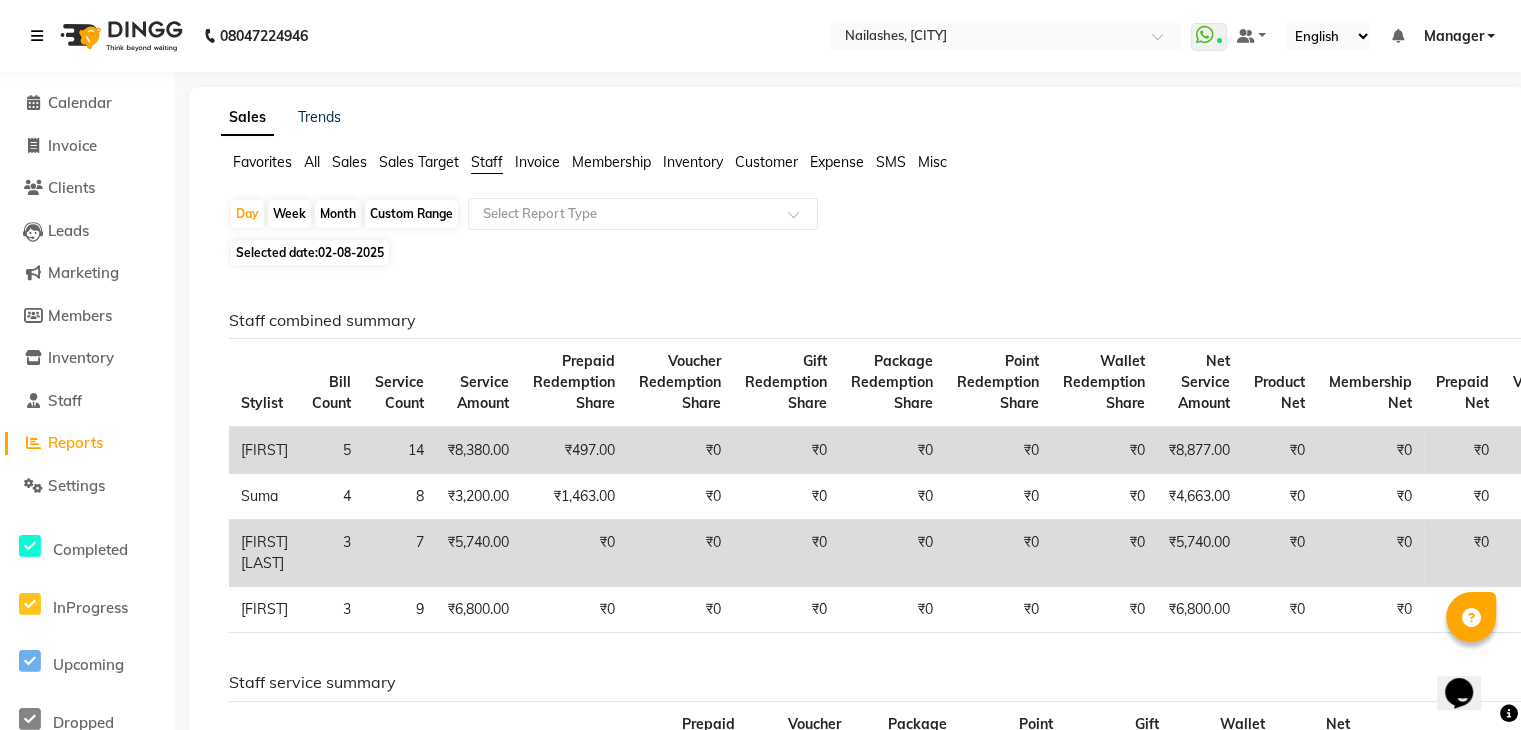 click at bounding box center (41, 36) 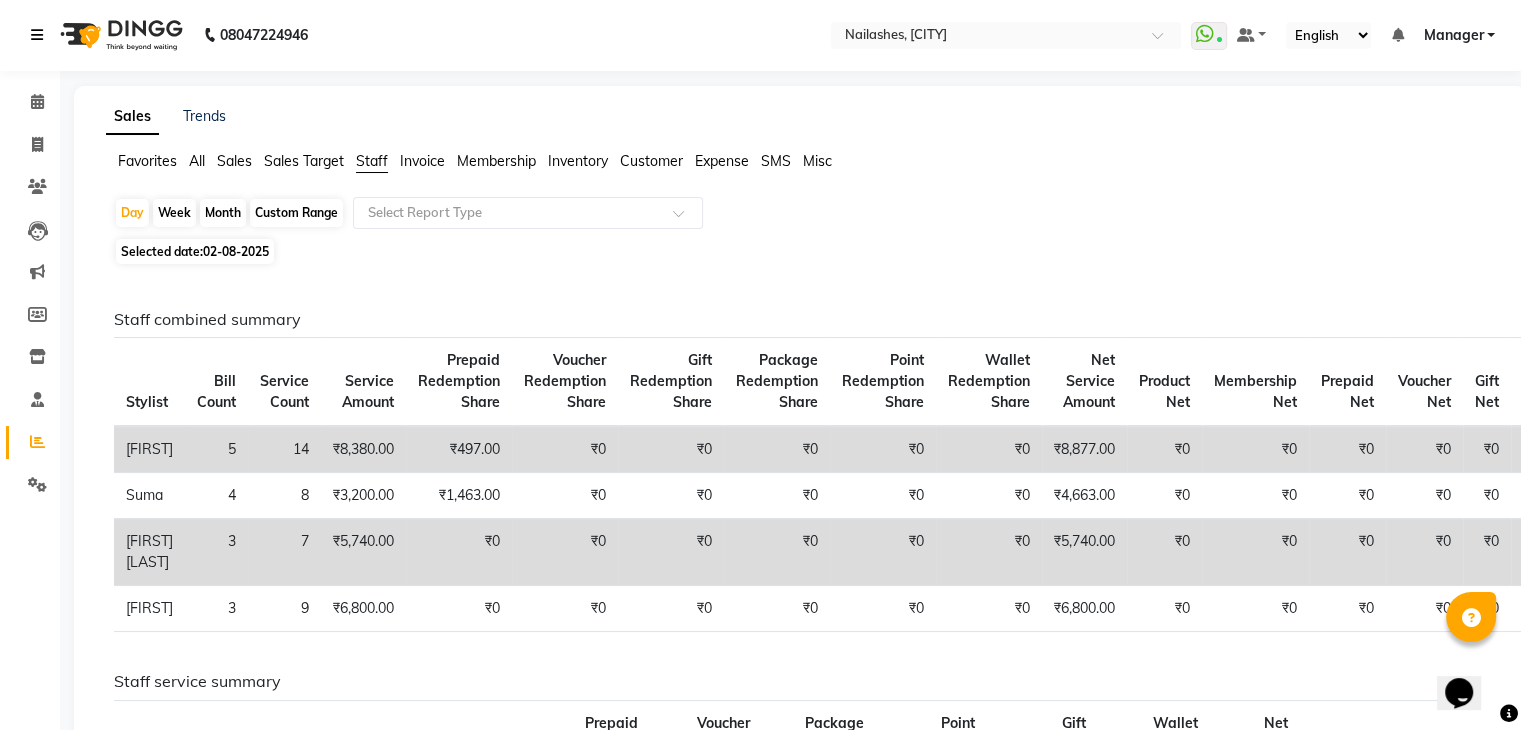 scroll, scrollTop: 0, scrollLeft: 0, axis: both 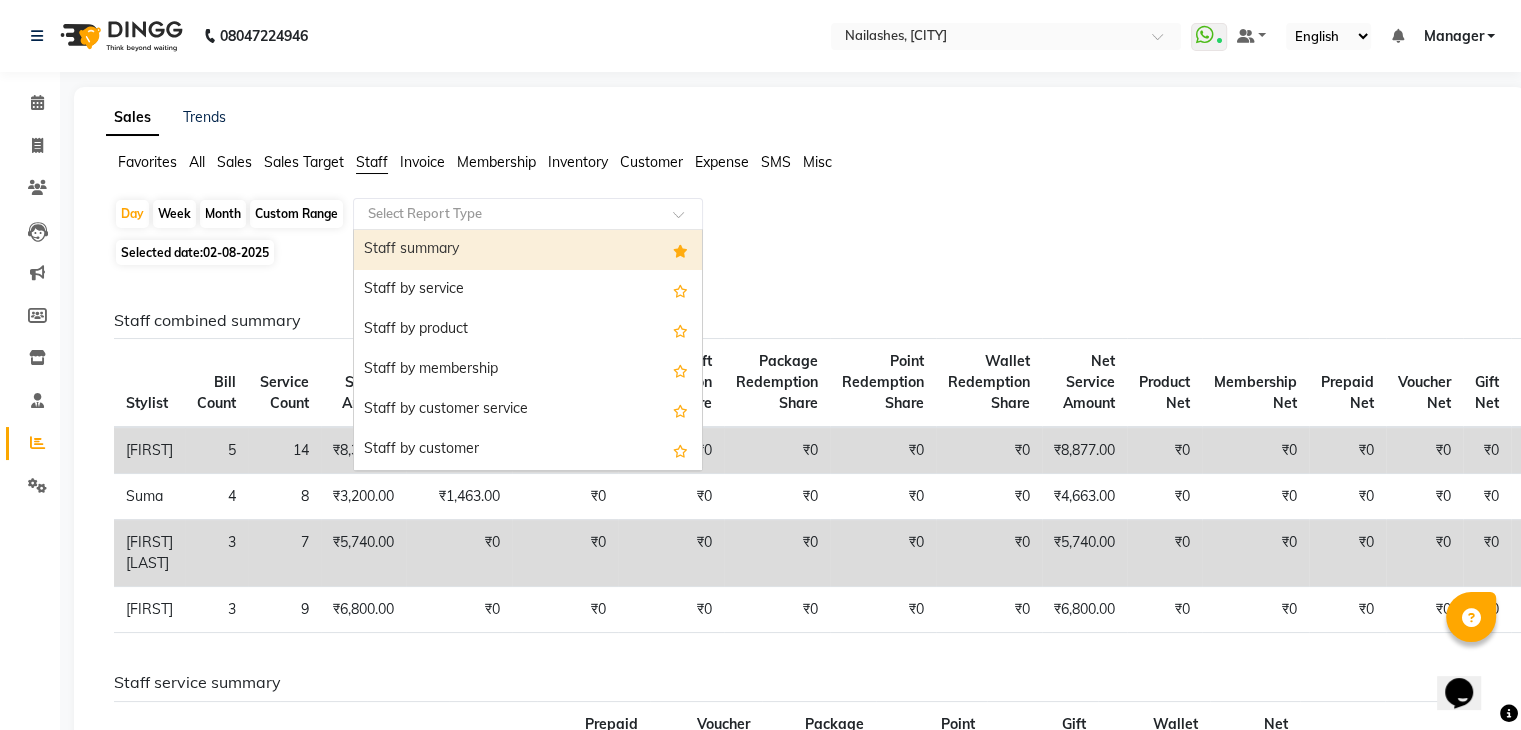 click 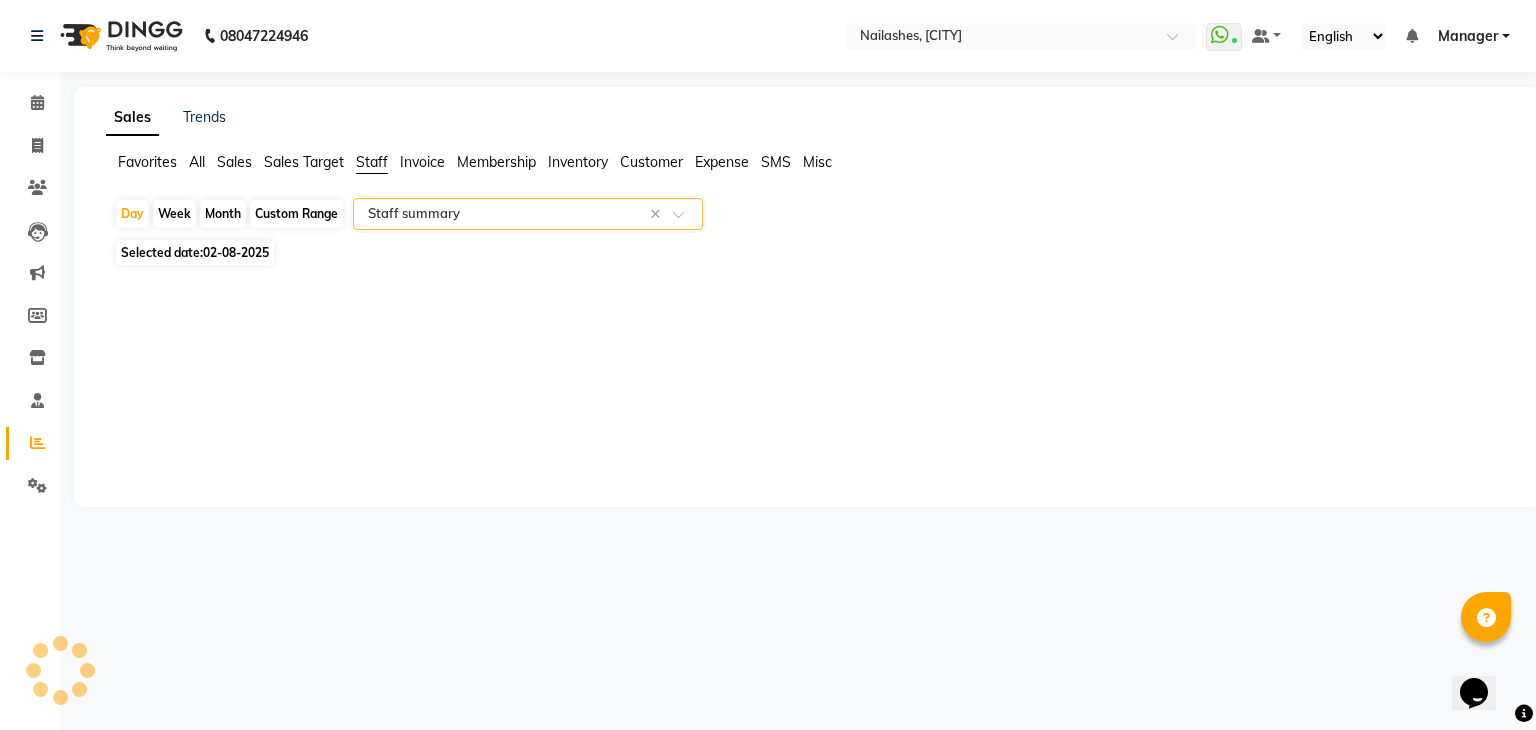 select on "full_report" 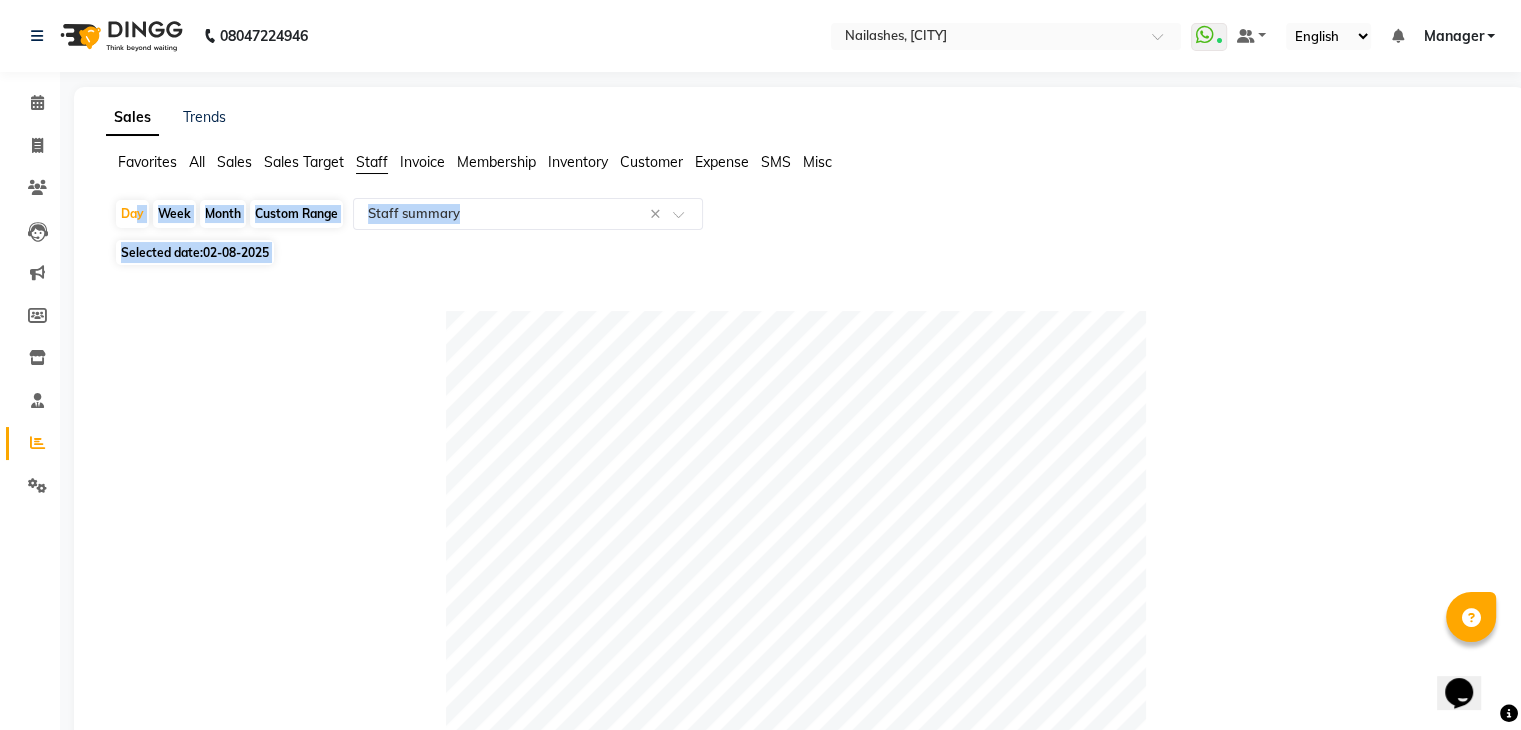 drag, startPoint x: 132, startPoint y: 217, endPoint x: 388, endPoint y: 269, distance: 261.22787 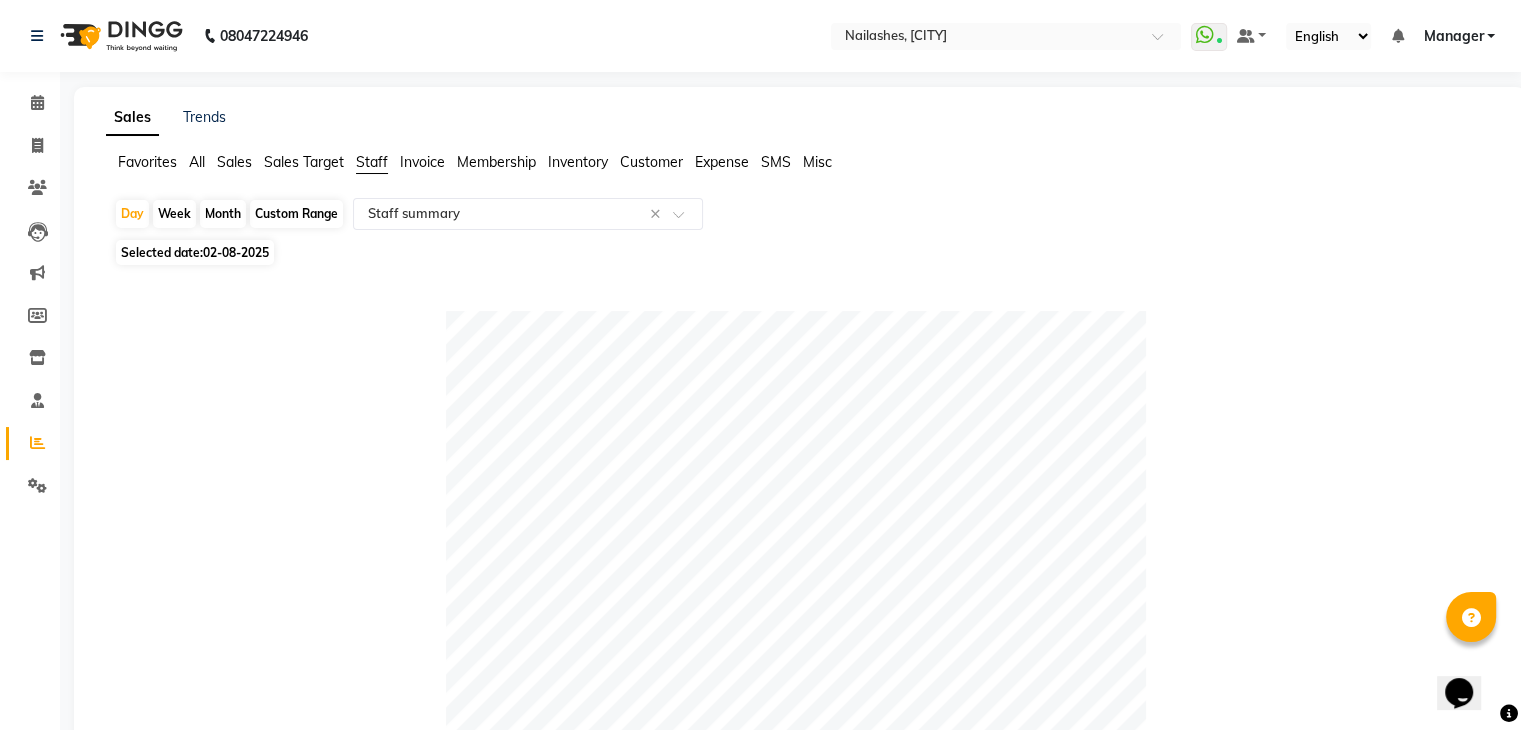 click on "02-08-2025" 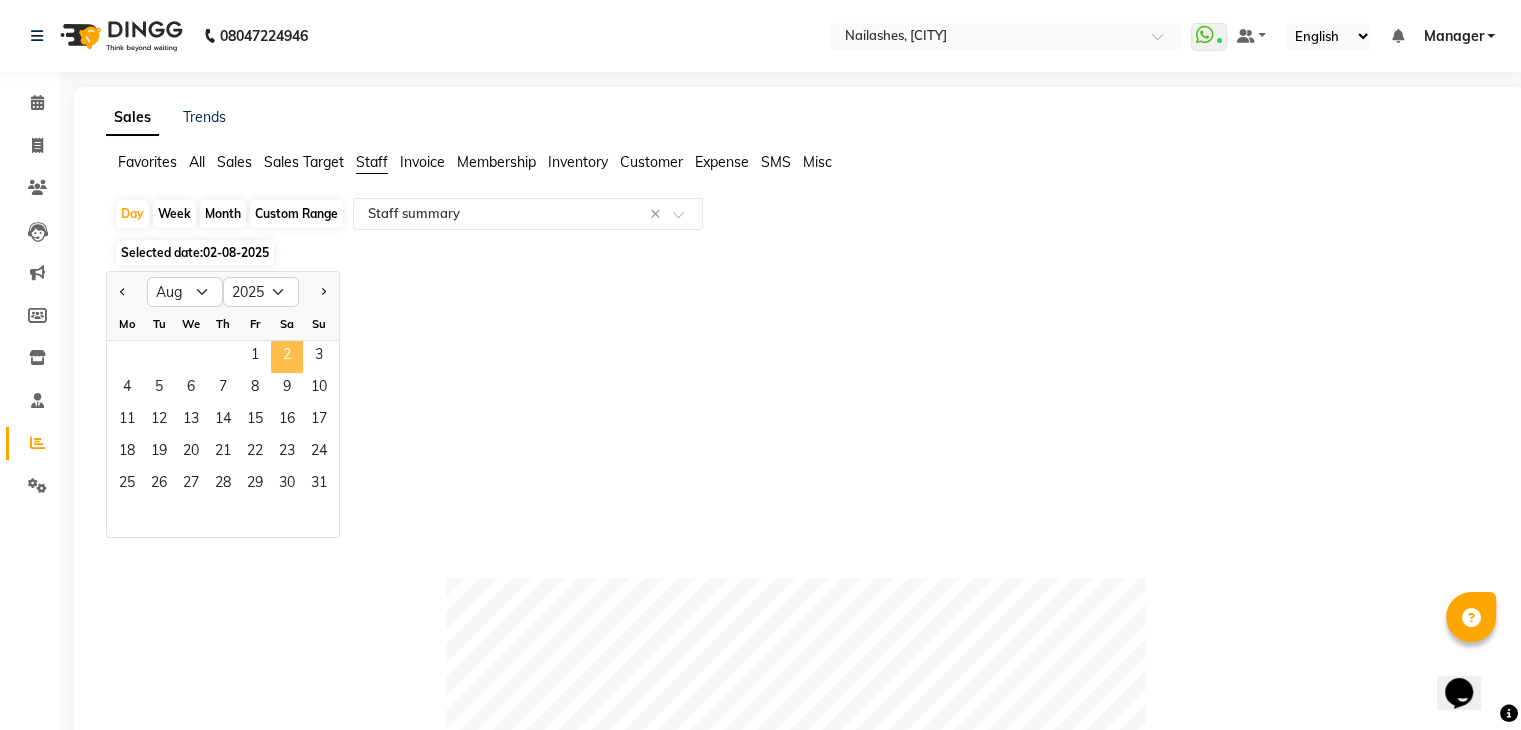 click on "2" 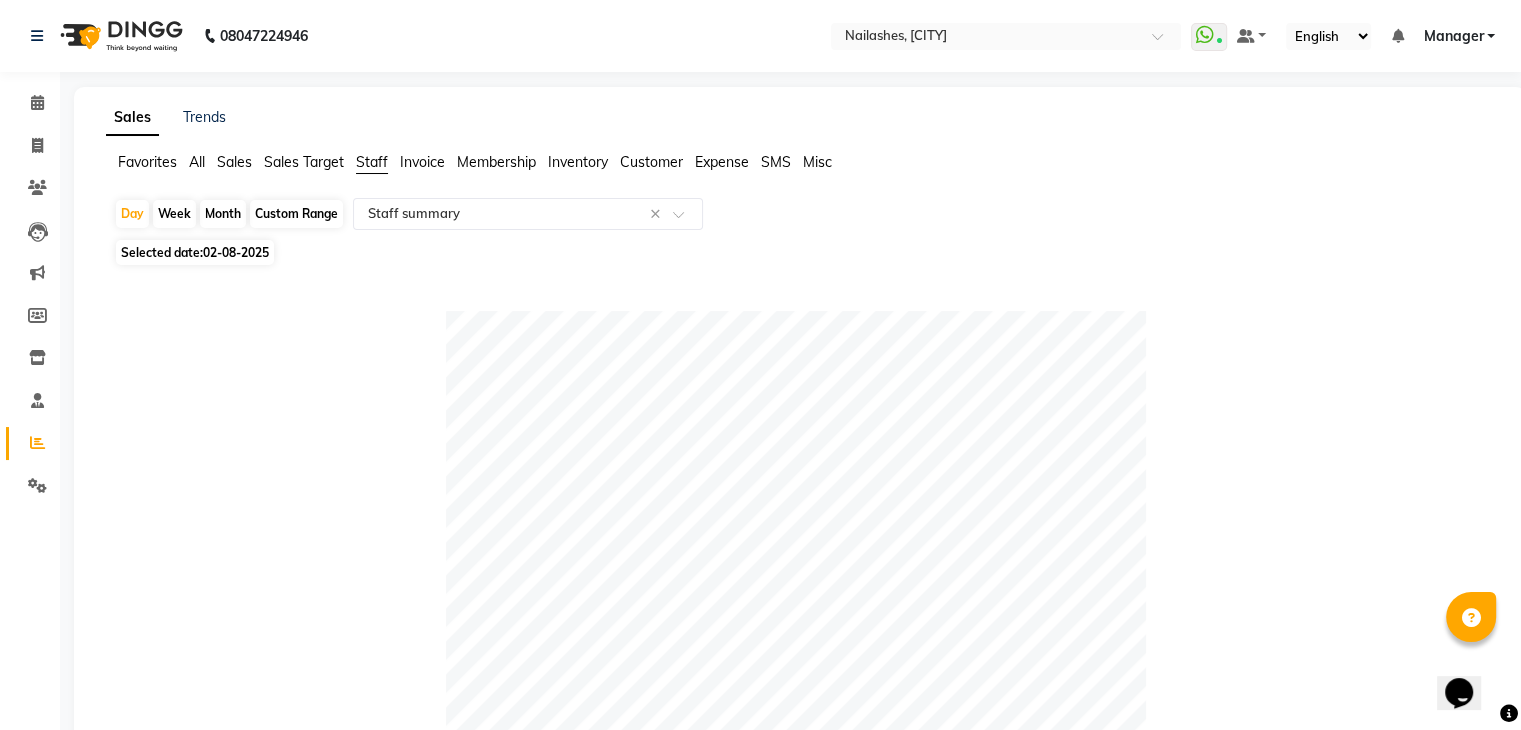 scroll, scrollTop: 0, scrollLeft: 0, axis: both 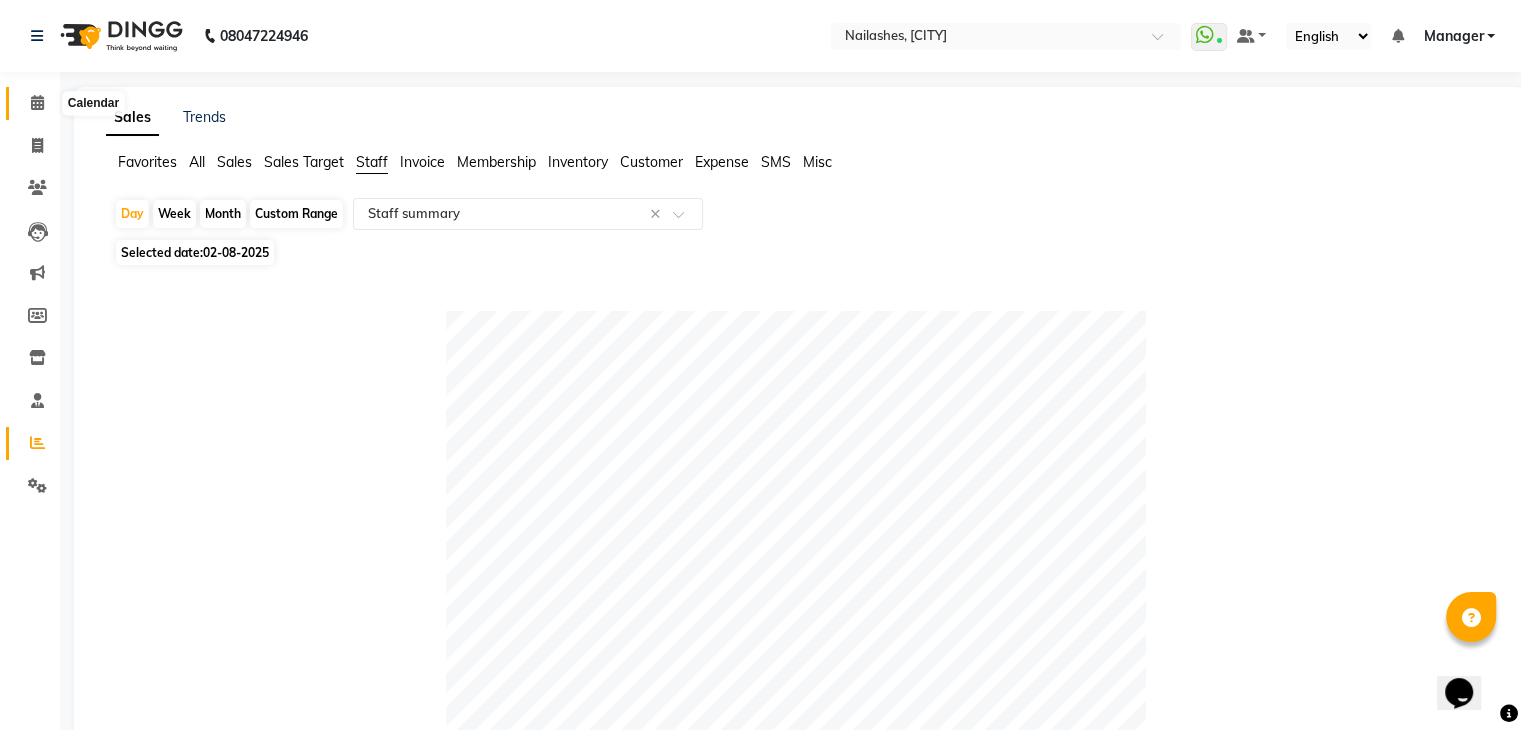 click 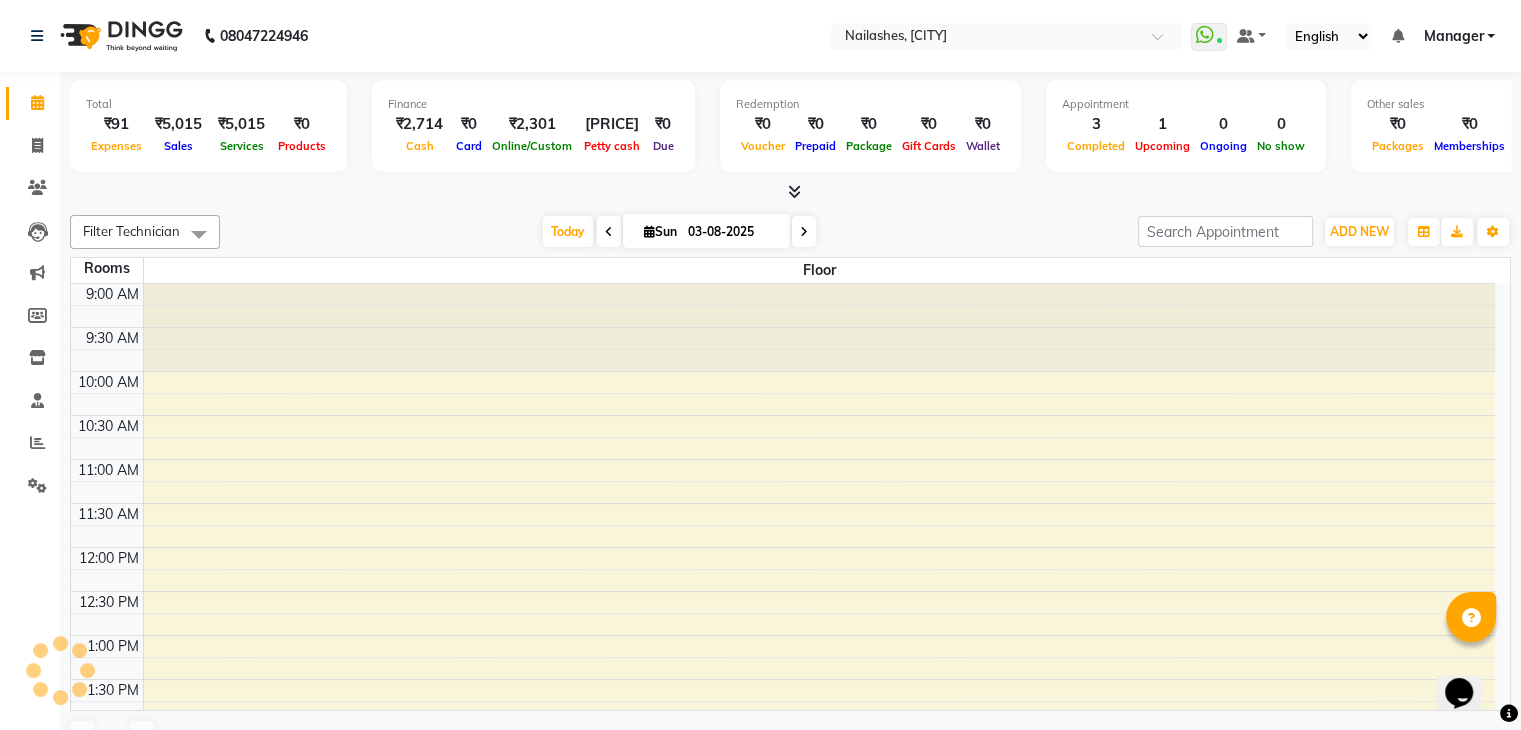 scroll, scrollTop: 0, scrollLeft: 0, axis: both 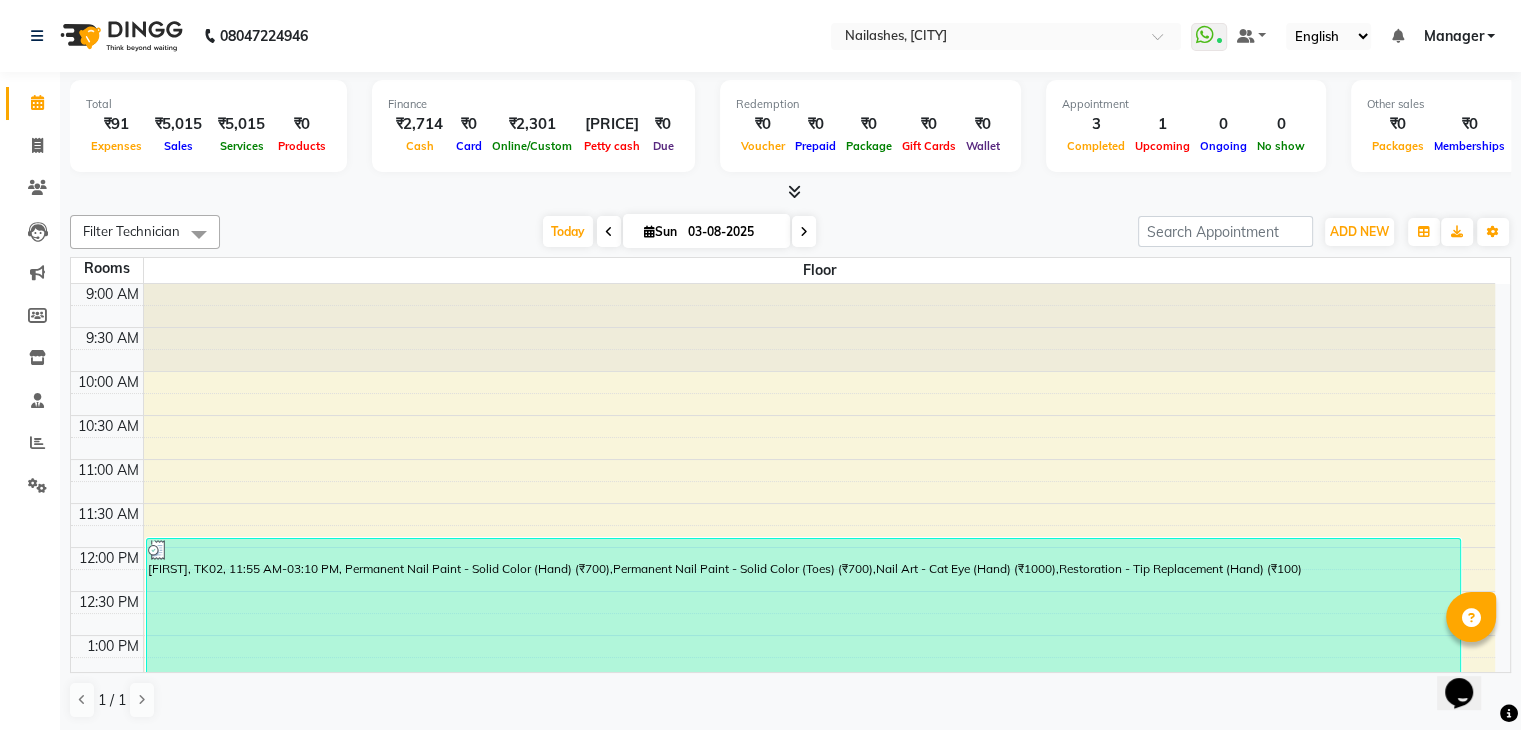 click at bounding box center (794, 191) 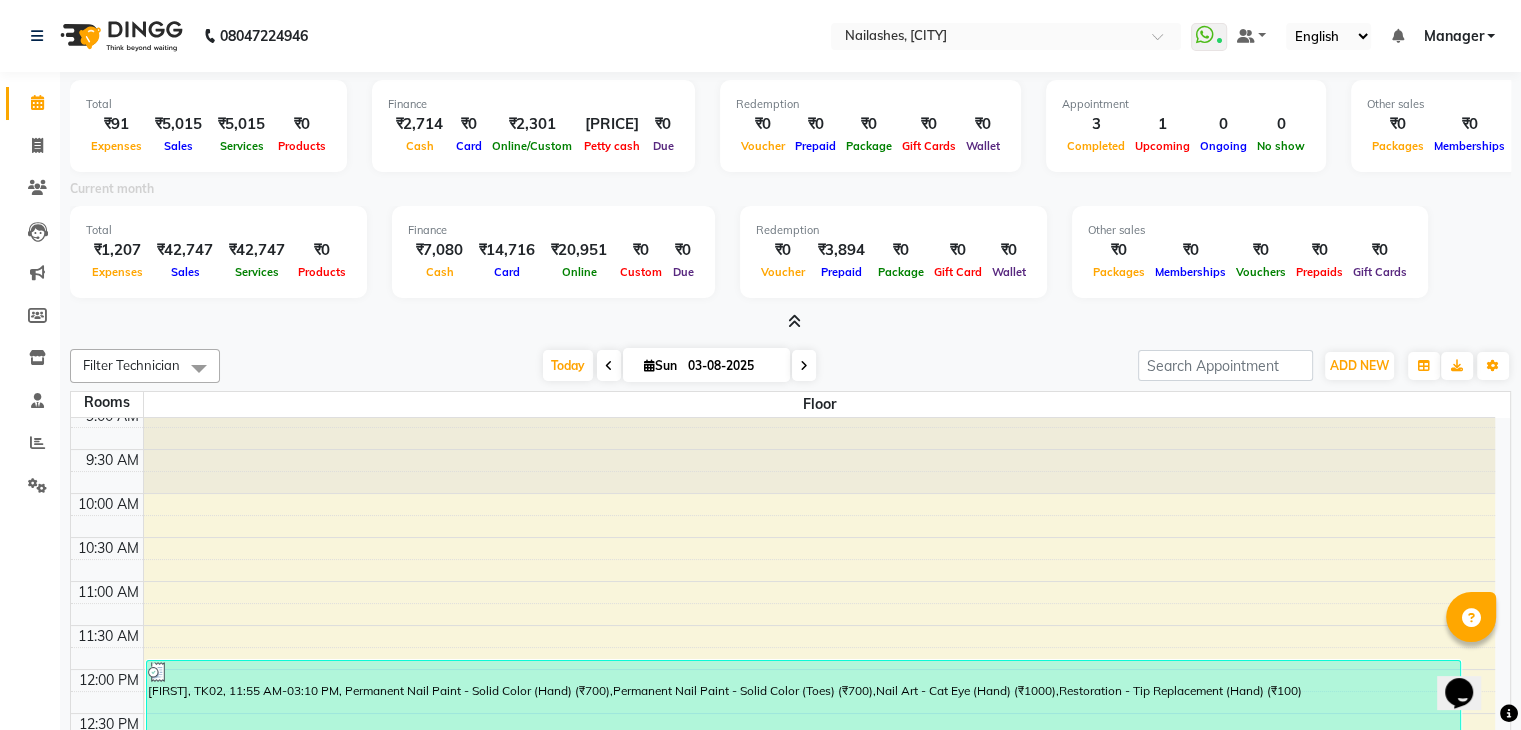 scroll, scrollTop: 0, scrollLeft: 0, axis: both 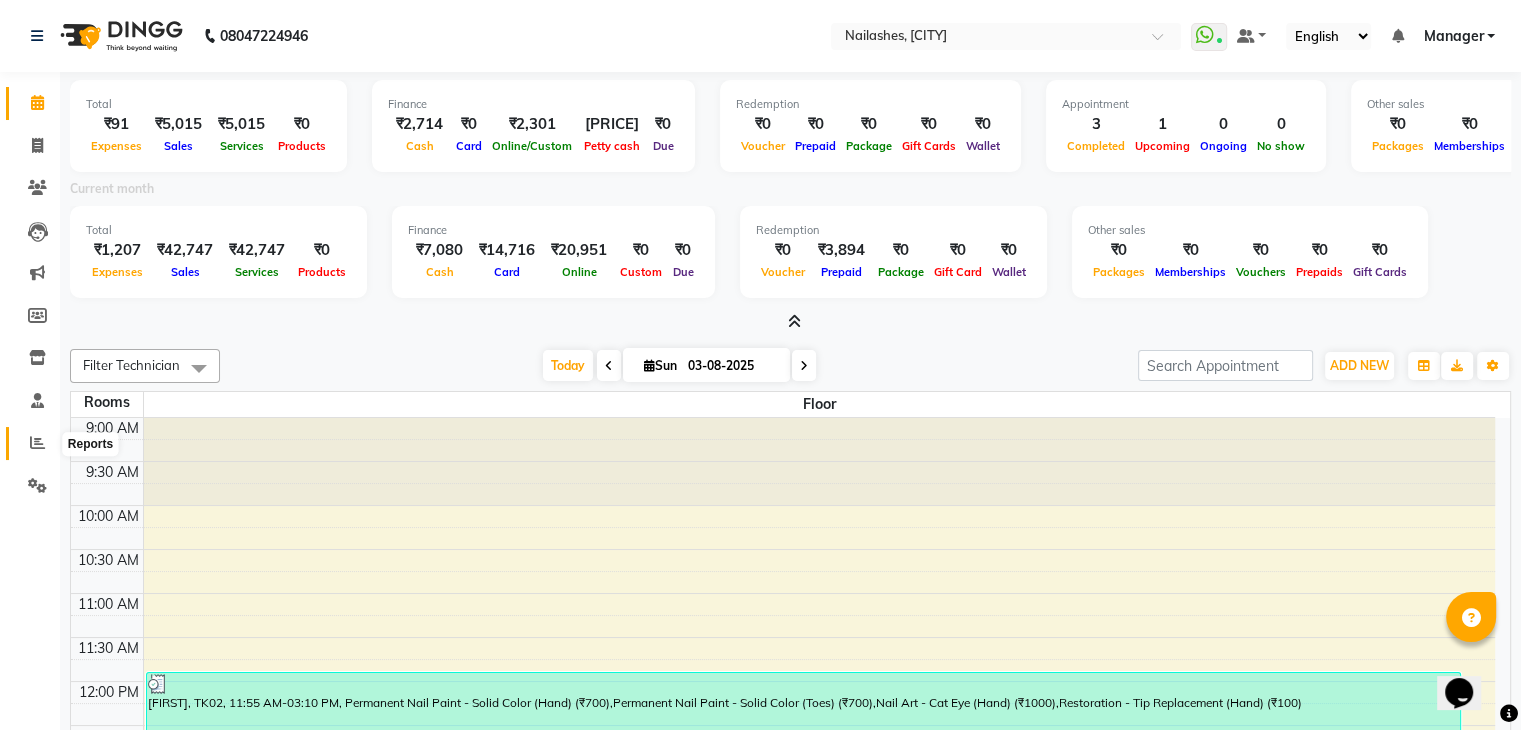 click 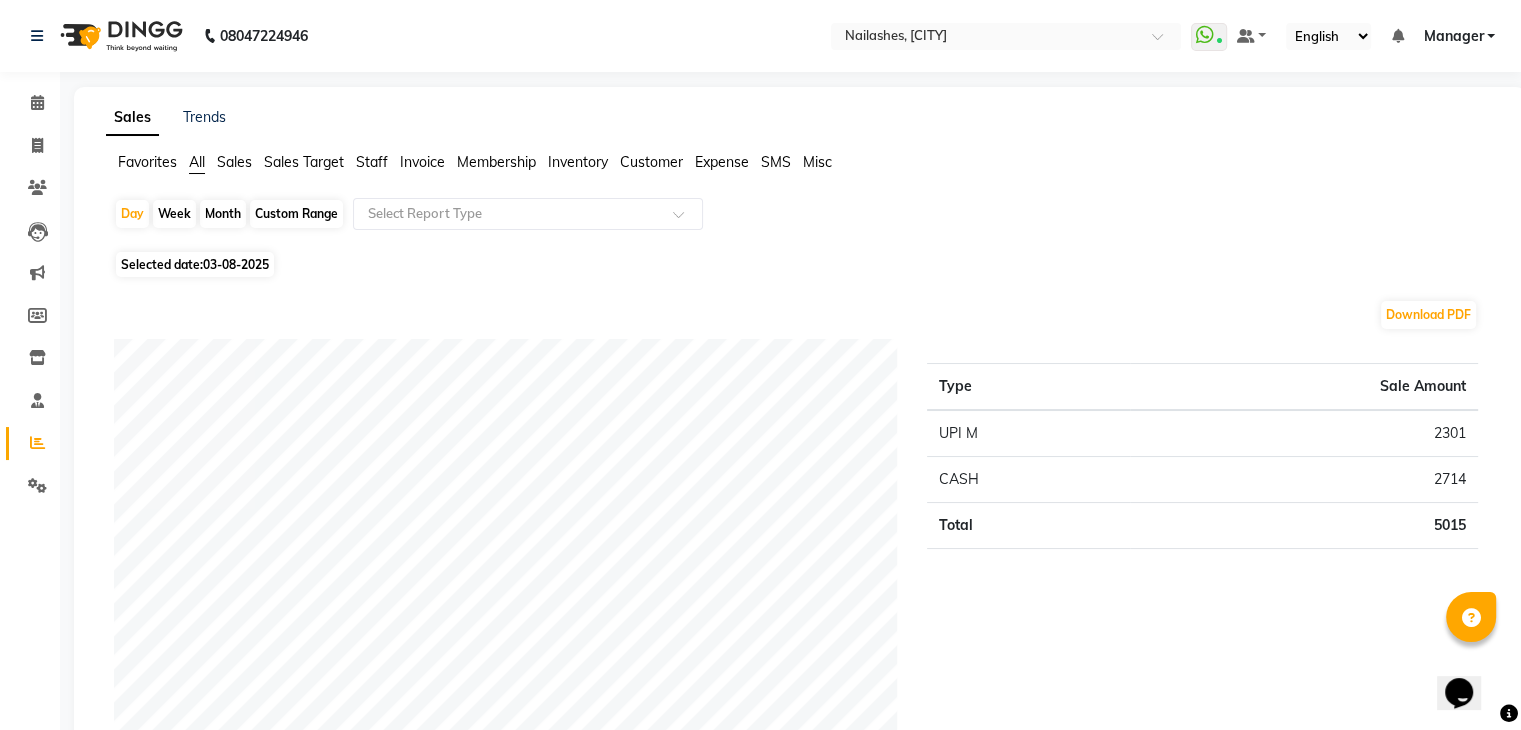 click on "Staff" 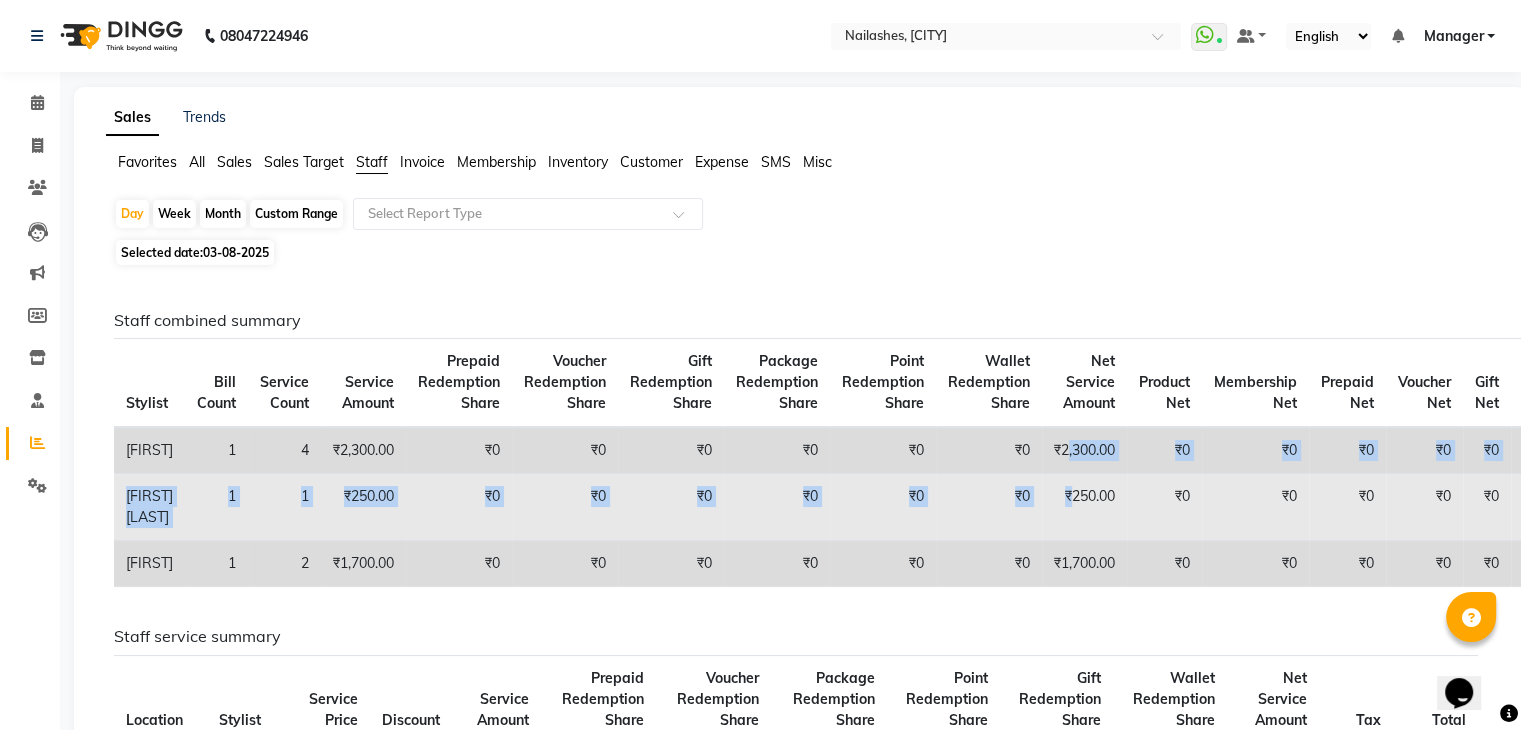 drag, startPoint x: 1088, startPoint y: 445, endPoint x: 1098, endPoint y: 527, distance: 82.607506 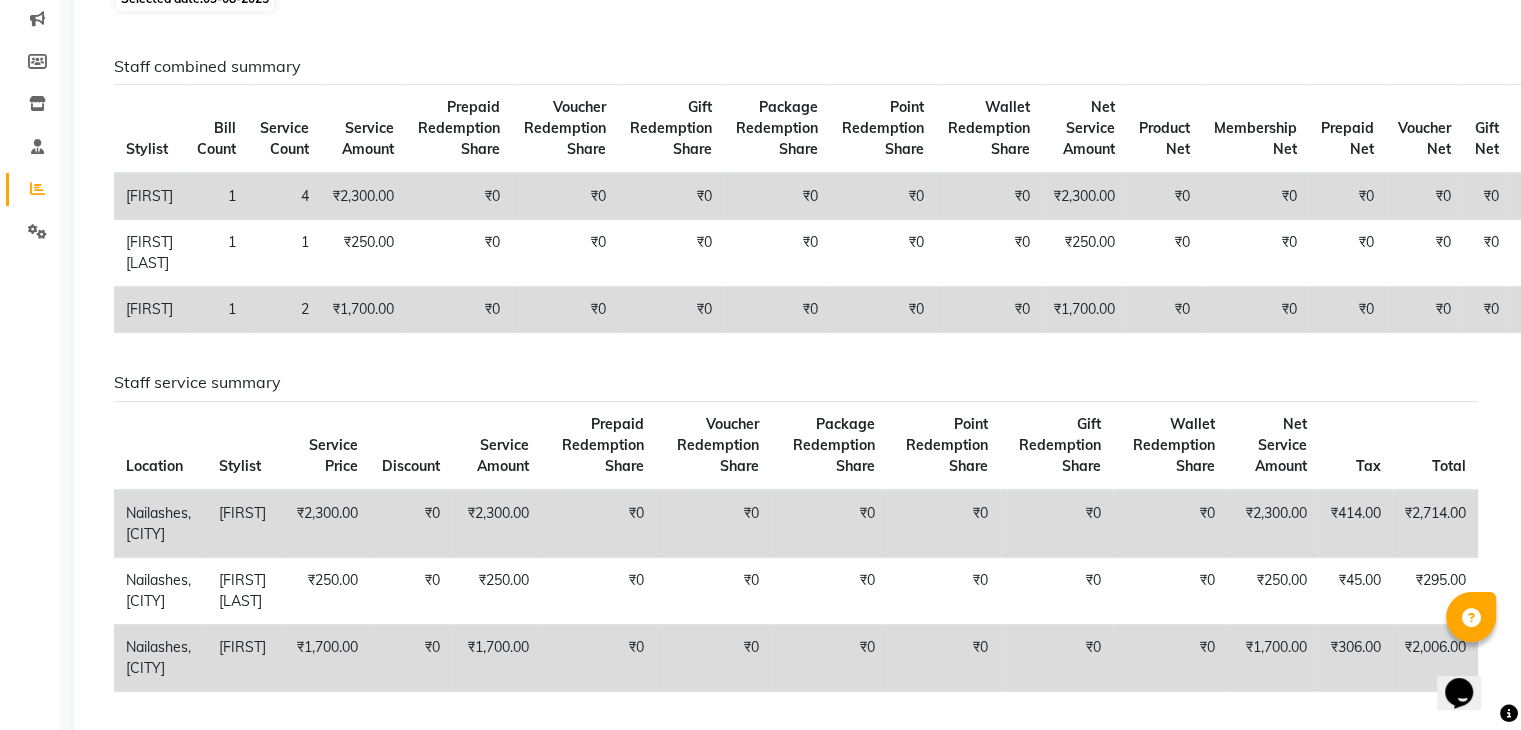 scroll, scrollTop: 0, scrollLeft: 0, axis: both 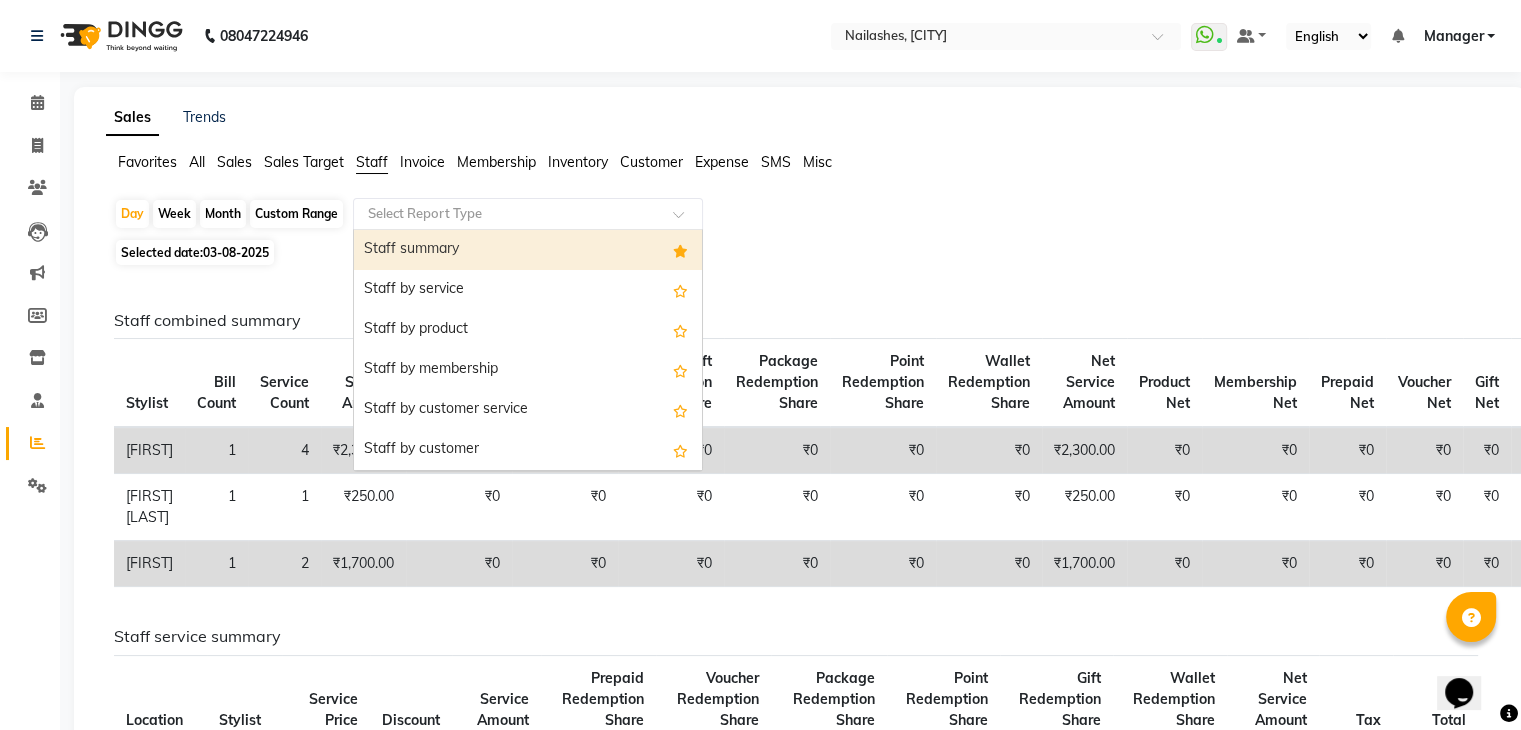 click 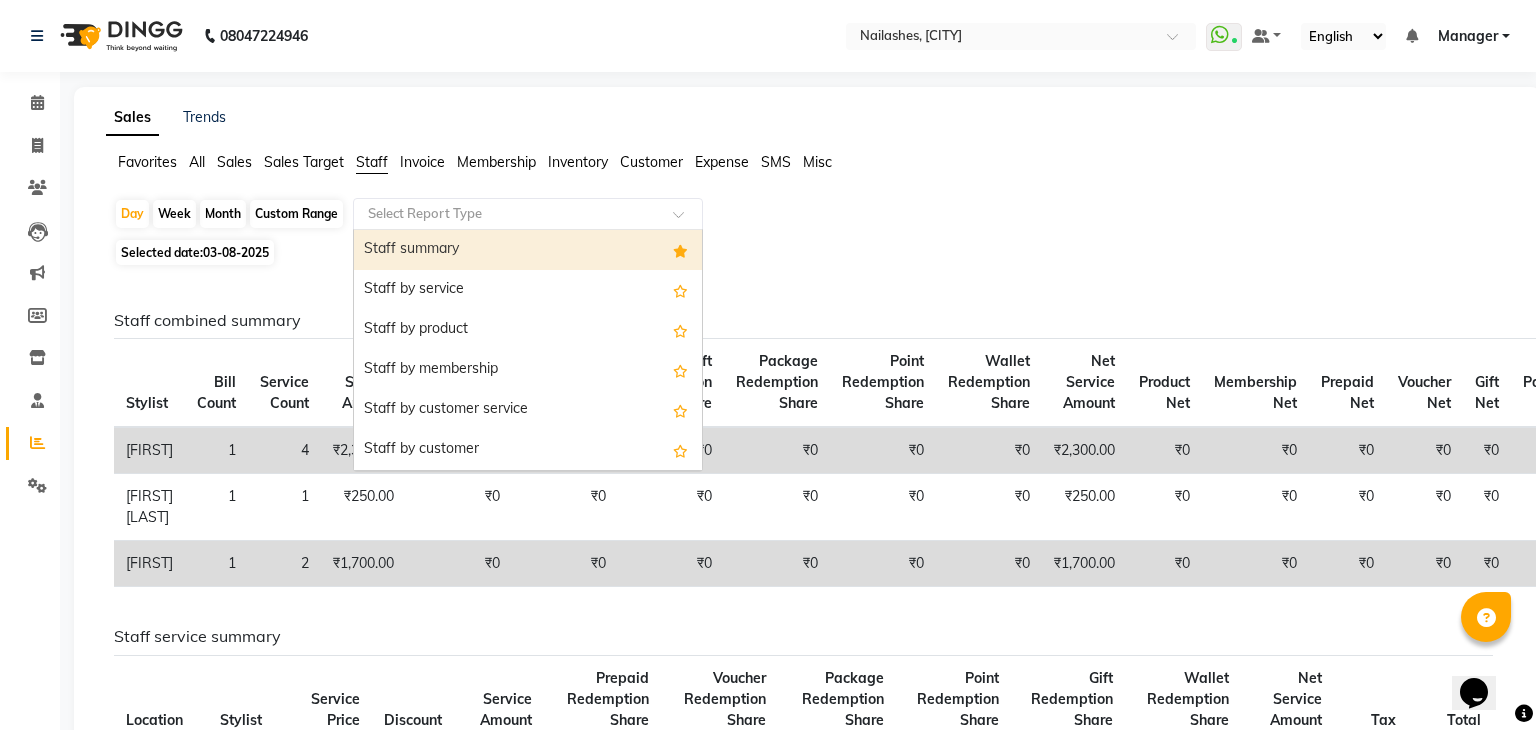select on "full_report" 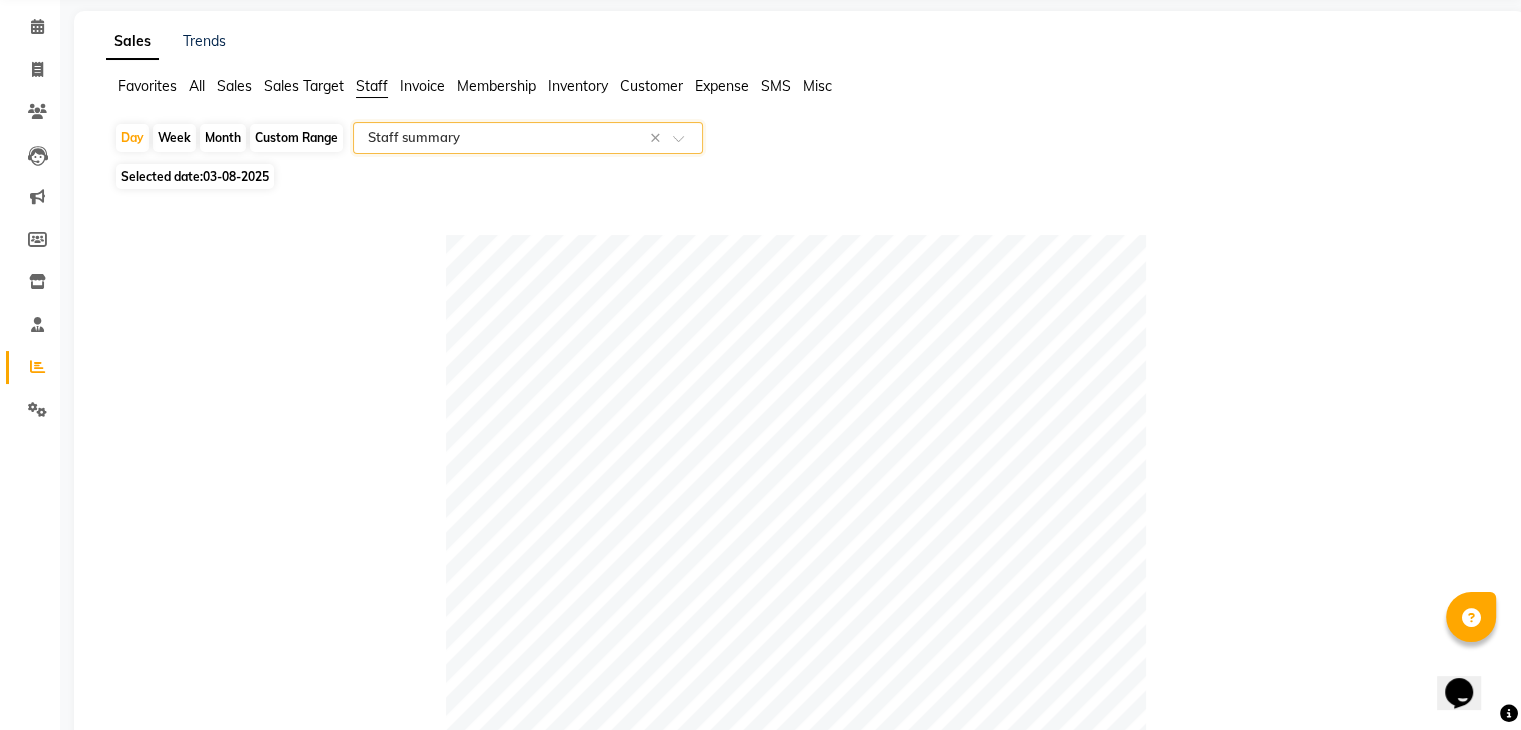 scroll, scrollTop: 0, scrollLeft: 0, axis: both 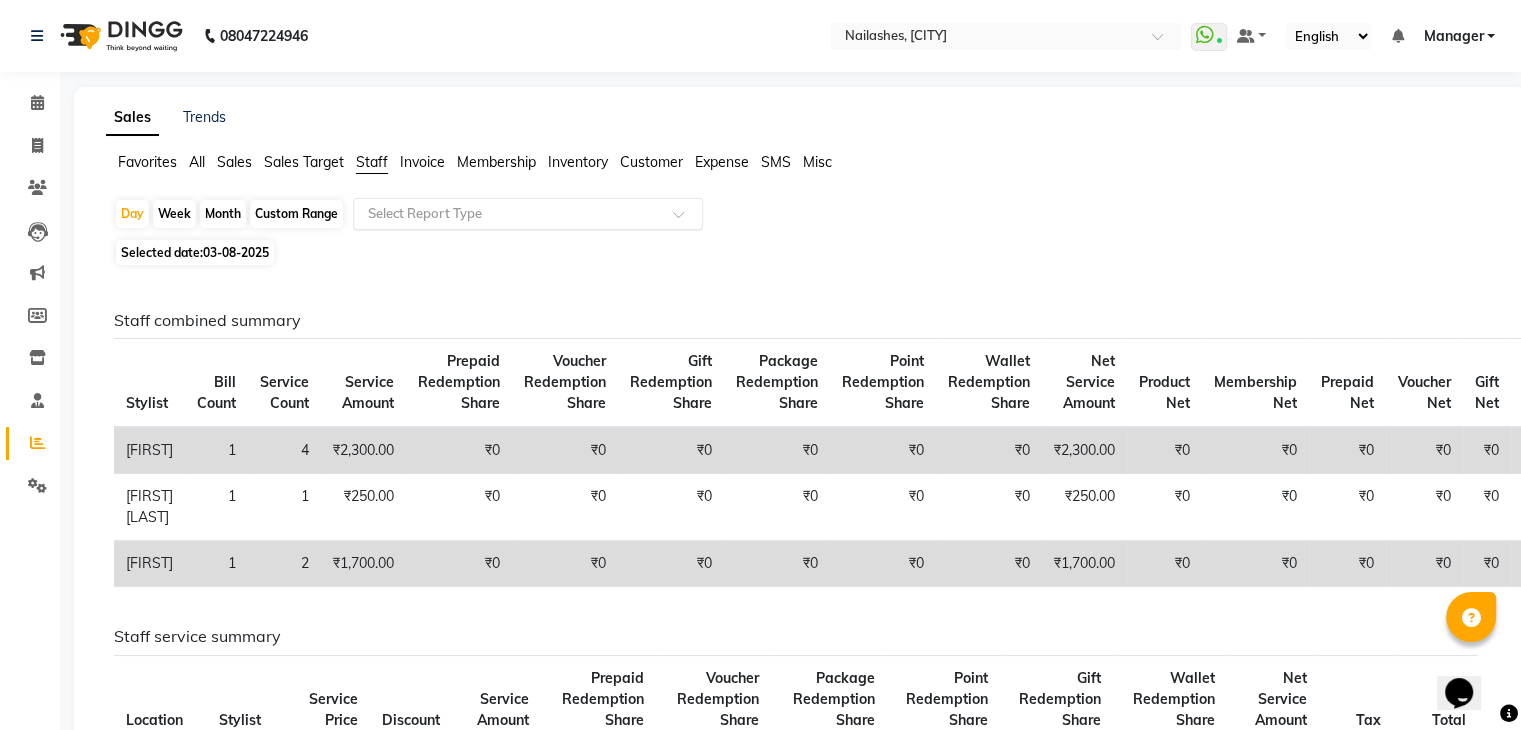 click on "Day Week Month Custom Range Select Report Type Selected date: 03-08-2025 Staff combined summary Stylist Bill Count Service Count Service Amount Prepaid Redemption Share Voucher Redemption Share Gift Redemption Share Package Redemption Share Point Redemption Share Wallet Redemption Share Net Service Amount Product Net Membership Net Prepaid Net Voucher Net Gift Net Package Net Bhupendra 1 4 ₹2,300.00 ₹0 ₹0 ₹0 ₹0 ₹0 ₹0 ₹2,300.00 ₹0 ₹0 ₹0 ₹0 ₹0 ₹0 Vishal Lash 1 1 ₹250.00 ₹0 ₹0 ₹0 ₹0 ₹0 ₹0 ₹250.00 ₹0 ₹0 ₹0 ₹0 ₹0 ₹0 Vishnu 1 2 ₹1,700.00 ₹0 ₹0 ₹0 ₹0 ₹0 ₹0 ₹1,700.00 ₹0 ₹0 ₹0 ₹0 ₹0 ₹0 Staff service summary Location Stylist Service Price Discount Service Amount Prepaid Redemption Share Voucher Redemption Share Package Redemption Share Point Redemption Share Gift Redemption Share Wallet Redemption Share Net Service Amount Tax Total Nailashes, [CITY] Bhupendra ₹2,300.00 ₹0 ₹2,300.00 ₹0 ₹0 ₹0 ₹0 ₹0 ₹0" 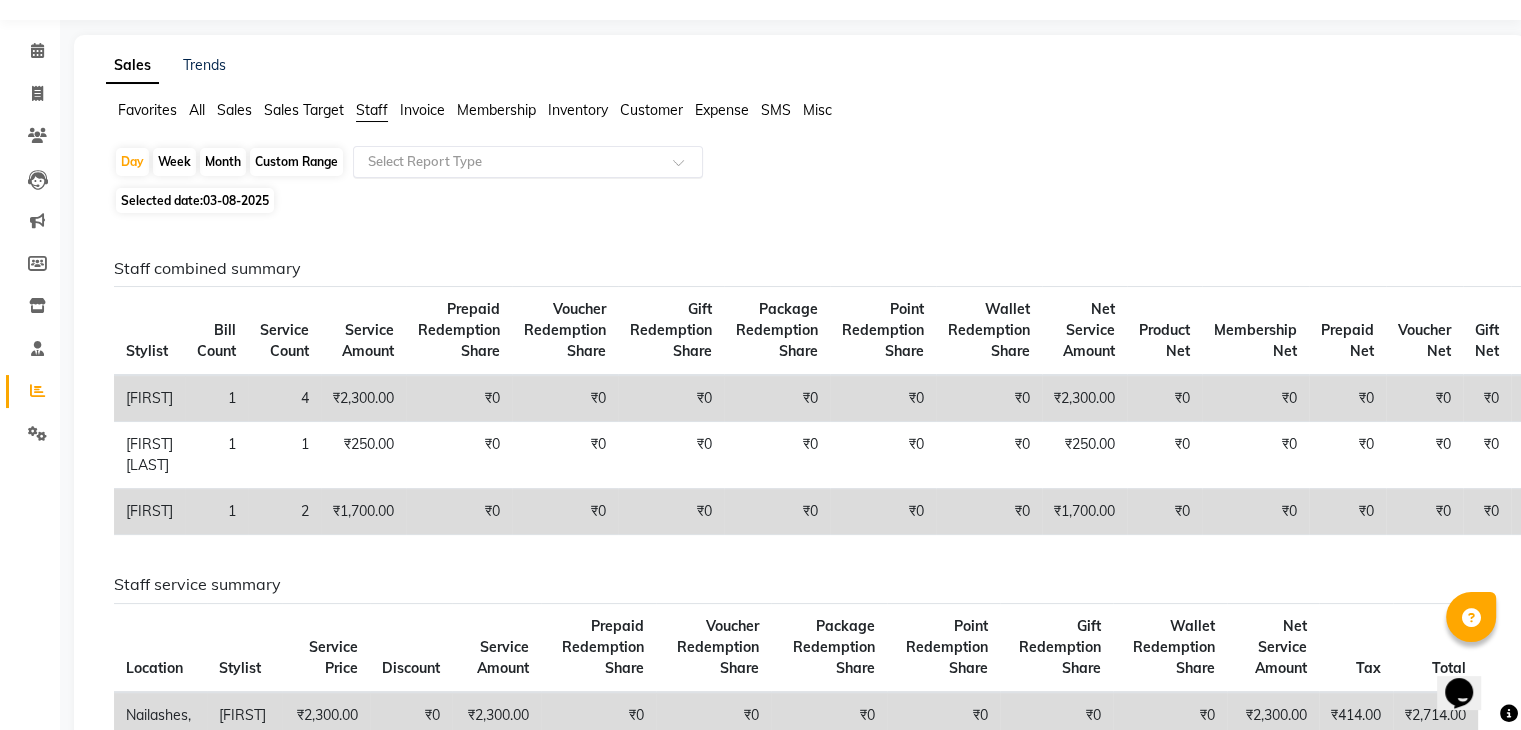 scroll, scrollTop: 112, scrollLeft: 0, axis: vertical 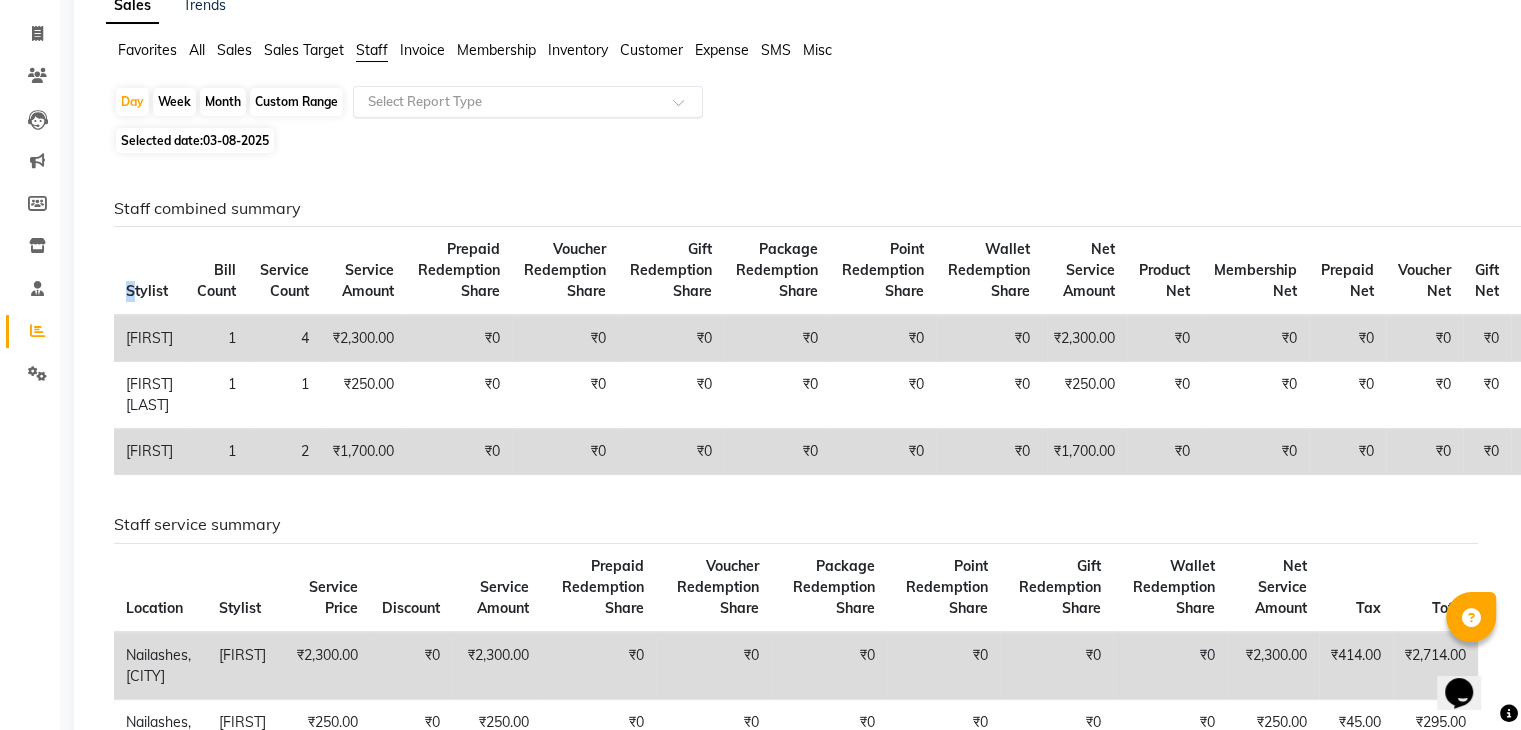 click on "Stylist" 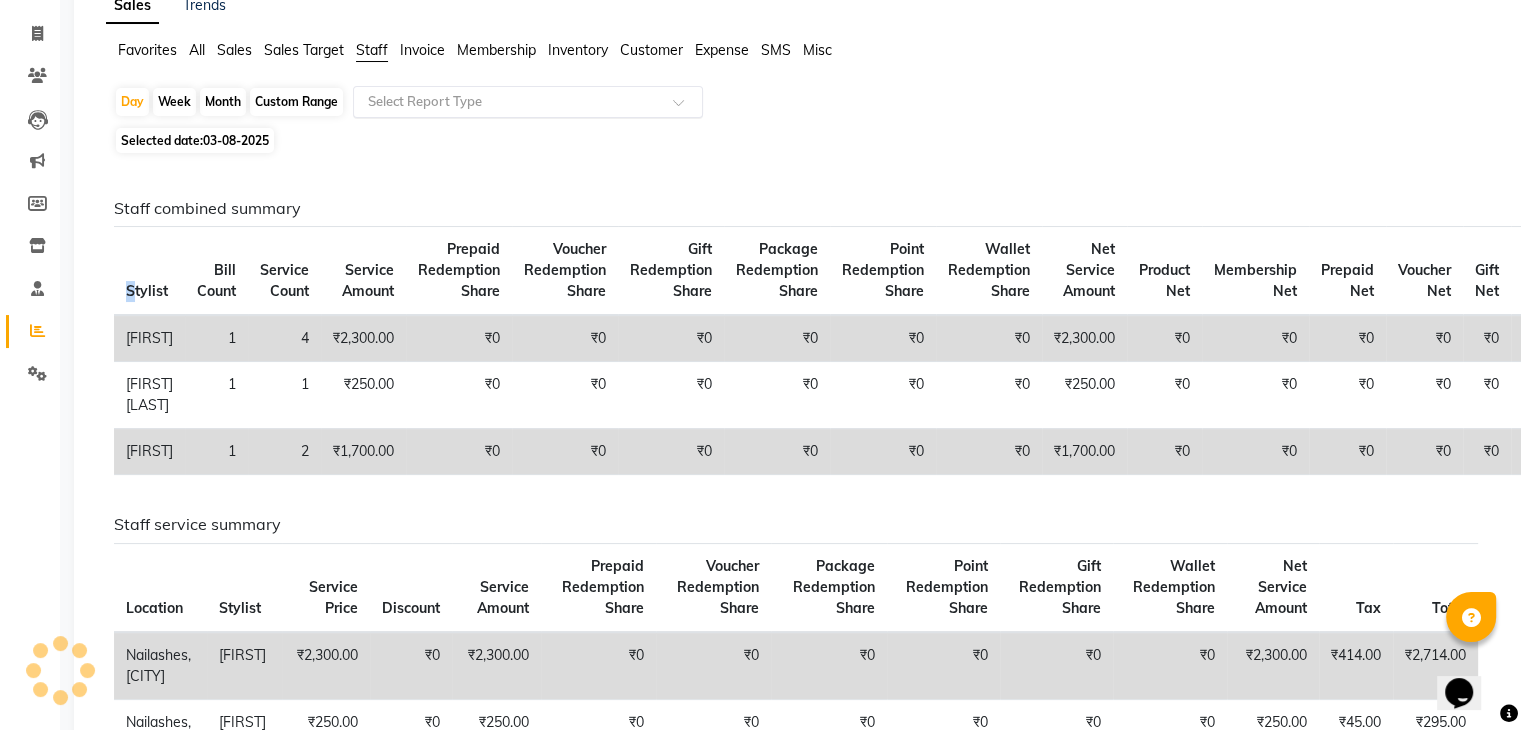 click on "Stylist" 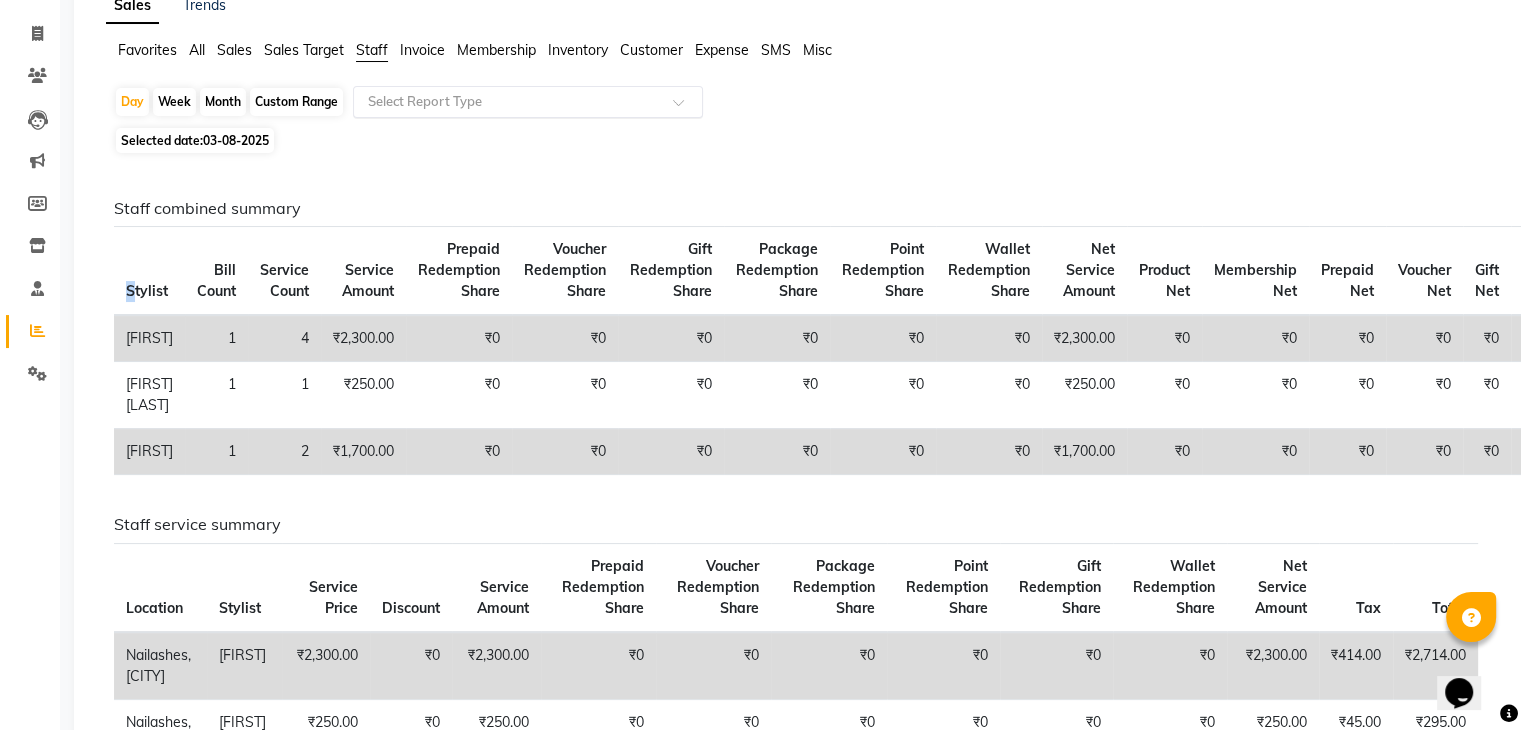 click on "Stylist" 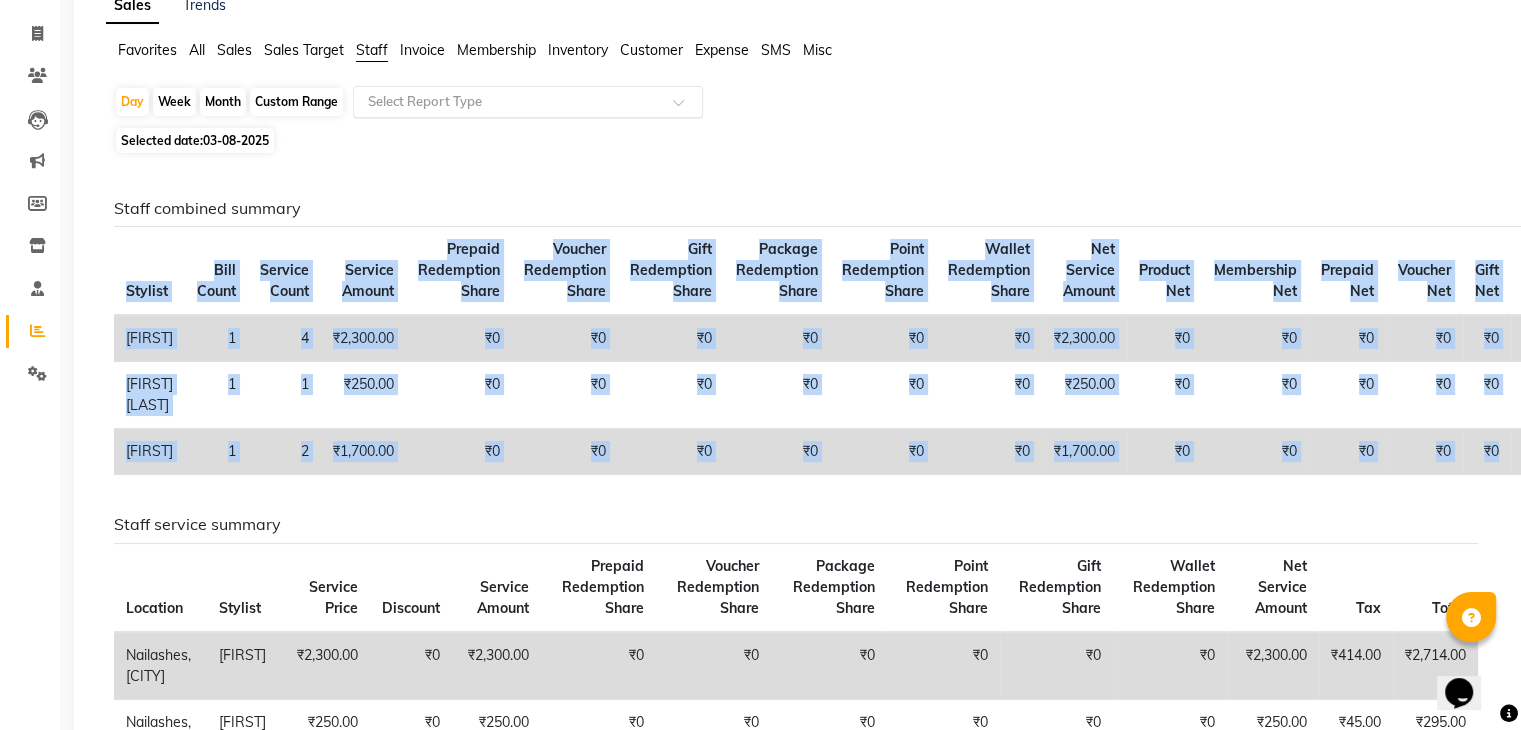 drag, startPoint x: 124, startPoint y: 236, endPoint x: 1535, endPoint y: 430, distance: 1424.2742 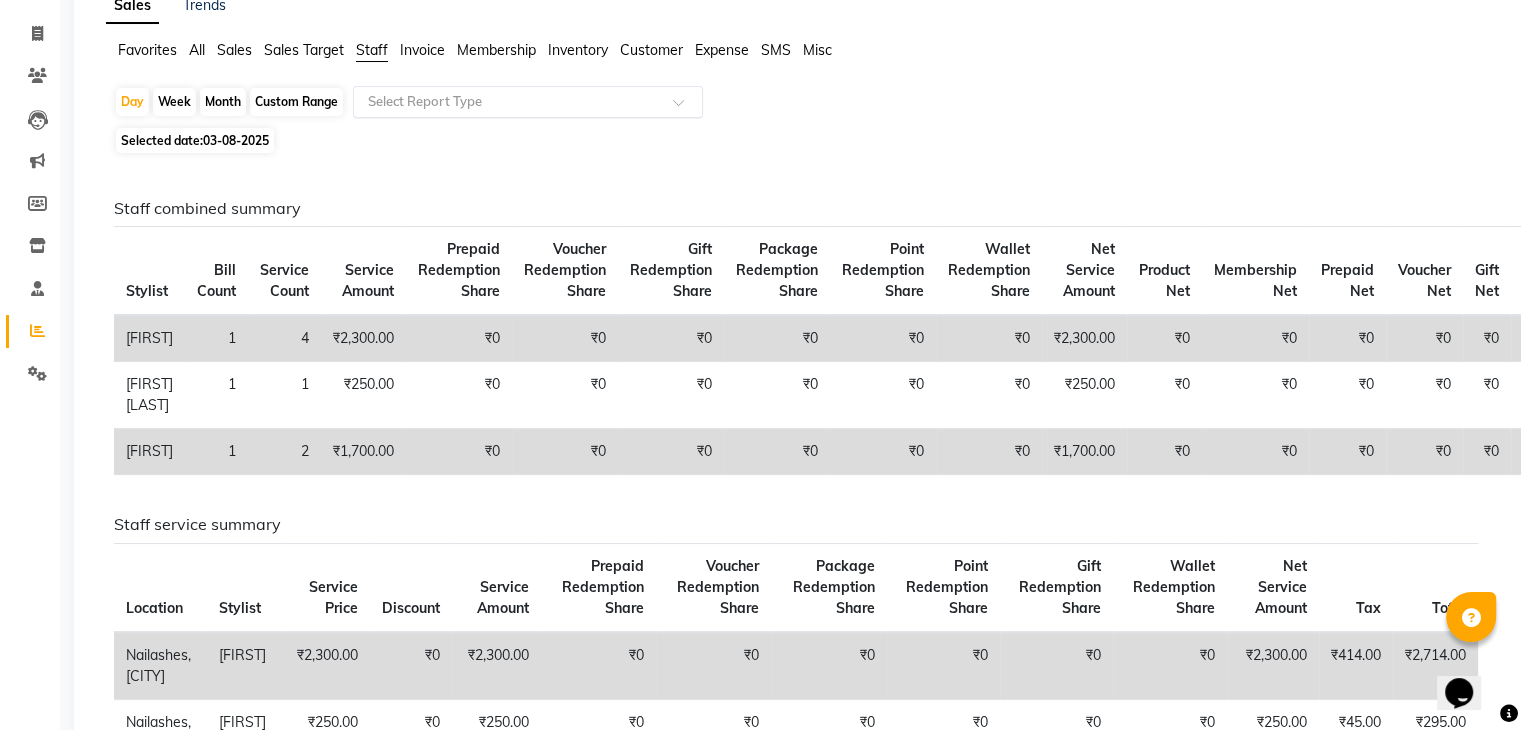 click on "Staff service summary" 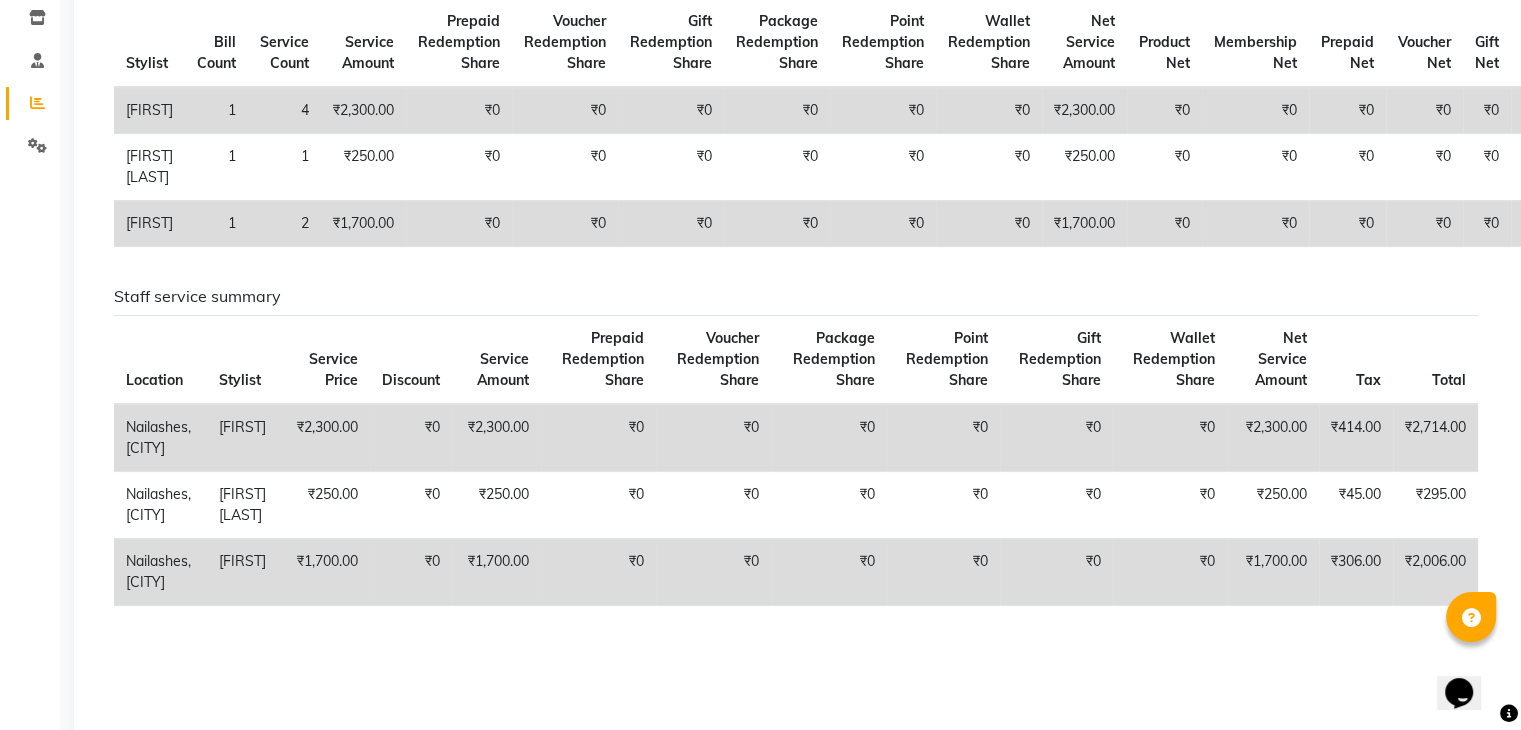 scroll, scrollTop: 0, scrollLeft: 0, axis: both 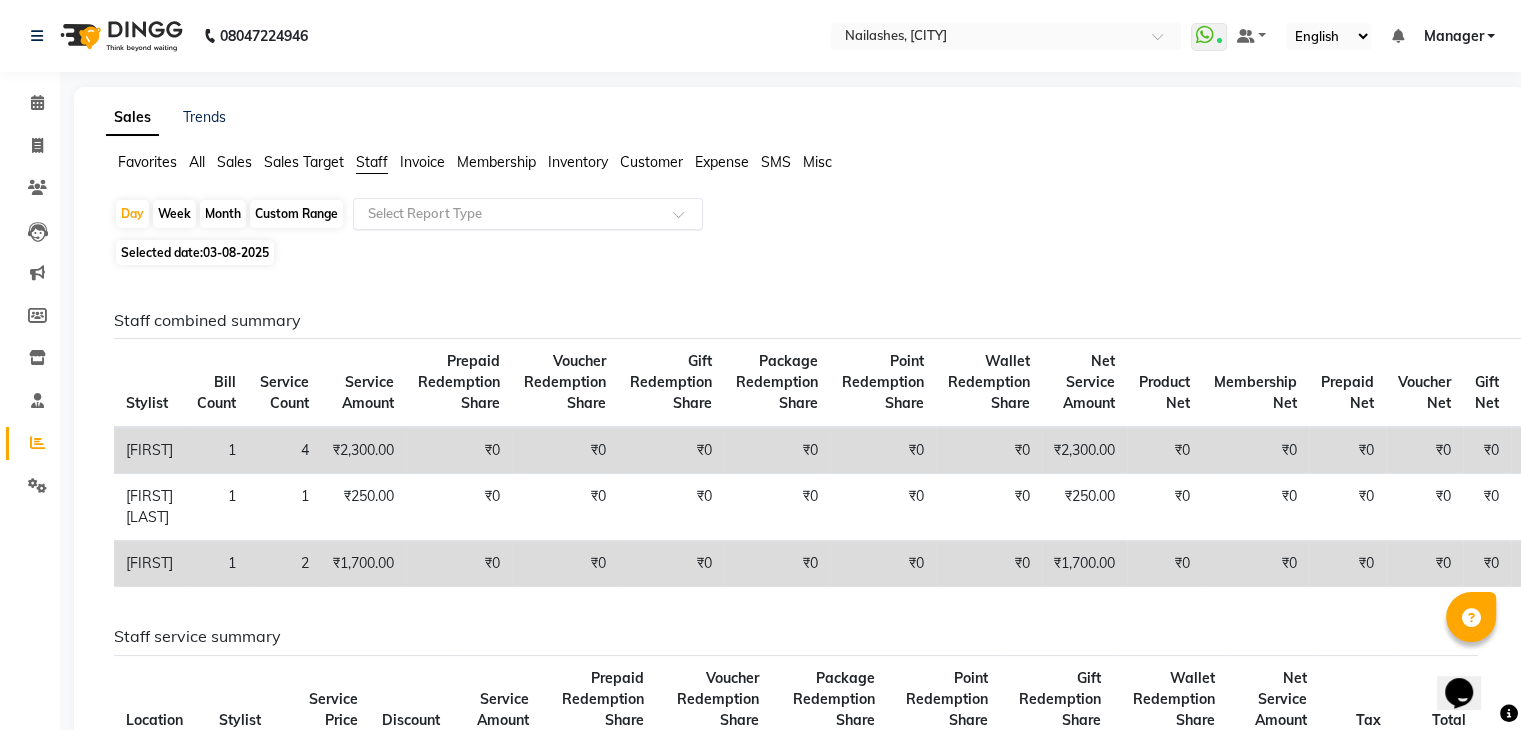 click on "Selected date:  03-08-2025" 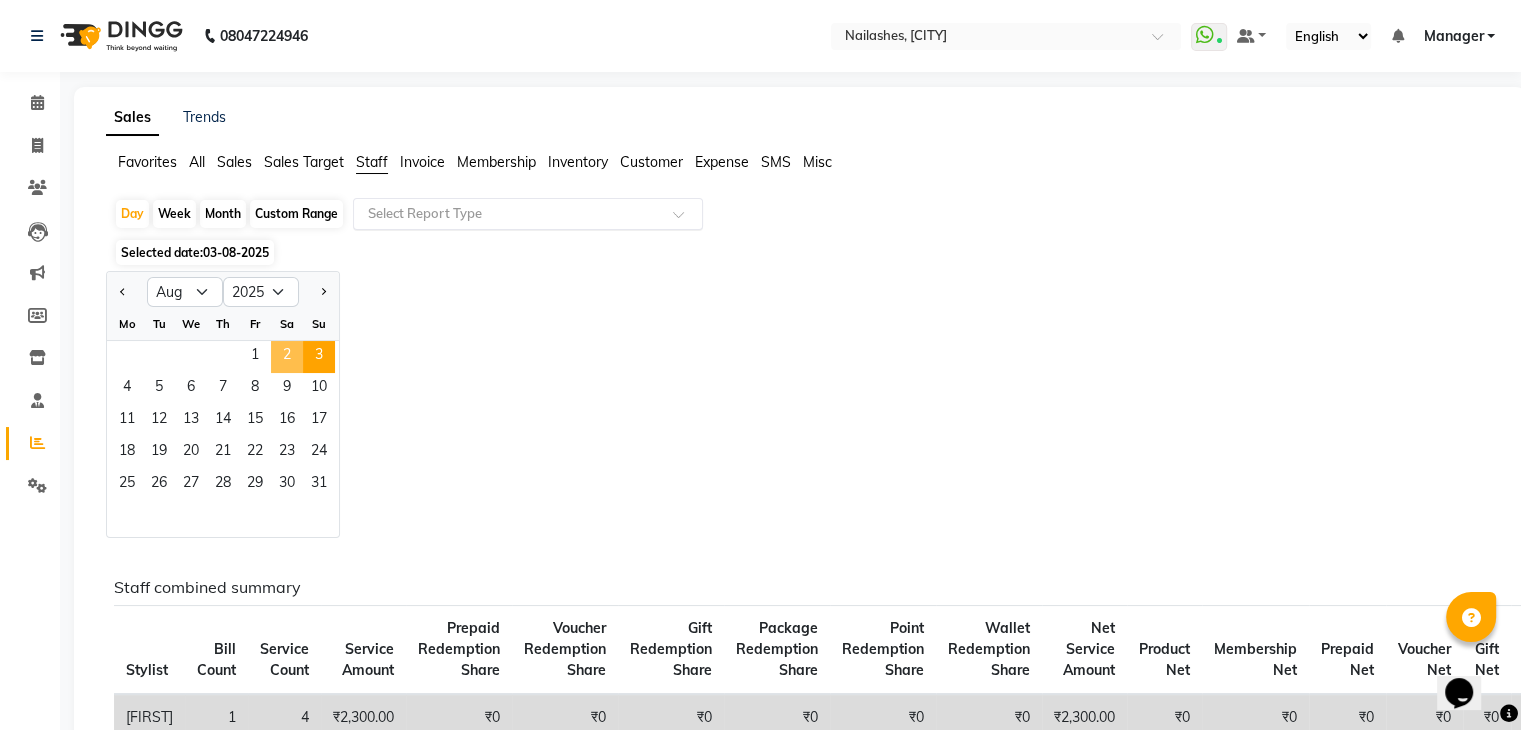 click on "2" 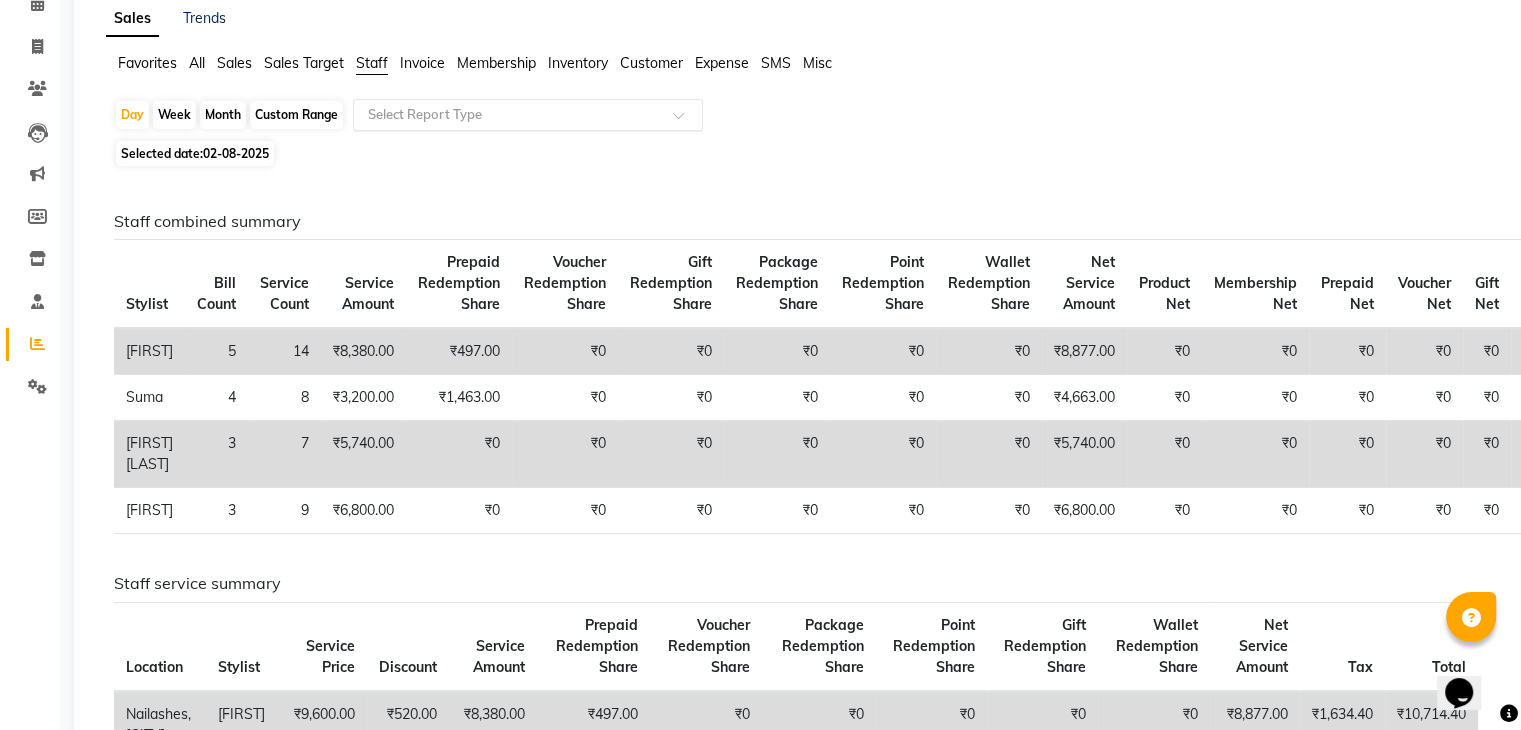 scroll, scrollTop: 0, scrollLeft: 0, axis: both 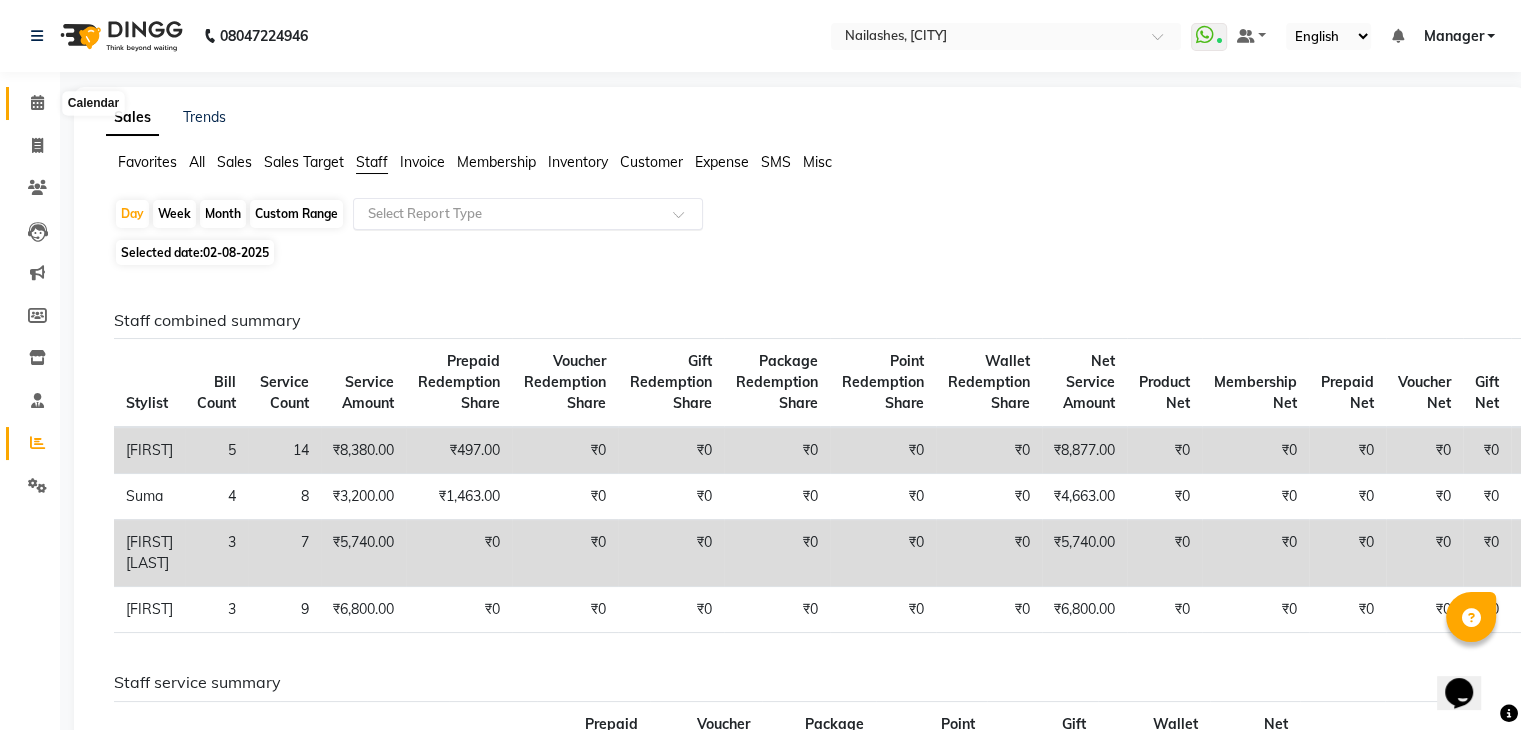 click 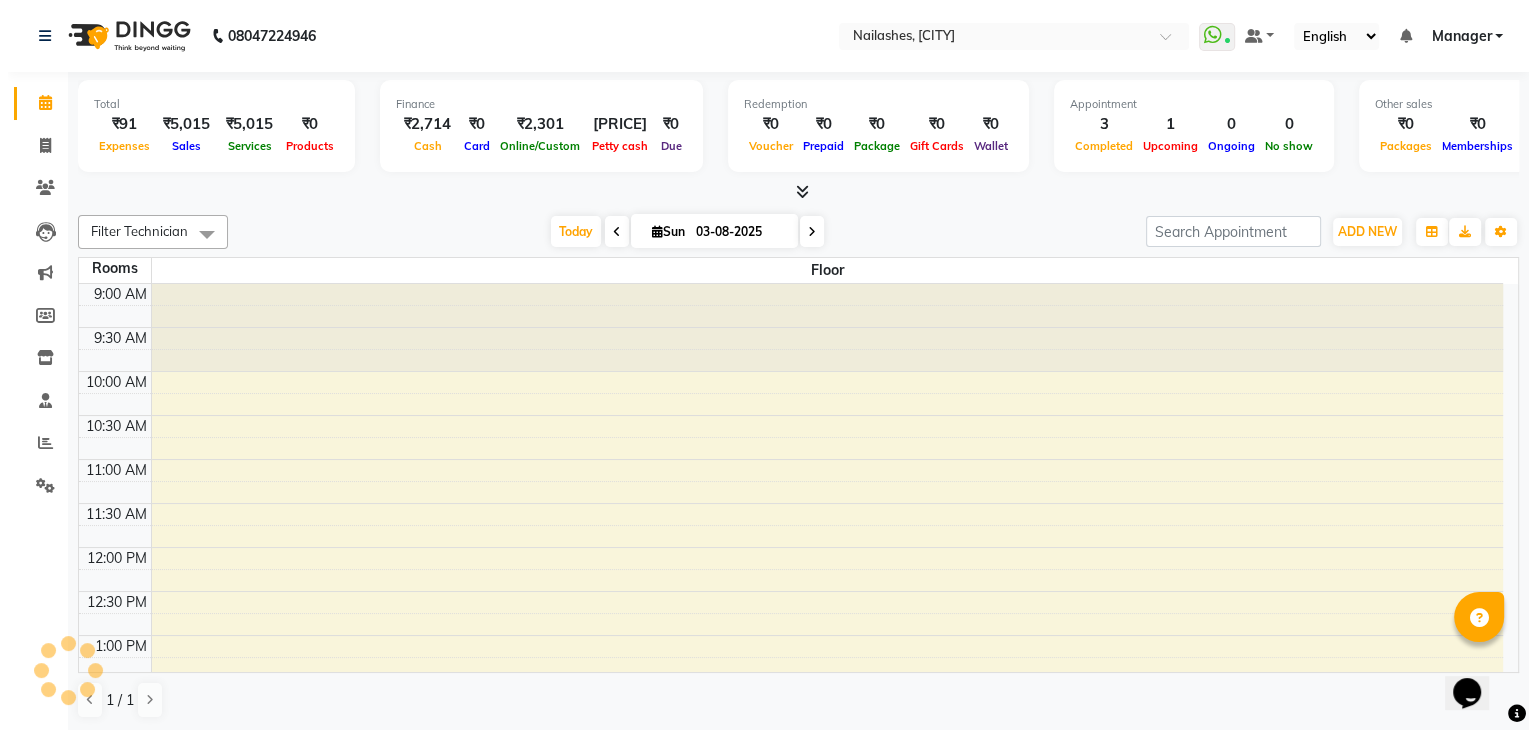 scroll, scrollTop: 705, scrollLeft: 0, axis: vertical 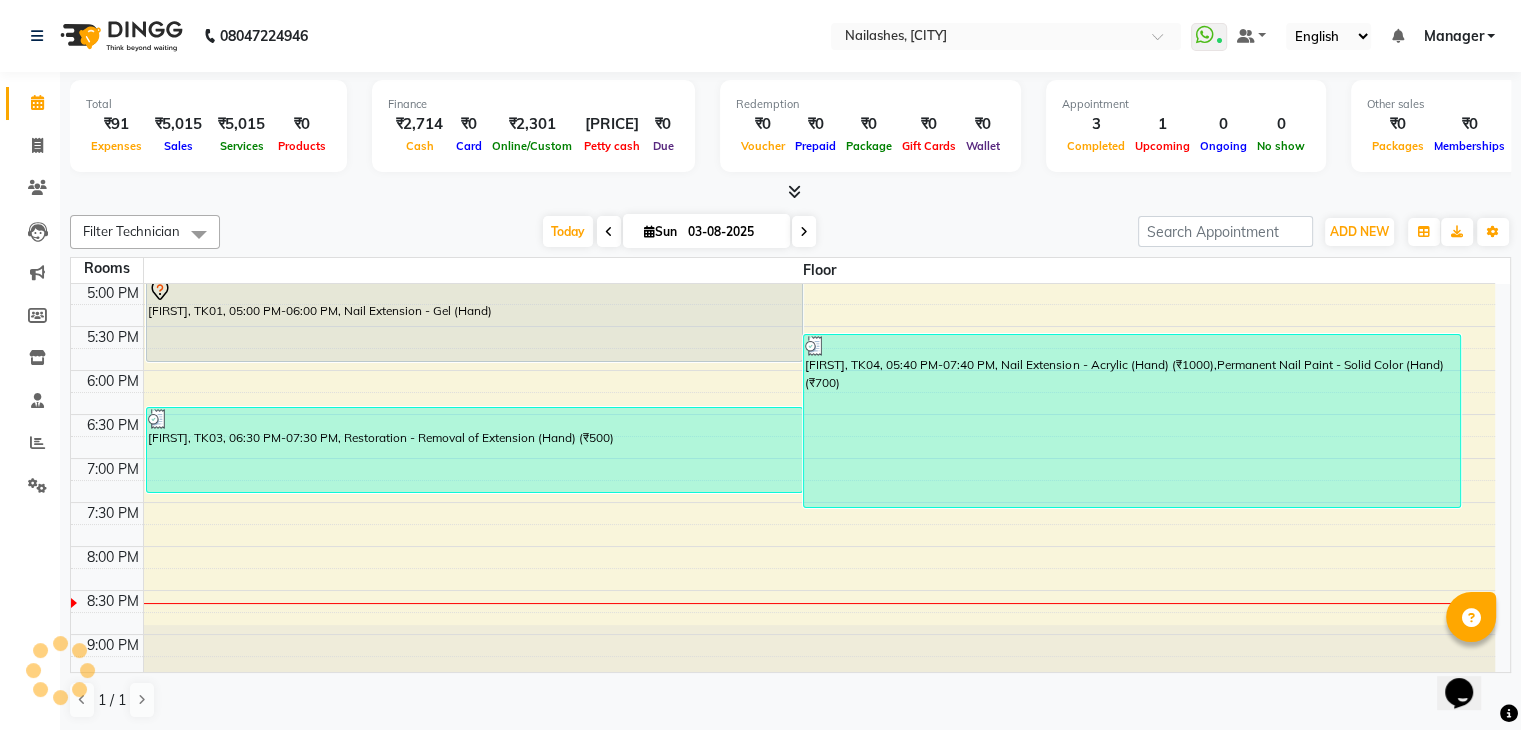 click at bounding box center [794, 191] 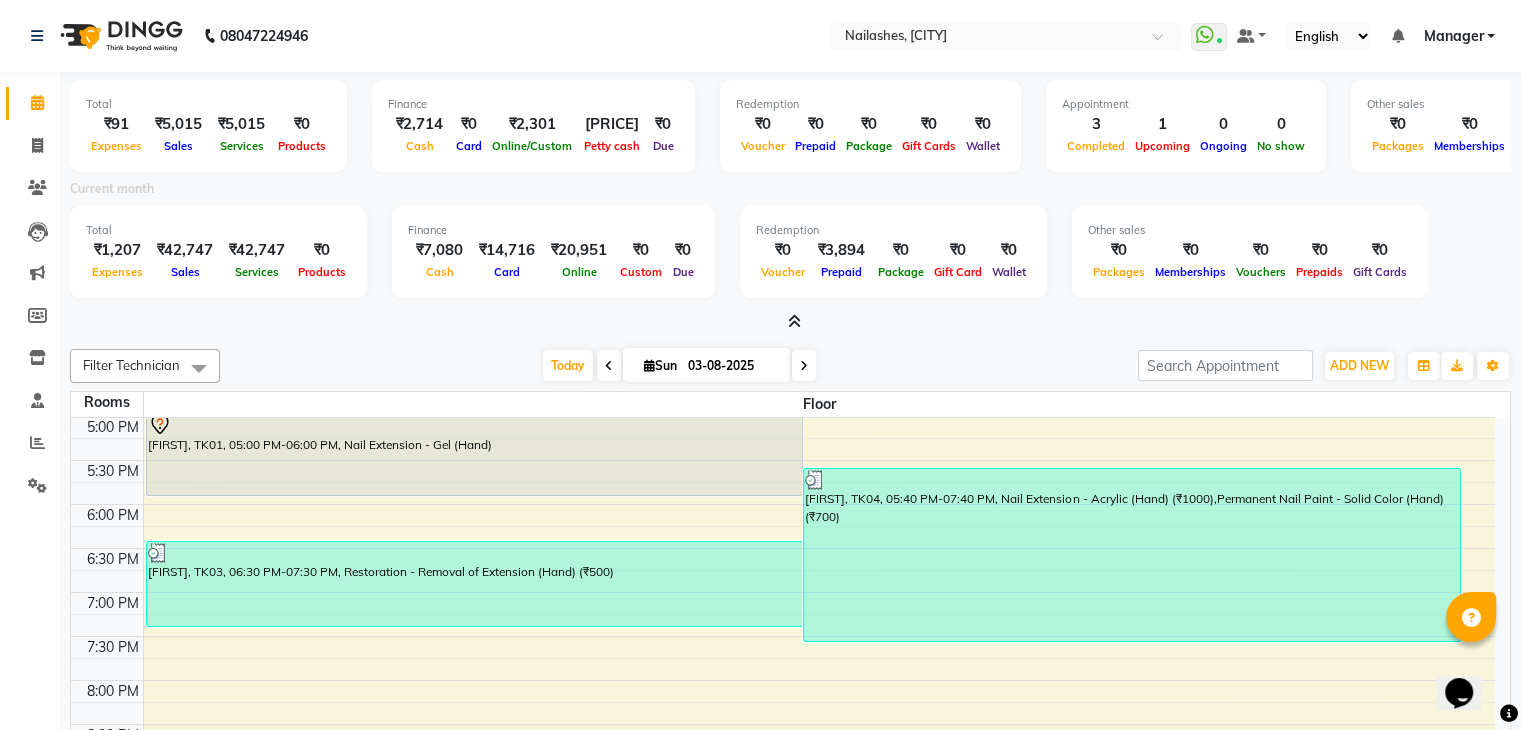 drag, startPoint x: 788, startPoint y: 190, endPoint x: 577, endPoint y: 197, distance: 211.11609 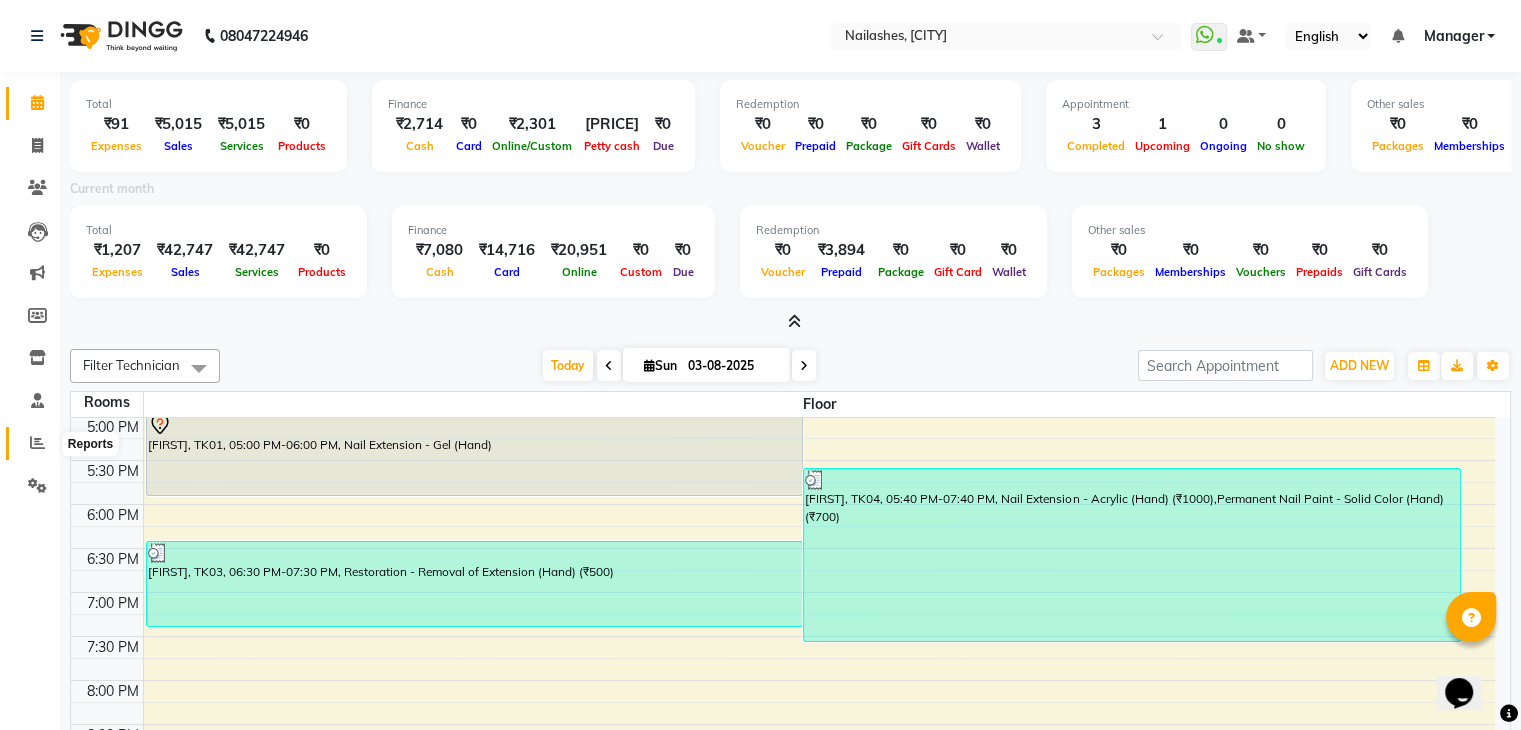 click 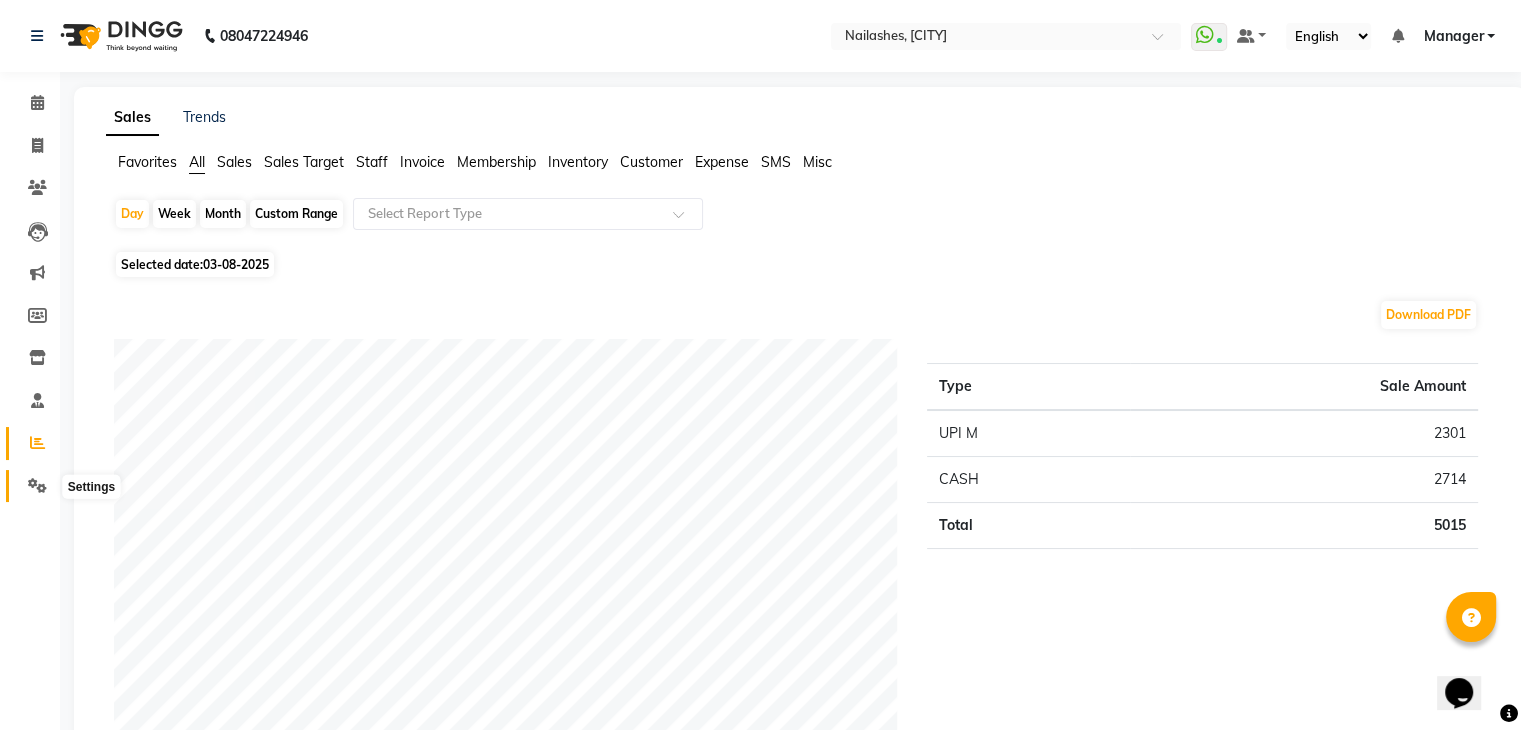 click 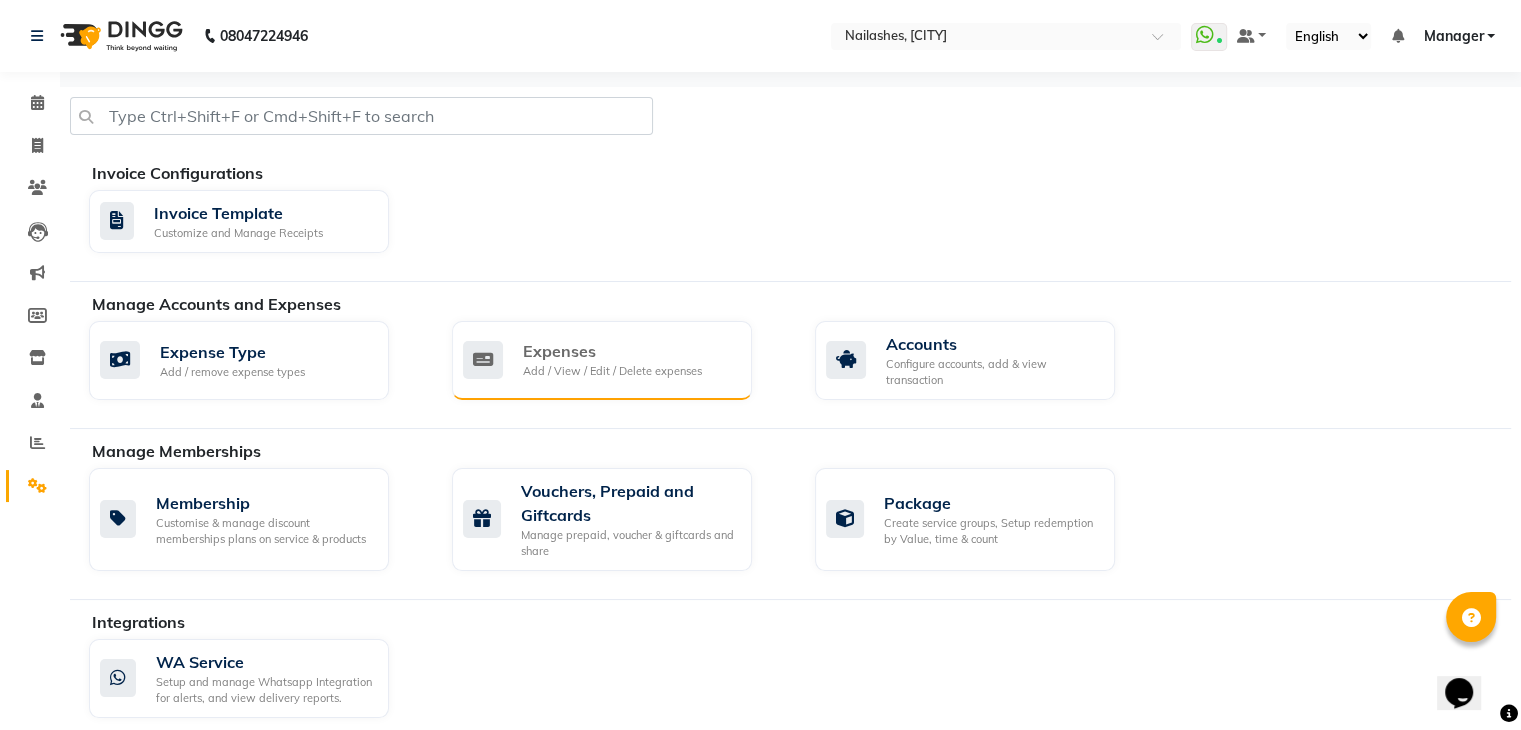 click on "Add / View / Edit / Delete expenses" 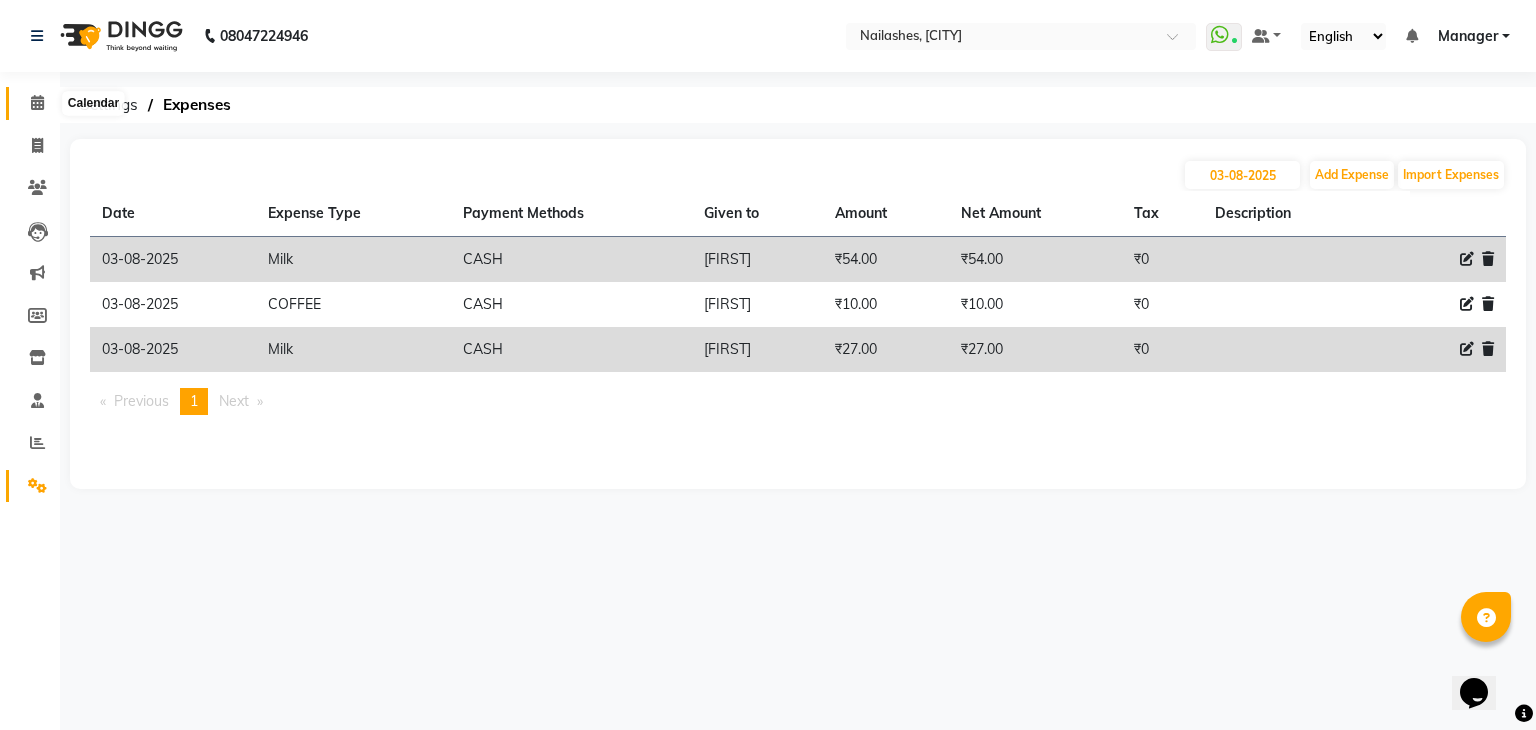 click 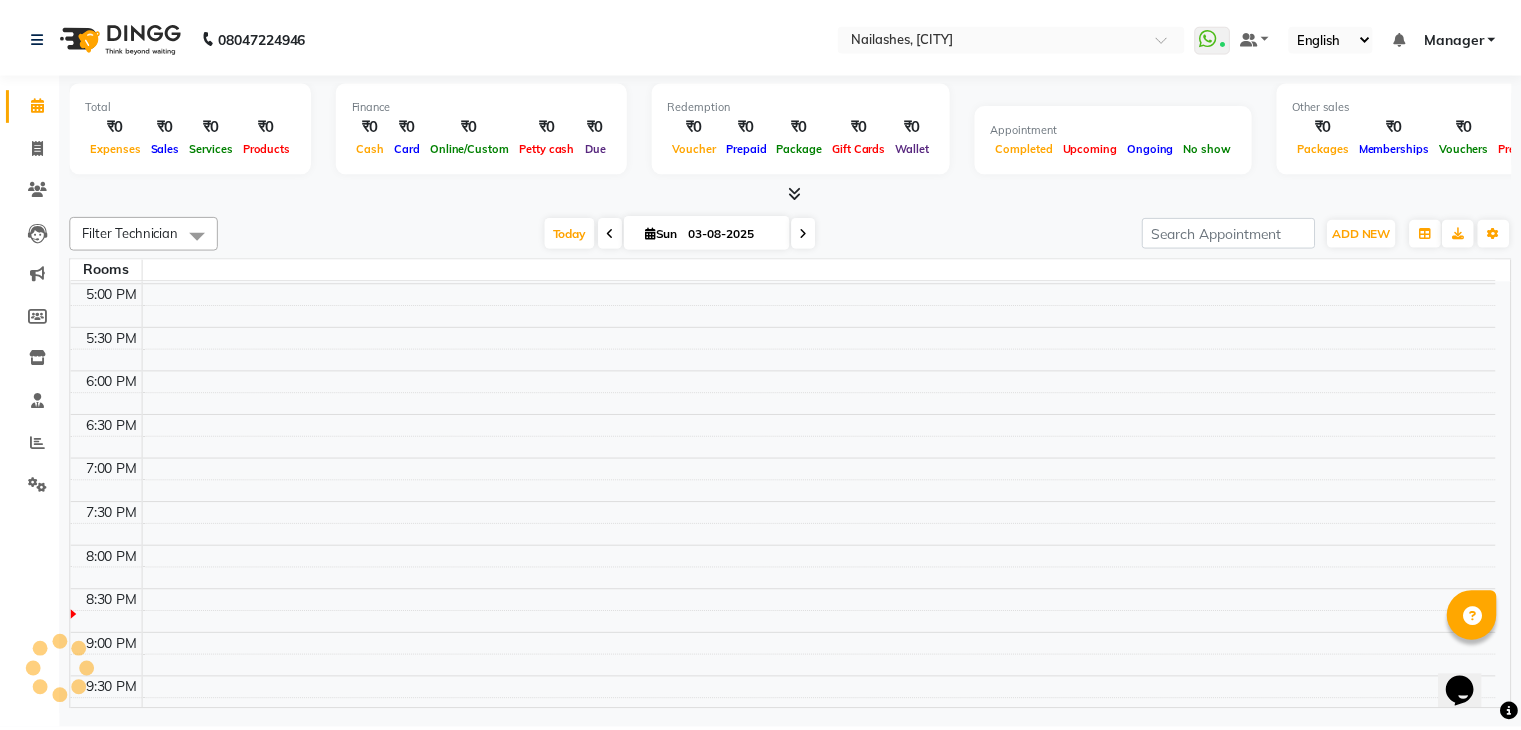 scroll, scrollTop: 0, scrollLeft: 0, axis: both 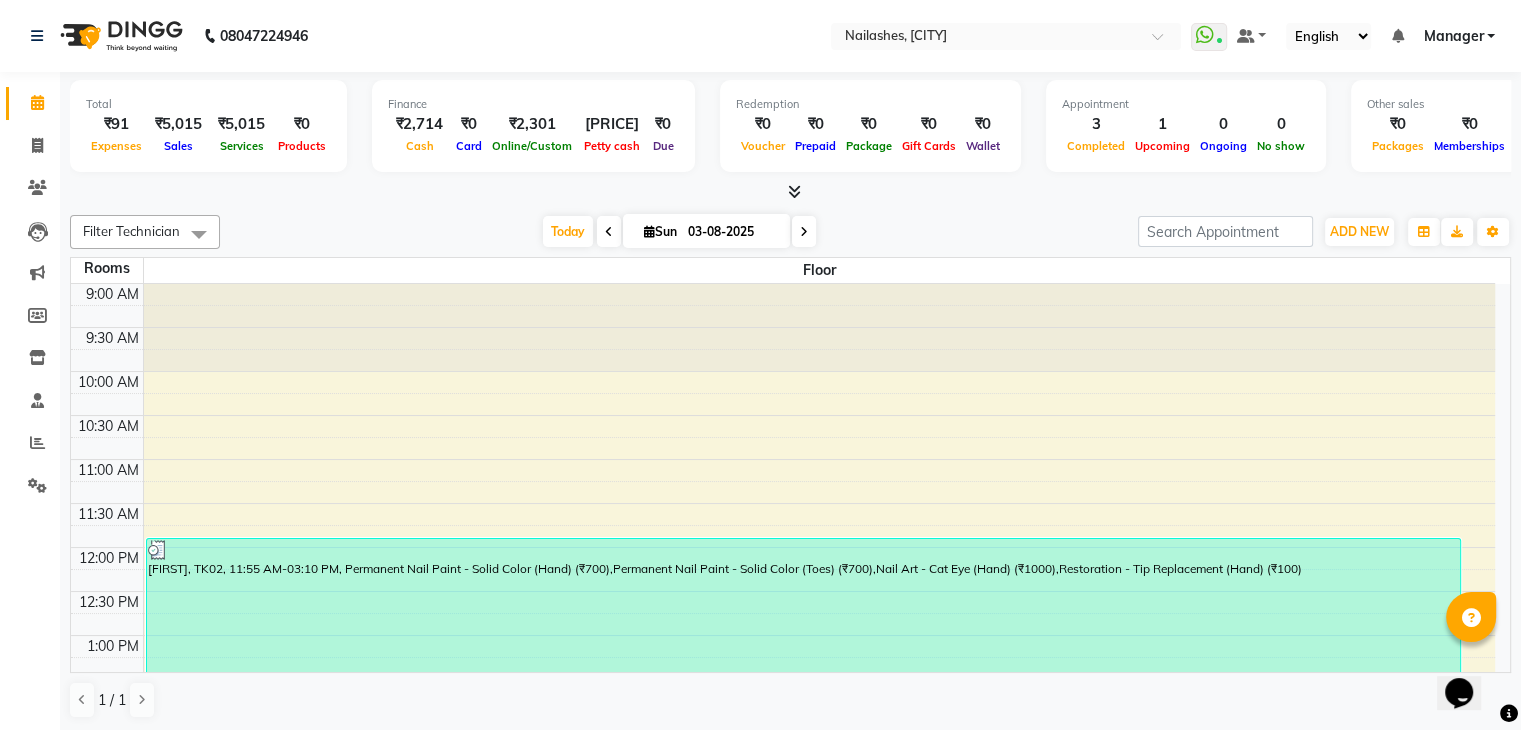 click at bounding box center (794, 191) 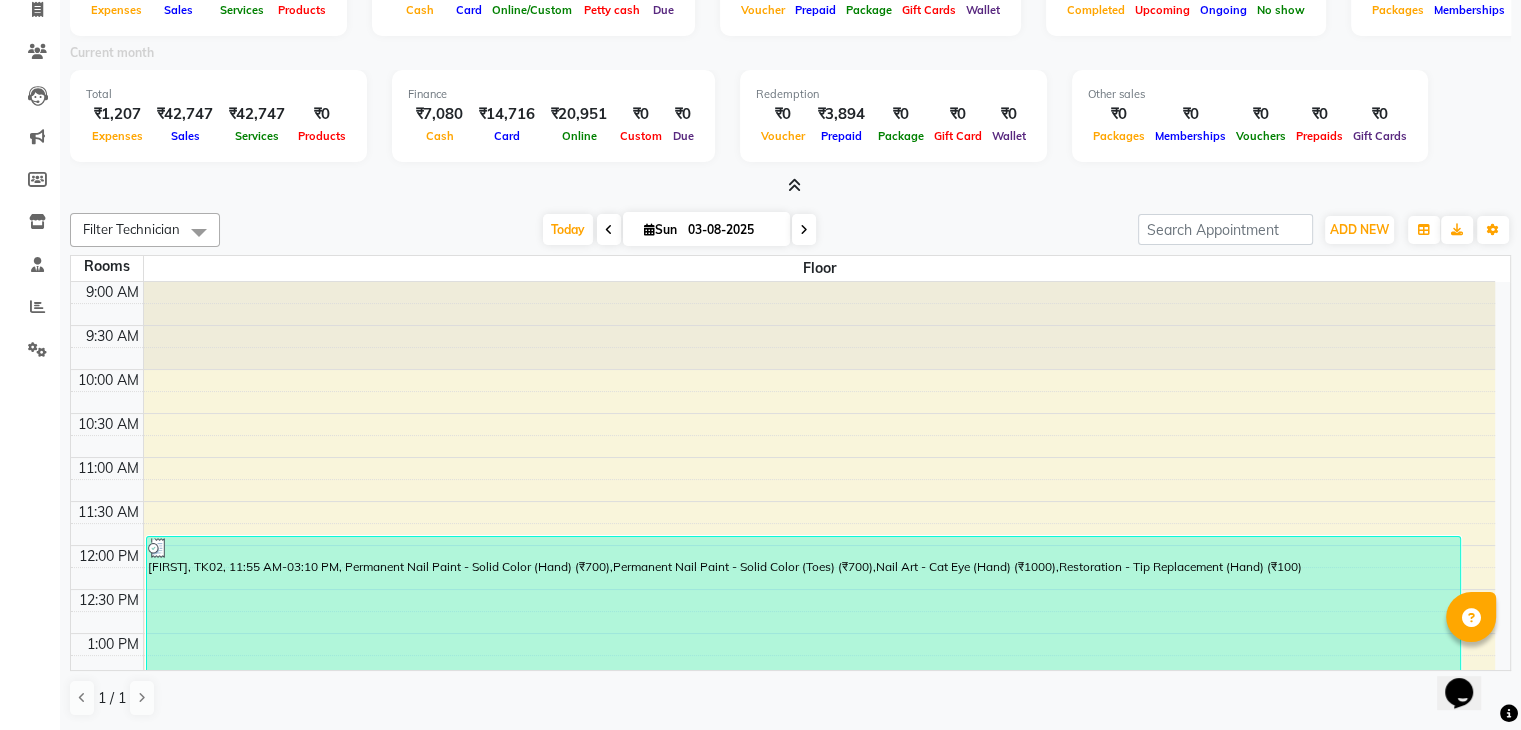 scroll, scrollTop: 0, scrollLeft: 0, axis: both 